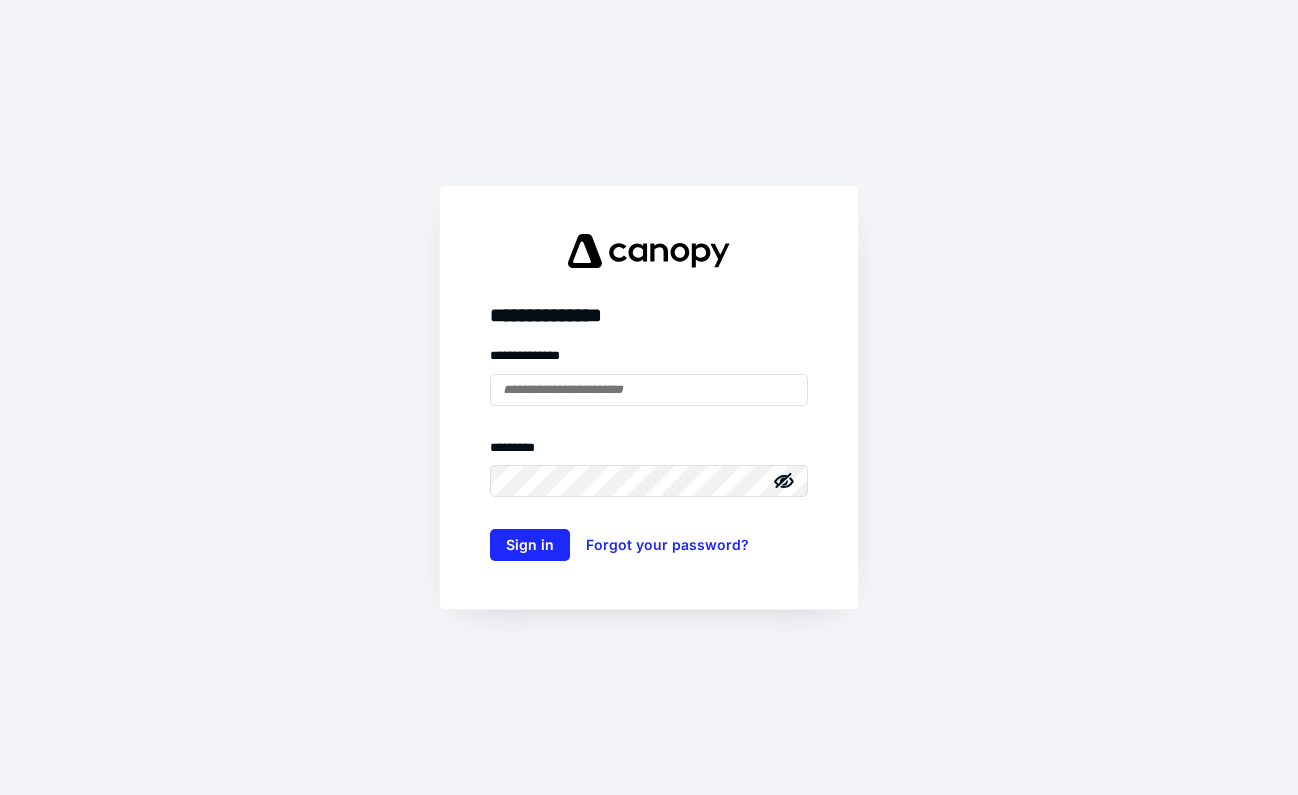 scroll, scrollTop: 0, scrollLeft: 0, axis: both 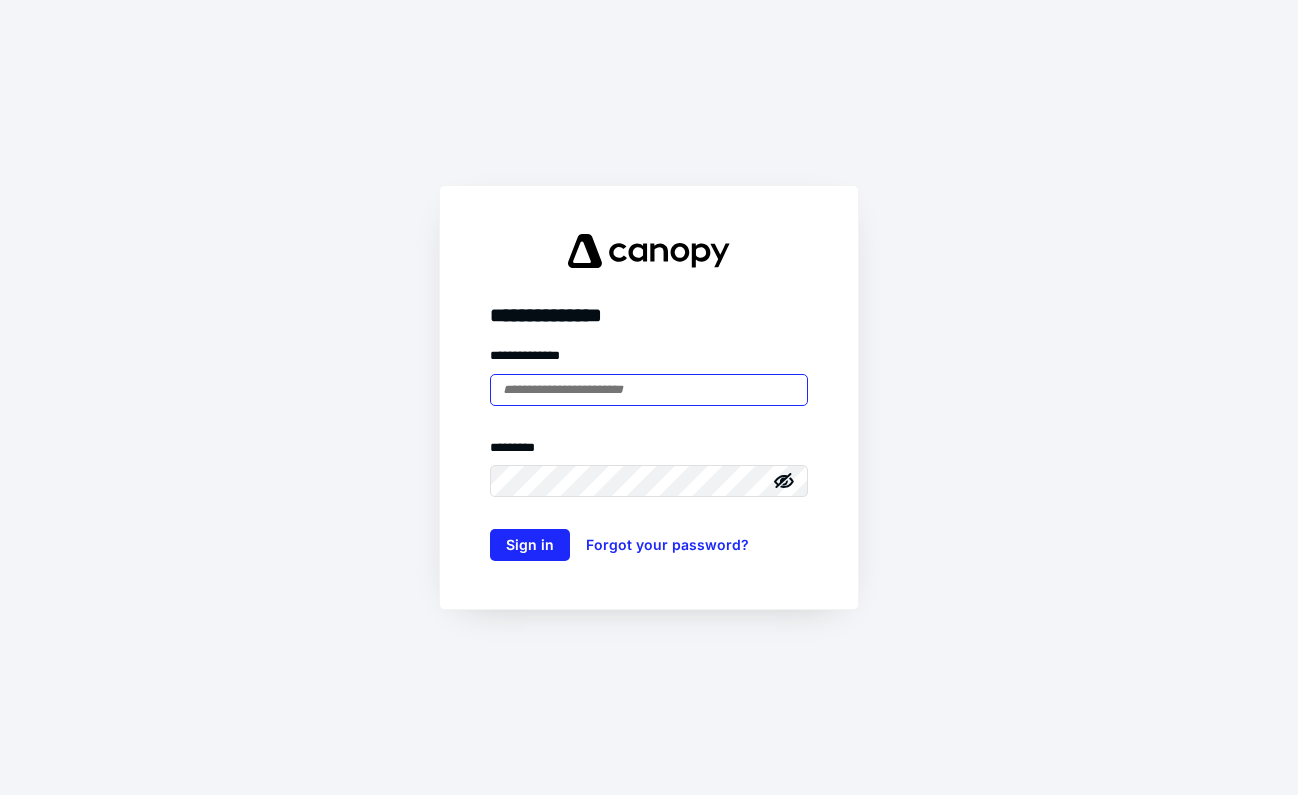 type on "**********" 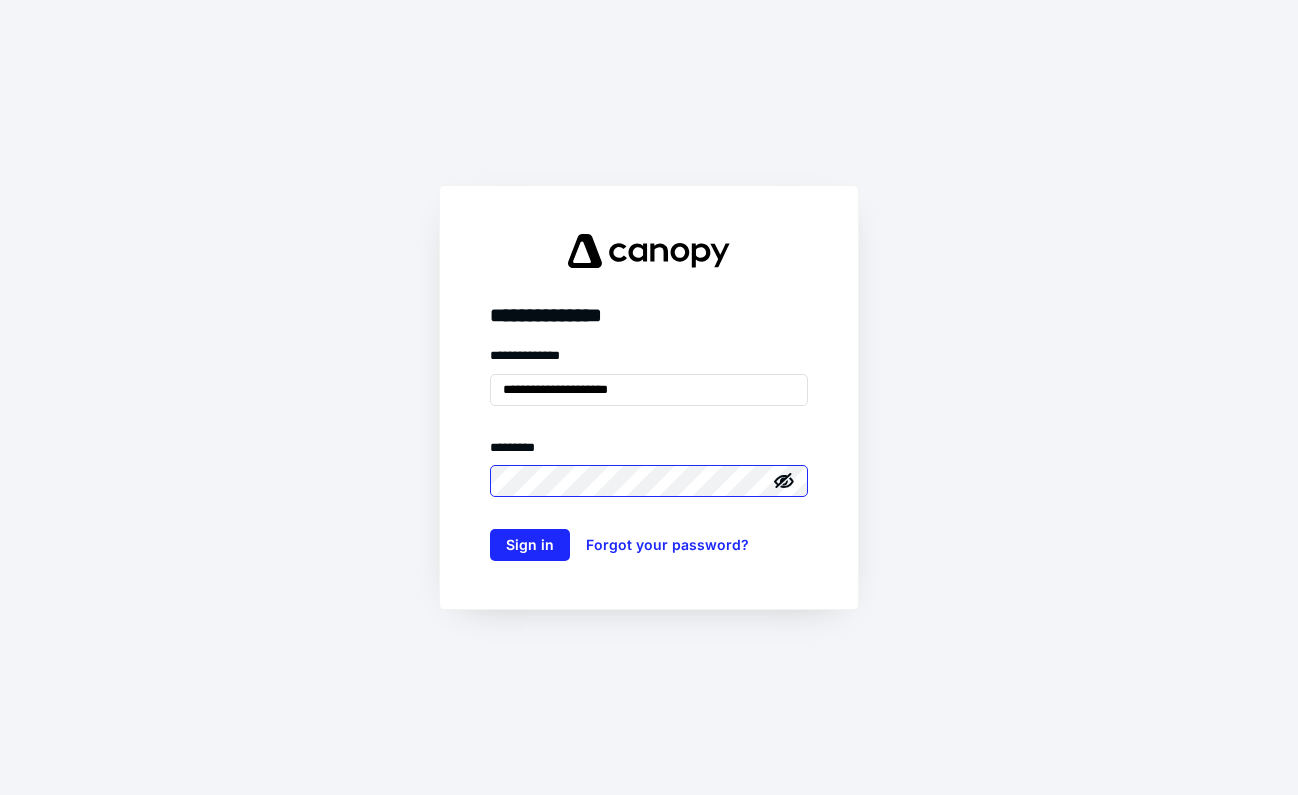 click on "Sign in" at bounding box center [530, 545] 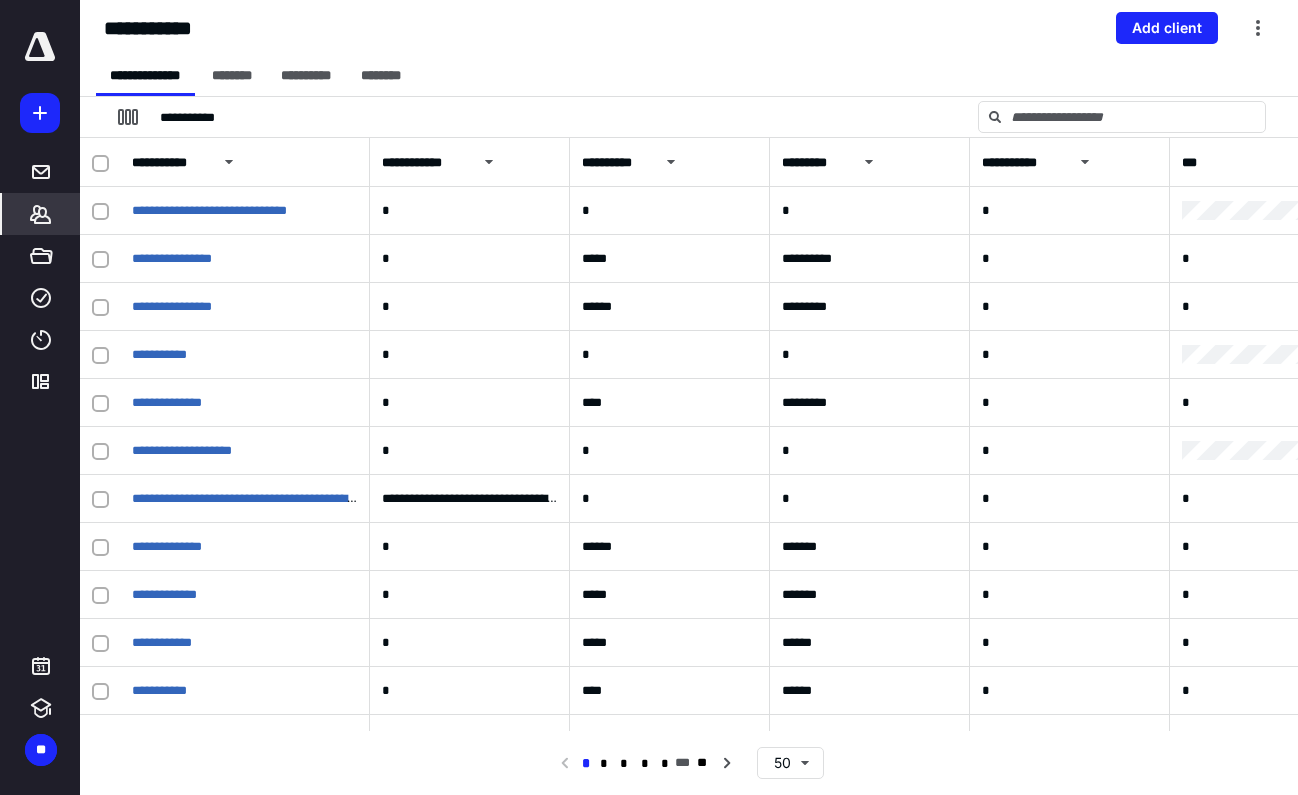 scroll, scrollTop: 0, scrollLeft: 0, axis: both 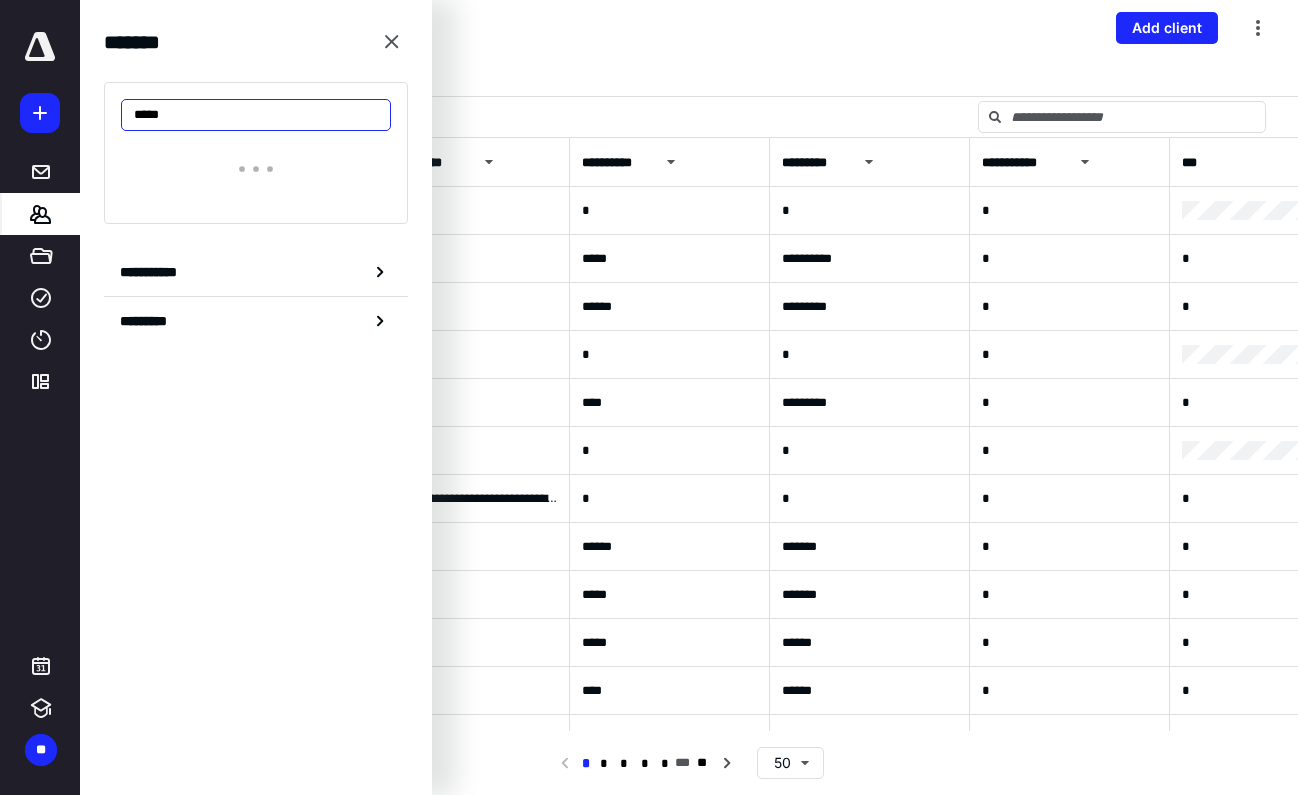 type on "******" 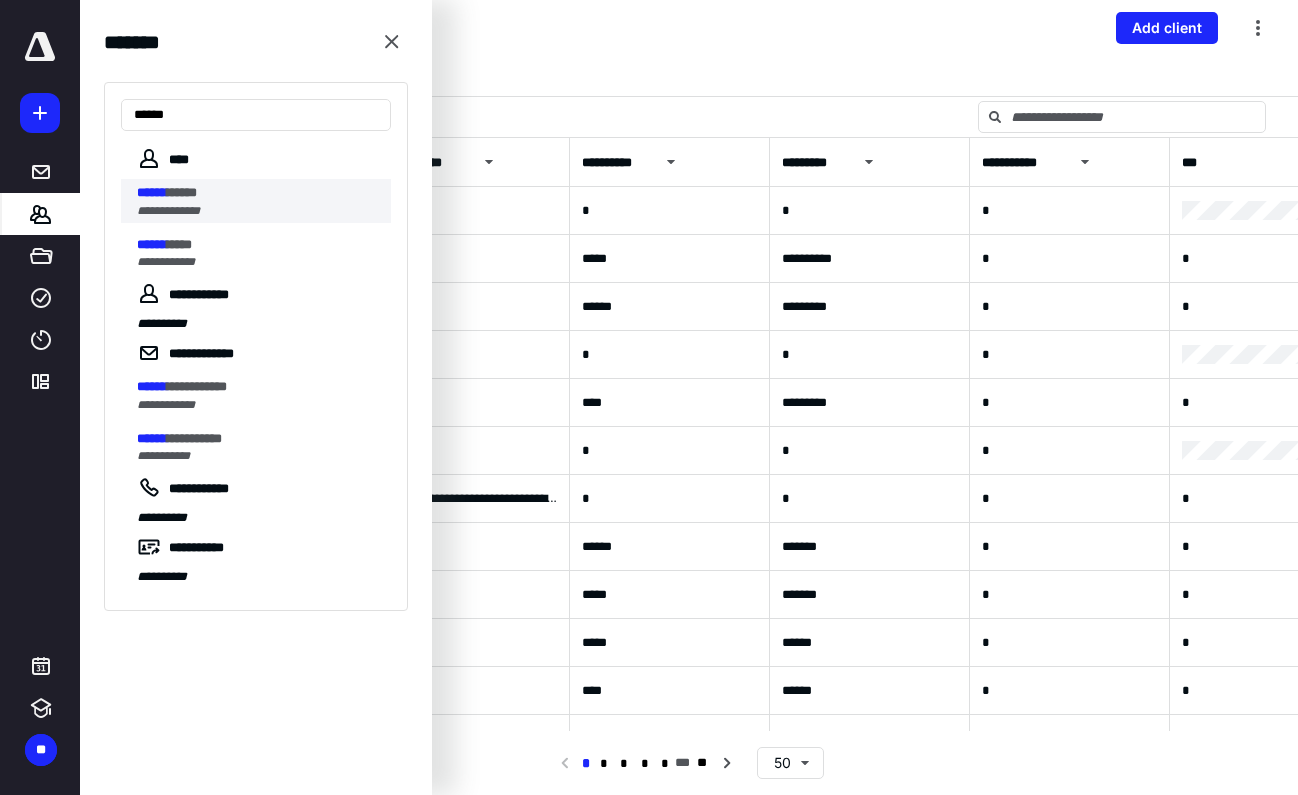 click on "*****" at bounding box center [182, 192] 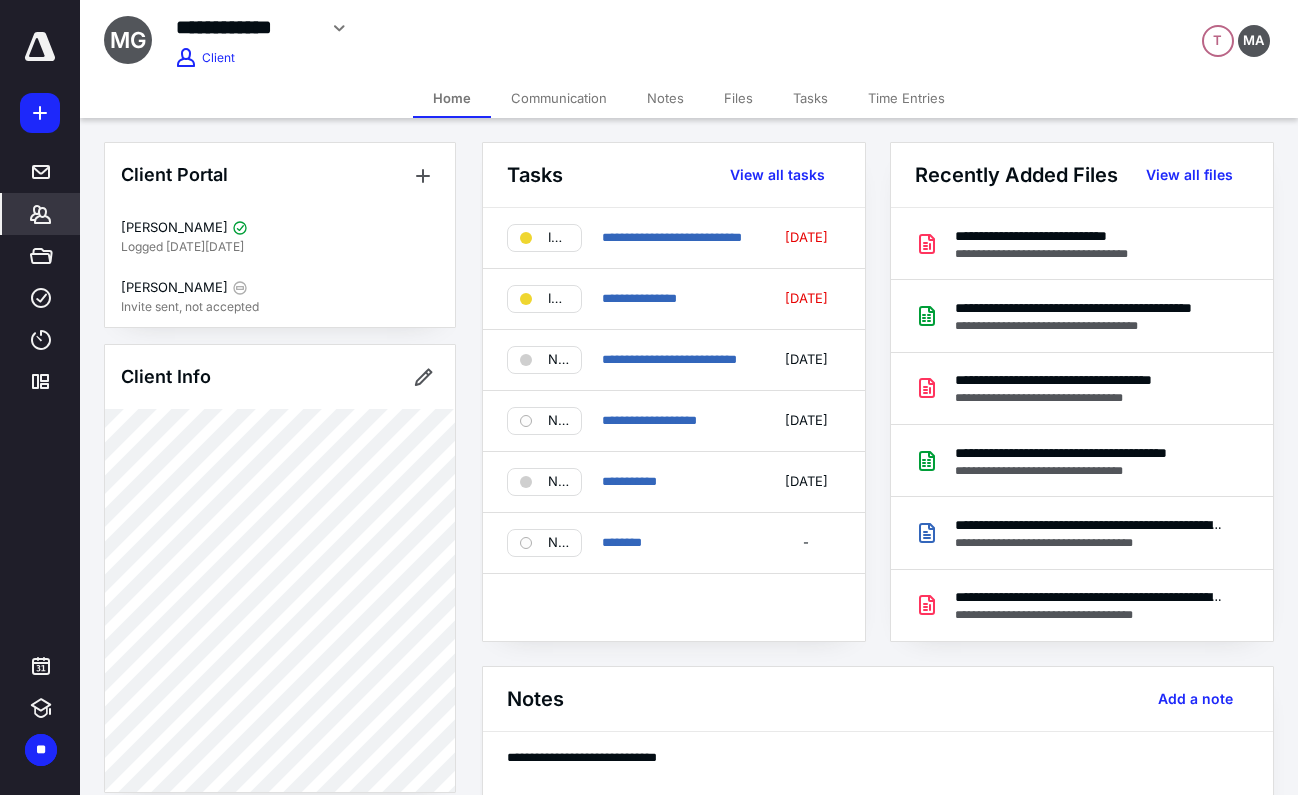 click on "Communication" at bounding box center (559, 98) 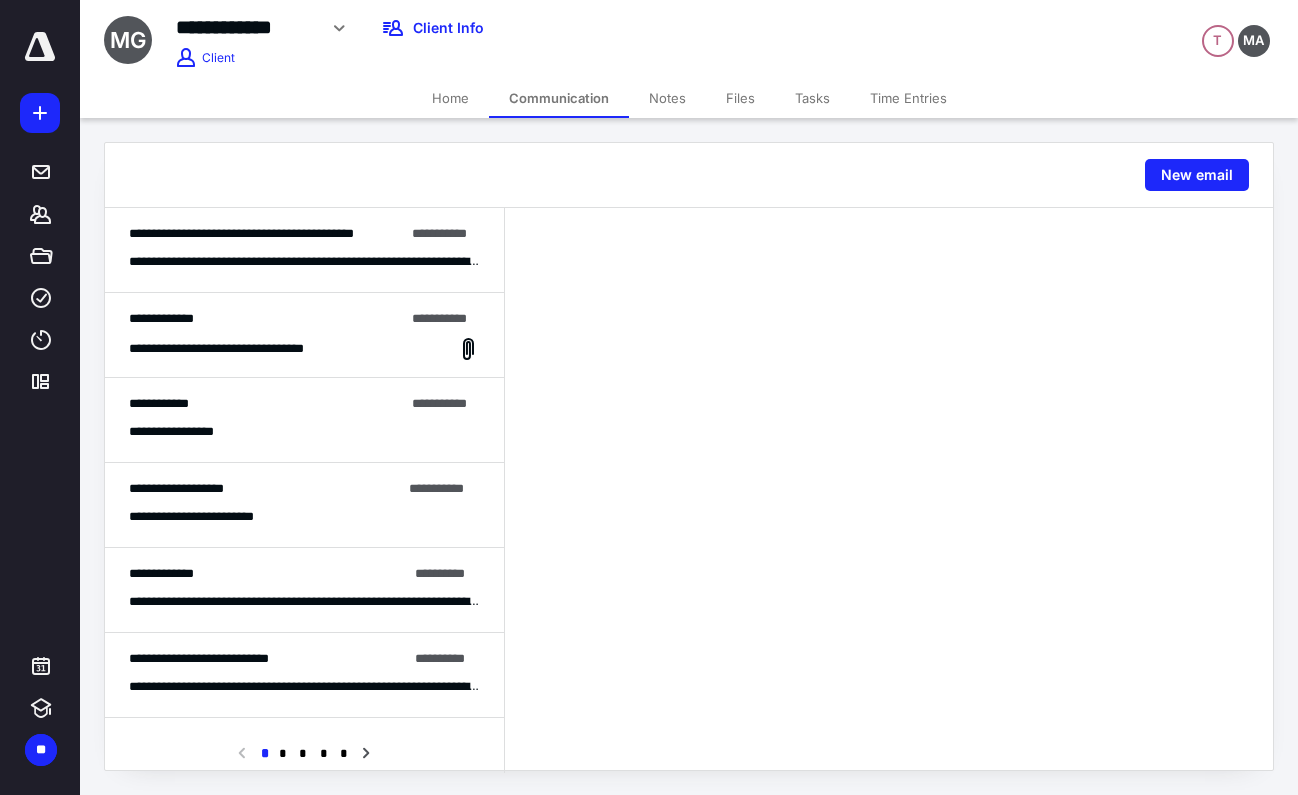 click on "**********" at bounding box center (304, 250) 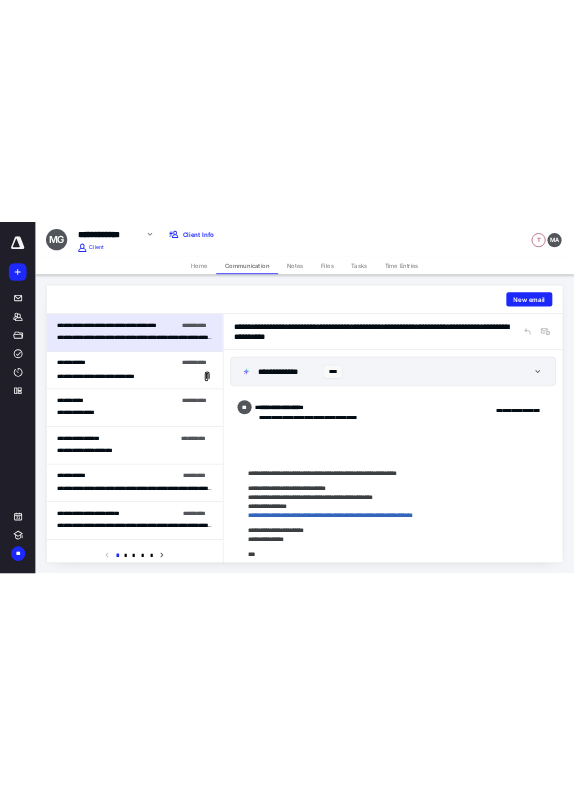 scroll, scrollTop: 1865, scrollLeft: 0, axis: vertical 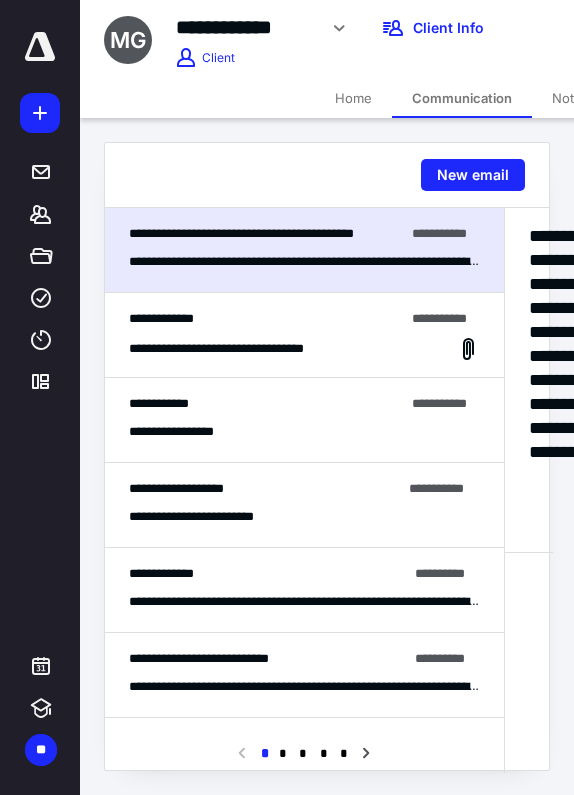 click on "**********" at bounding box center [304, 261] 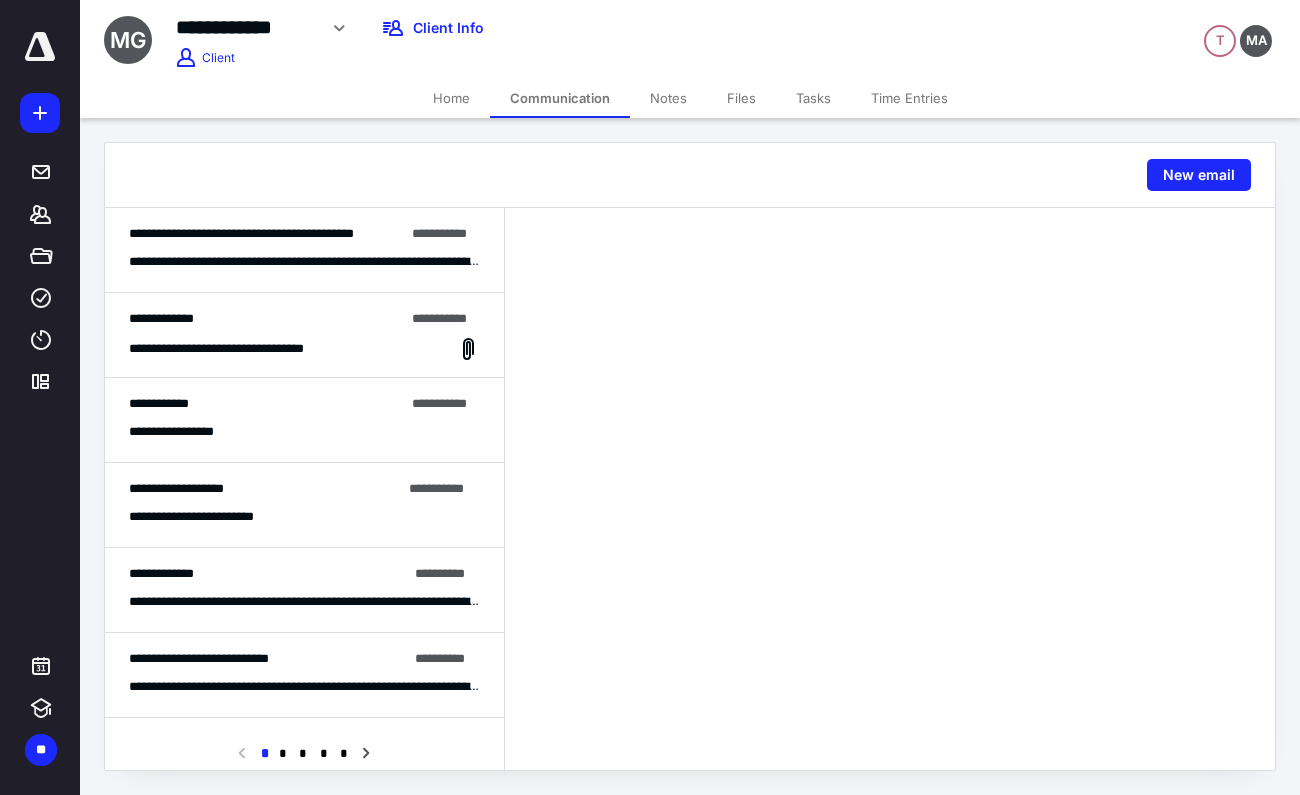 scroll, scrollTop: 0, scrollLeft: 0, axis: both 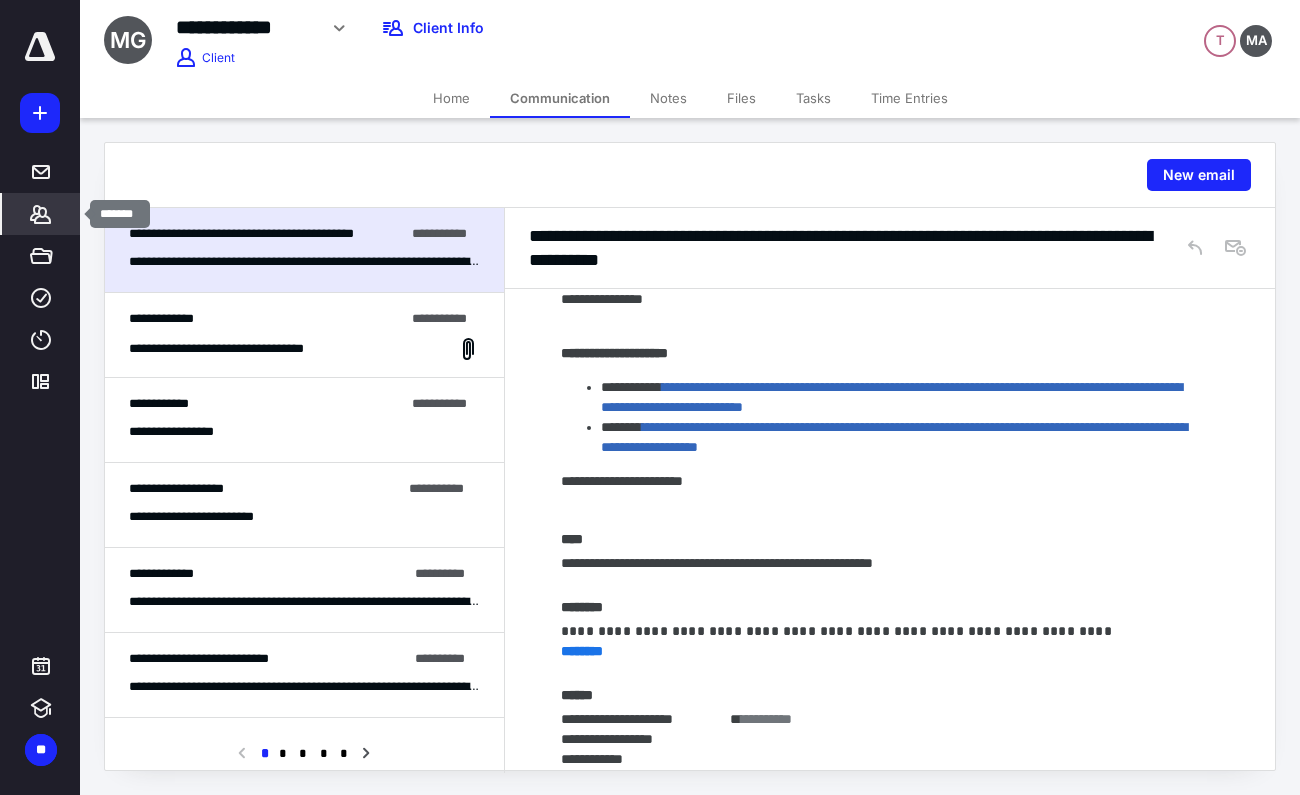 click 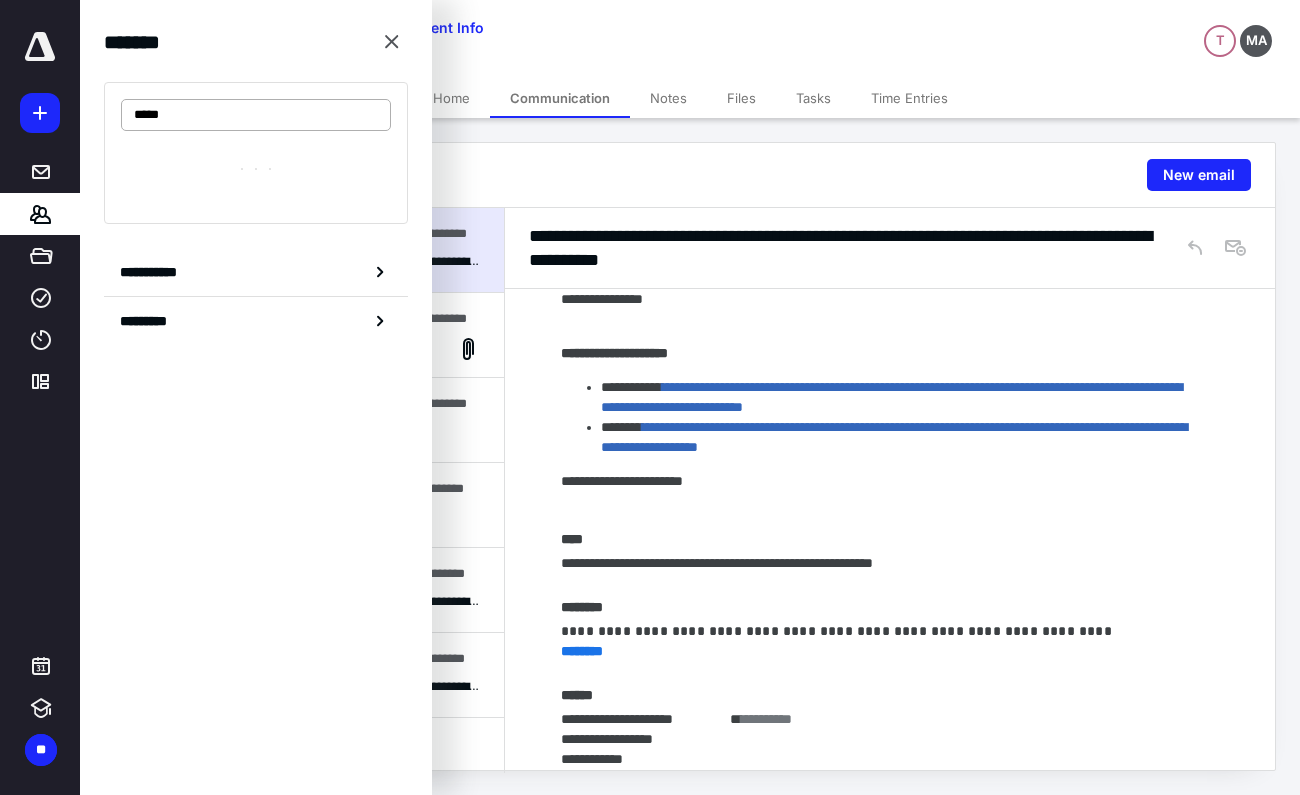 type on "*****" 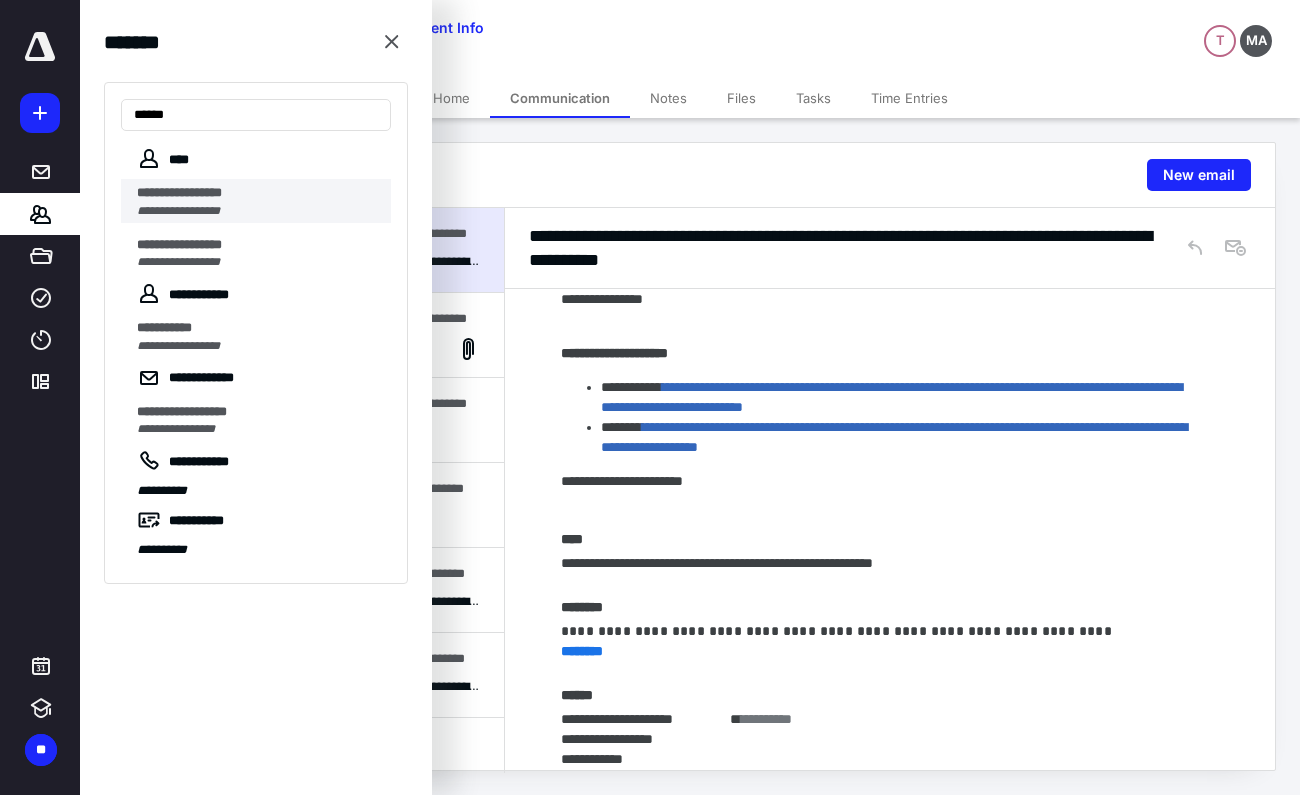 click on "**********" at bounding box center (178, 211) 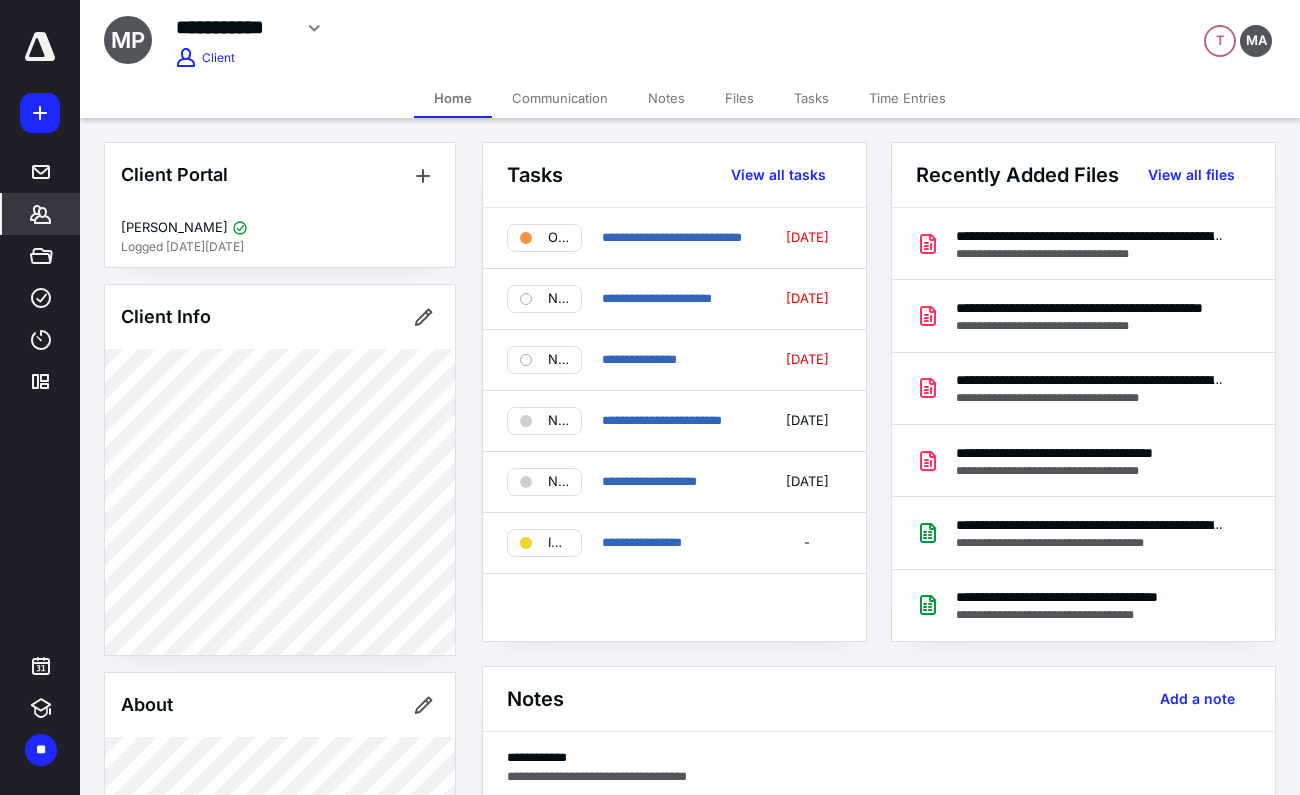 click on "Communication" at bounding box center (560, 98) 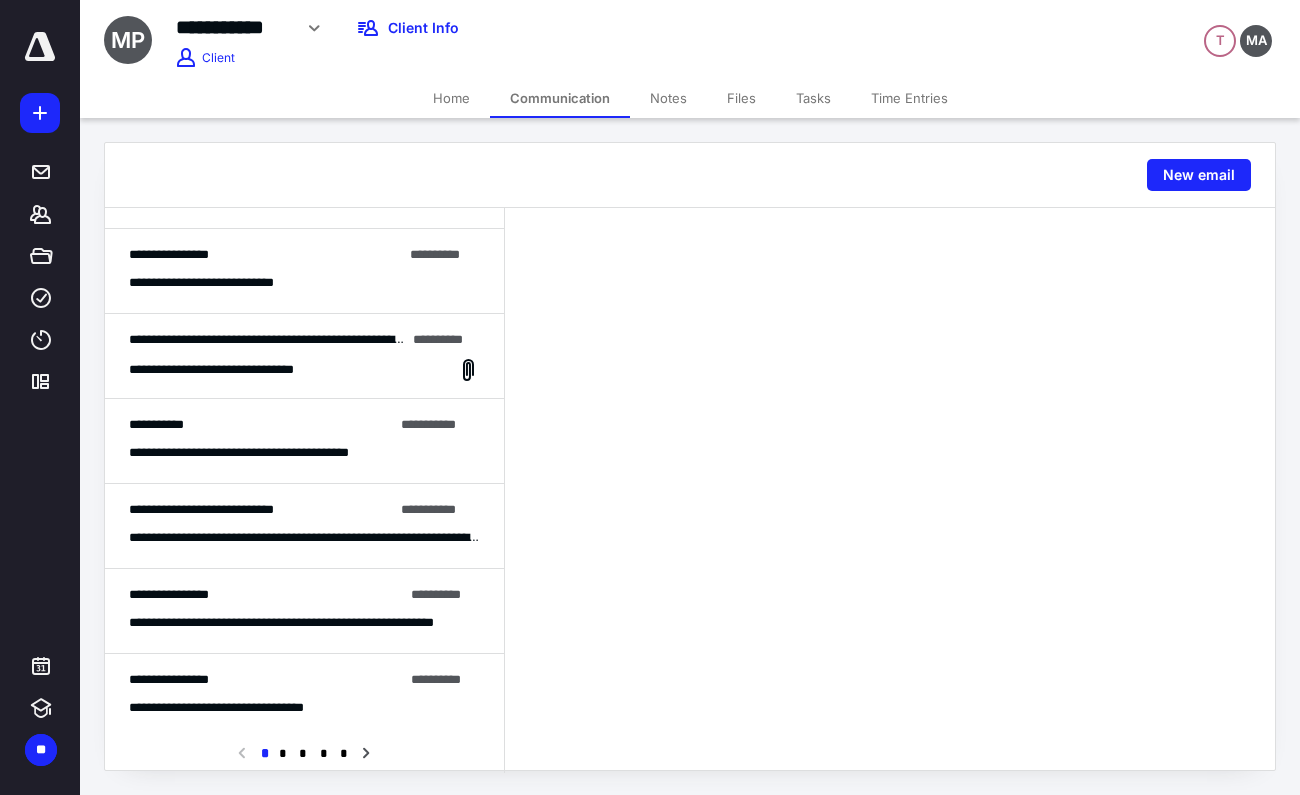 scroll, scrollTop: 530, scrollLeft: 0, axis: vertical 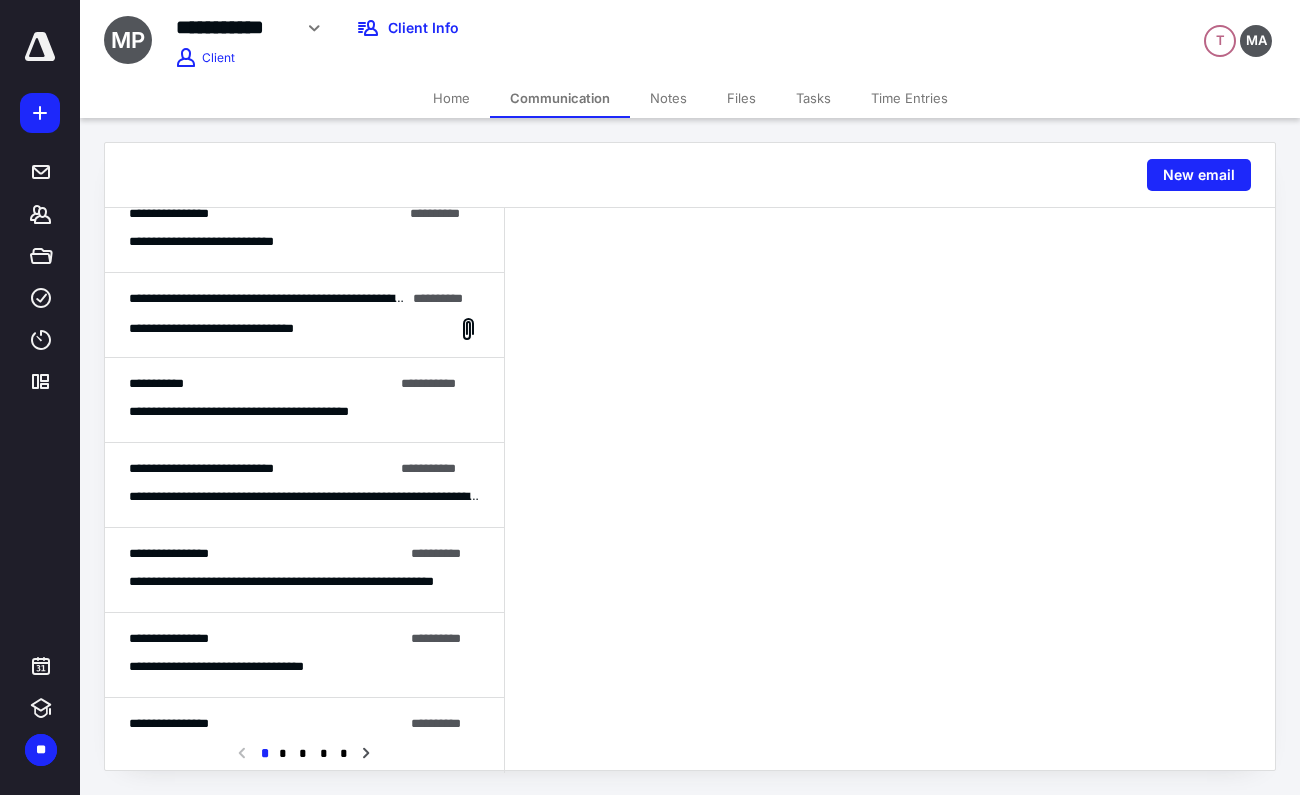 click on "**********" at bounding box center [304, 496] 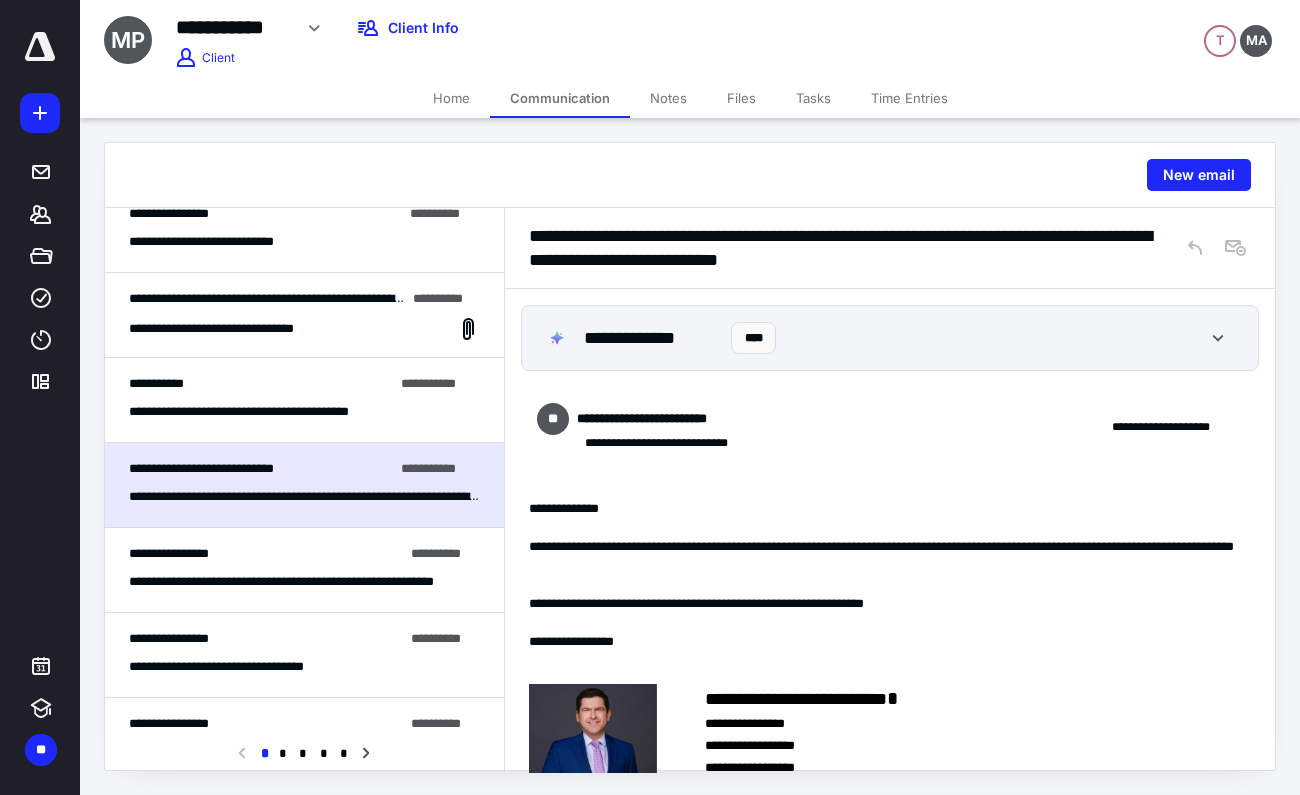 scroll, scrollTop: 0, scrollLeft: 0, axis: both 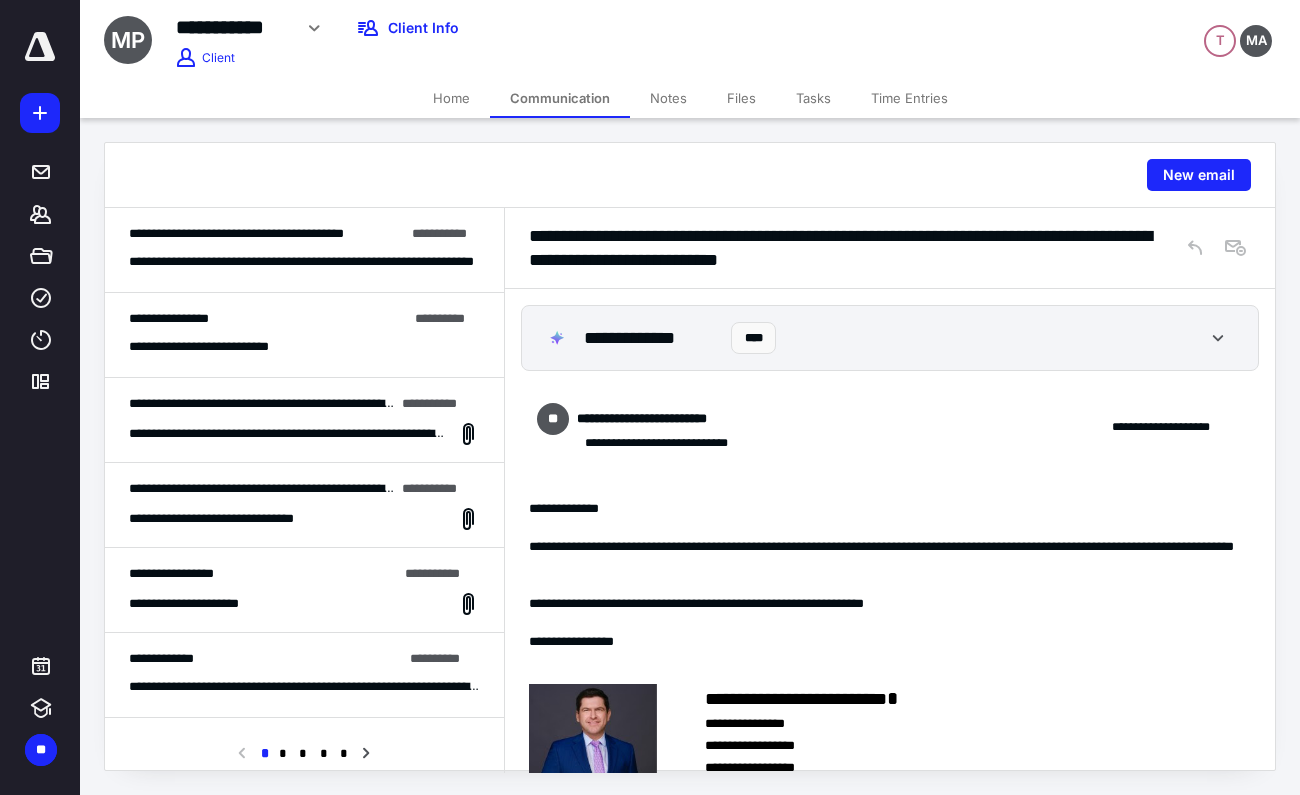 click on "**********" at bounding box center (304, 261) 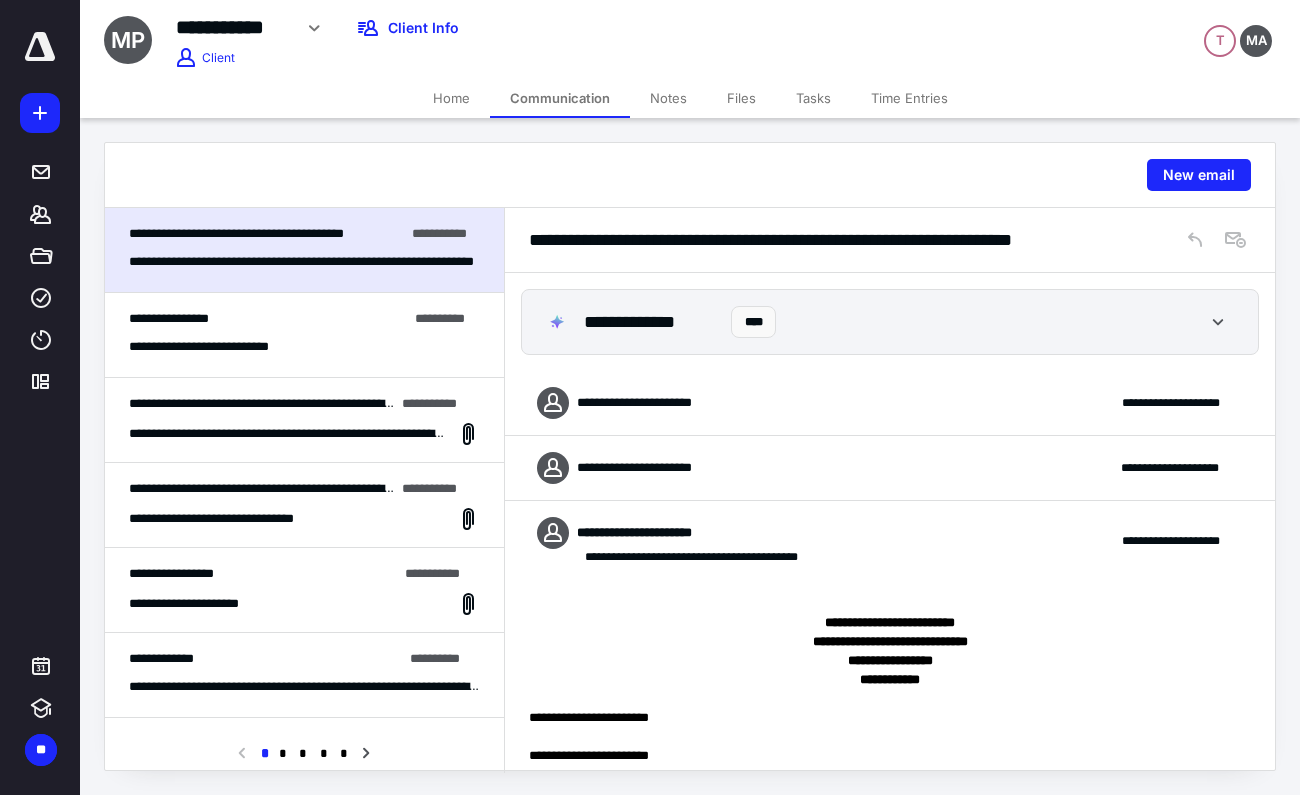 scroll, scrollTop: 0, scrollLeft: 0, axis: both 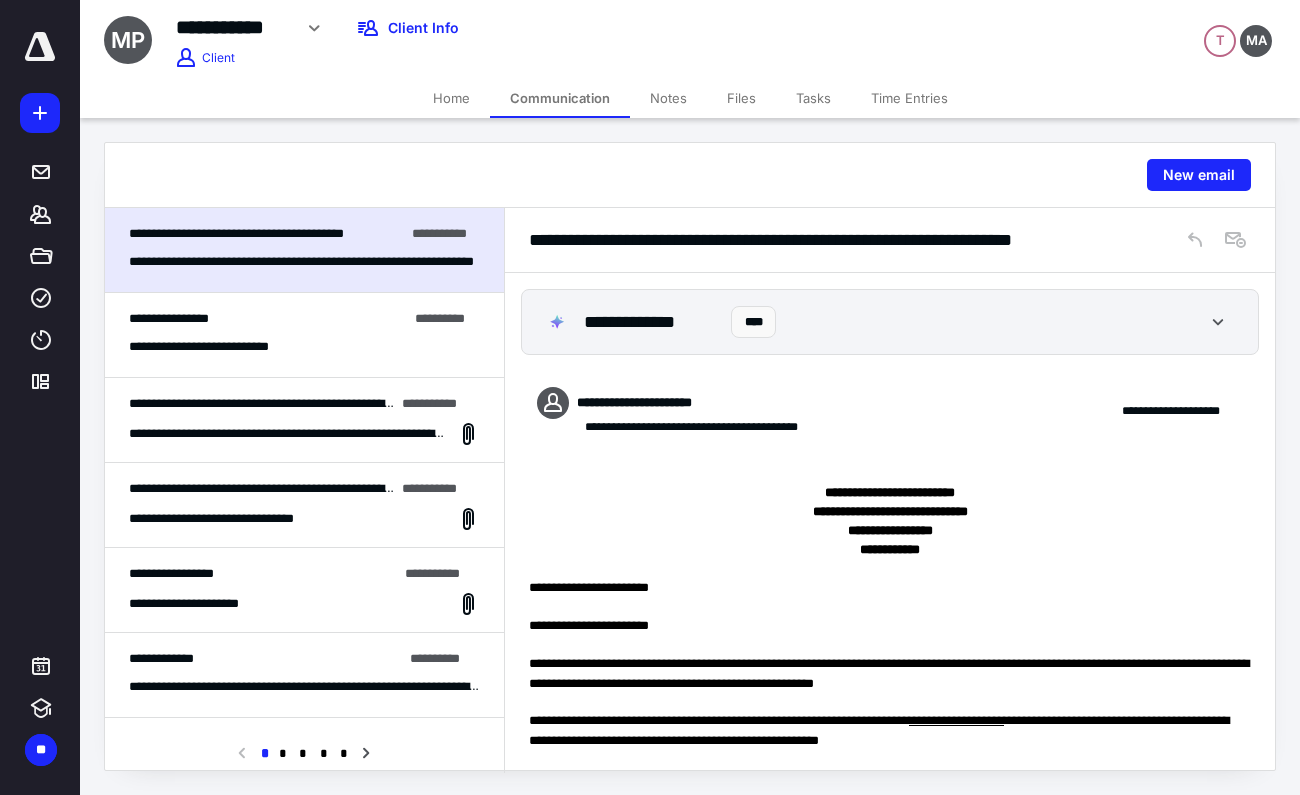 click on "**********" at bounding box center [304, 335] 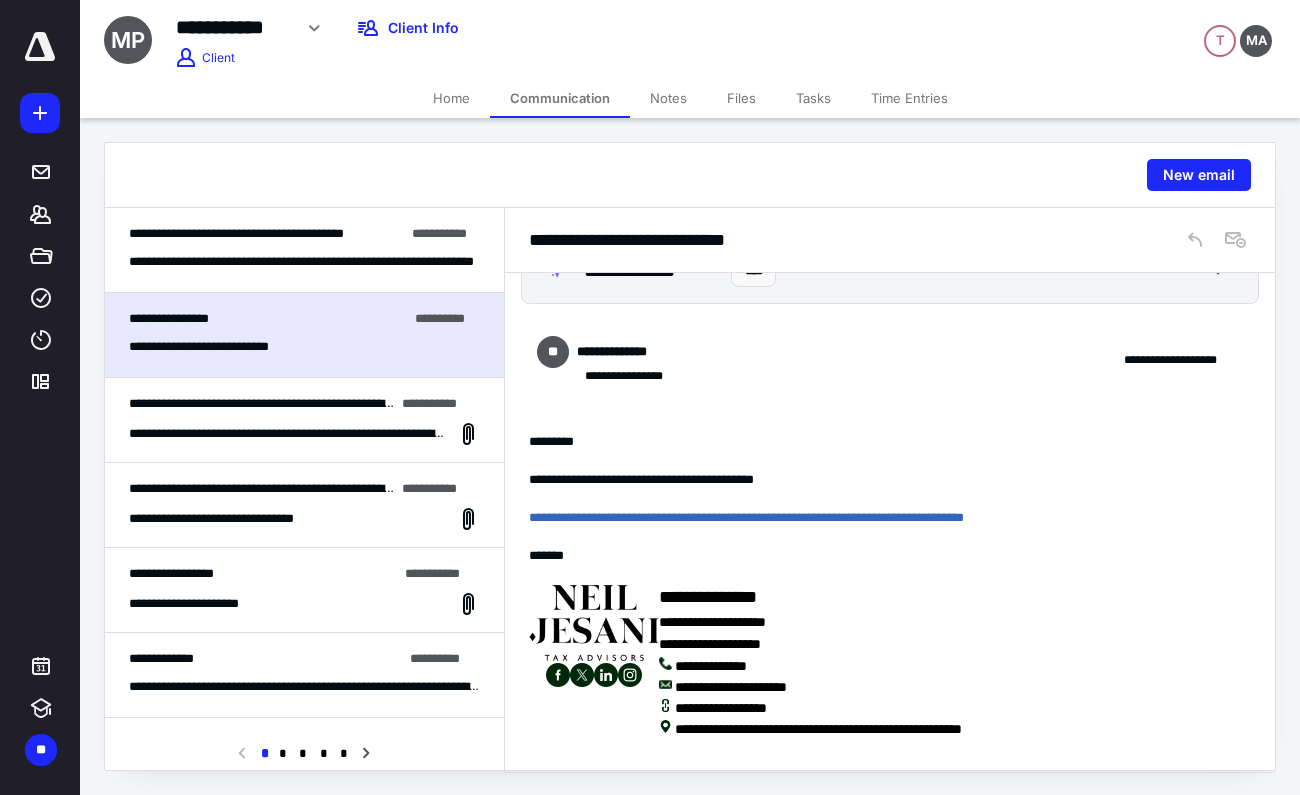 scroll, scrollTop: 51, scrollLeft: 0, axis: vertical 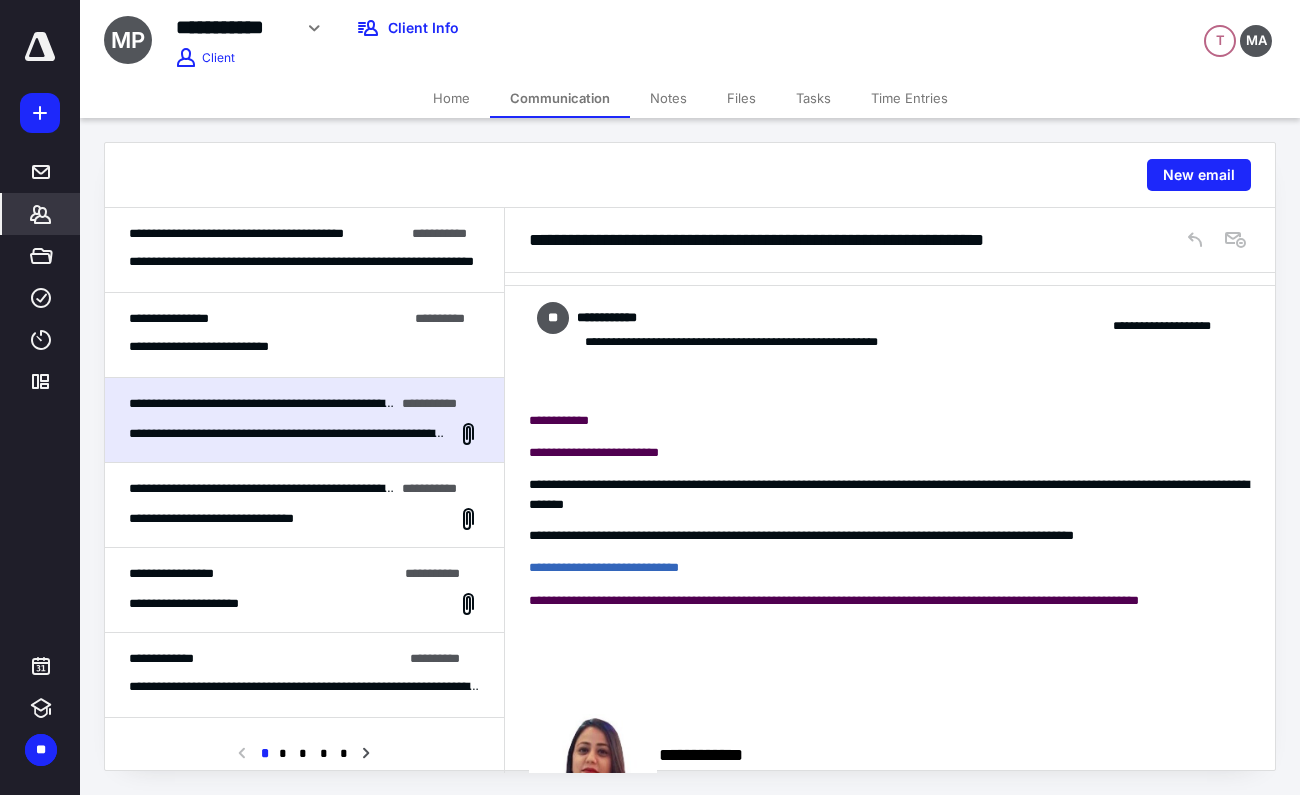 click 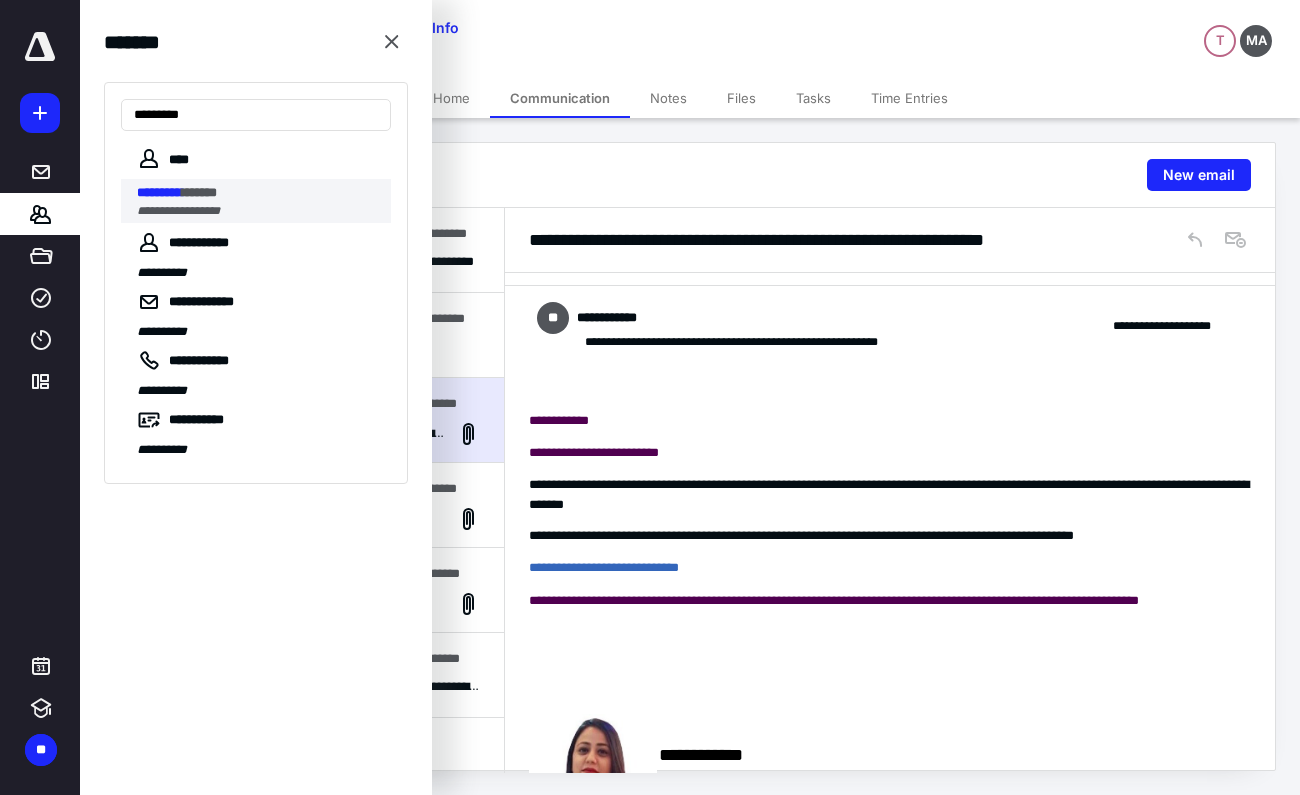 type on "*********" 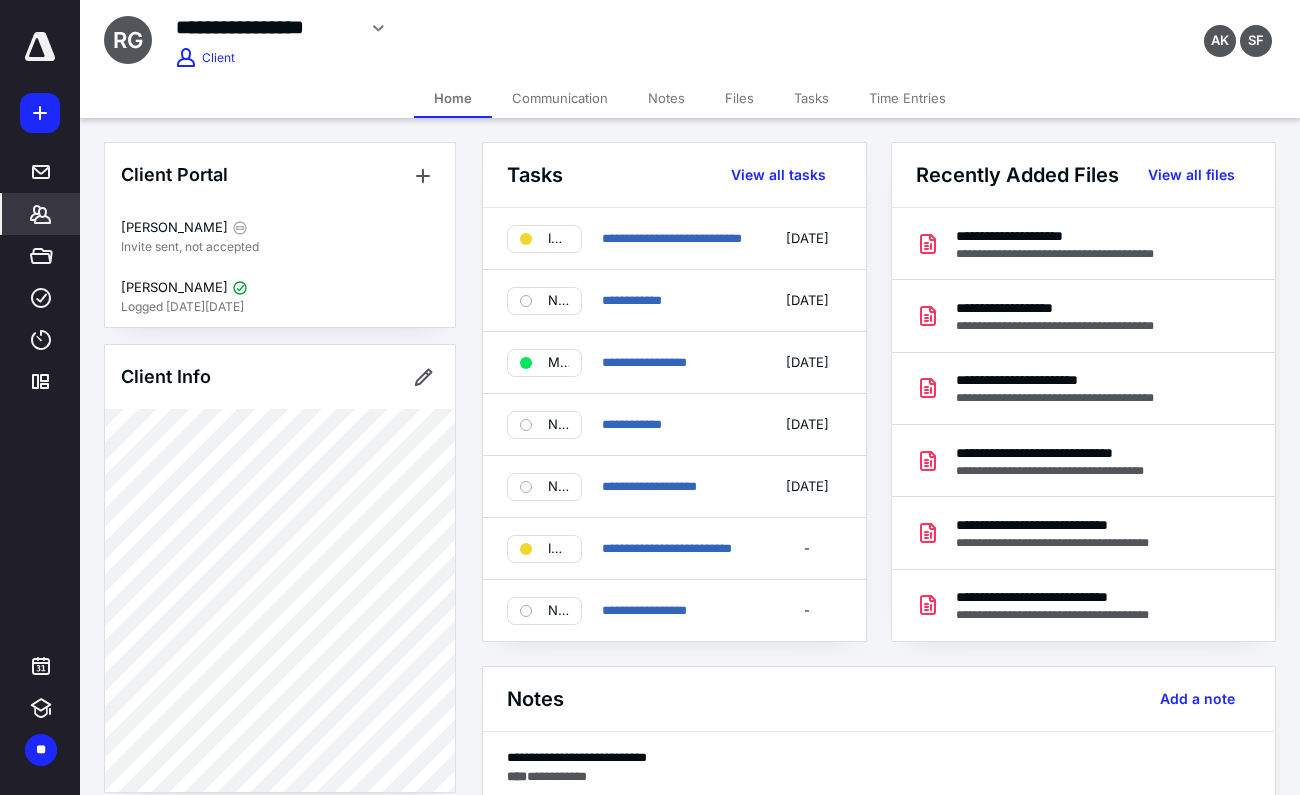 click on "Communication" at bounding box center [560, 98] 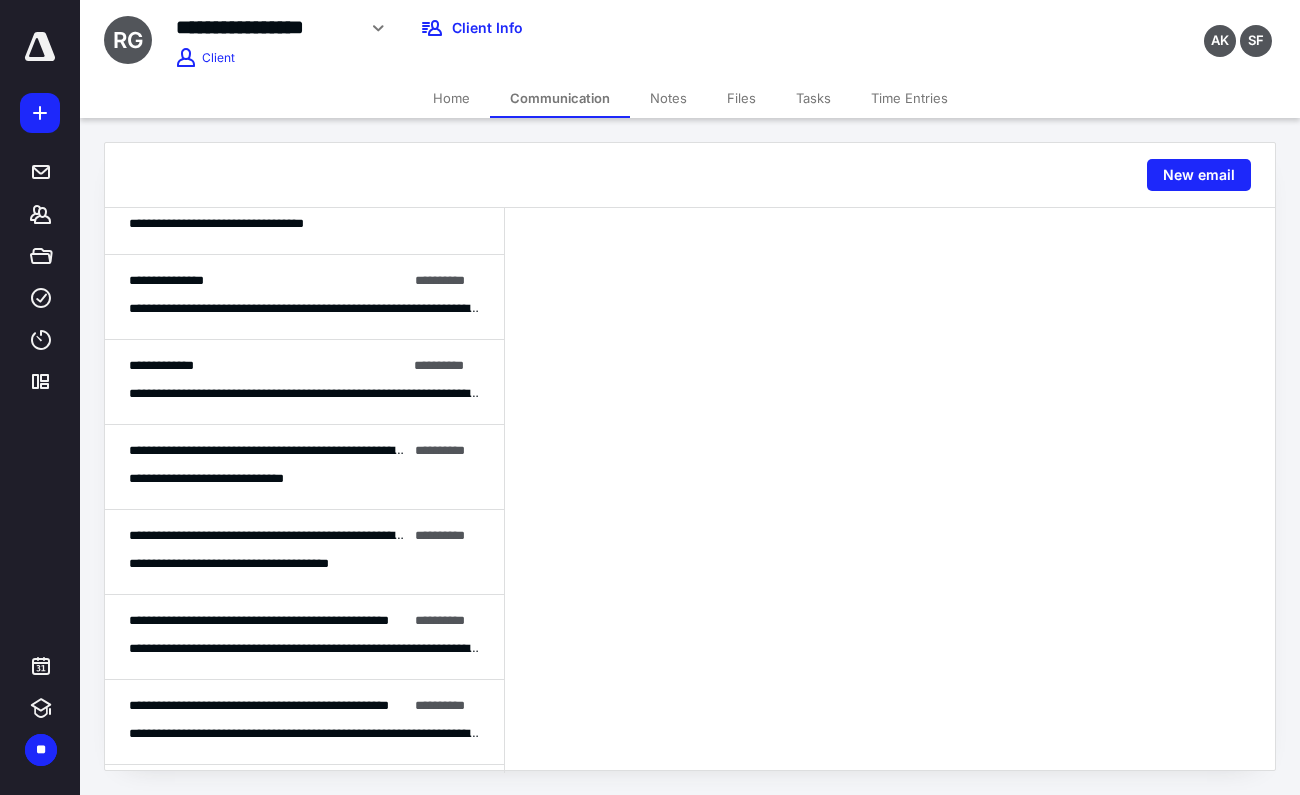 scroll, scrollTop: 314, scrollLeft: 0, axis: vertical 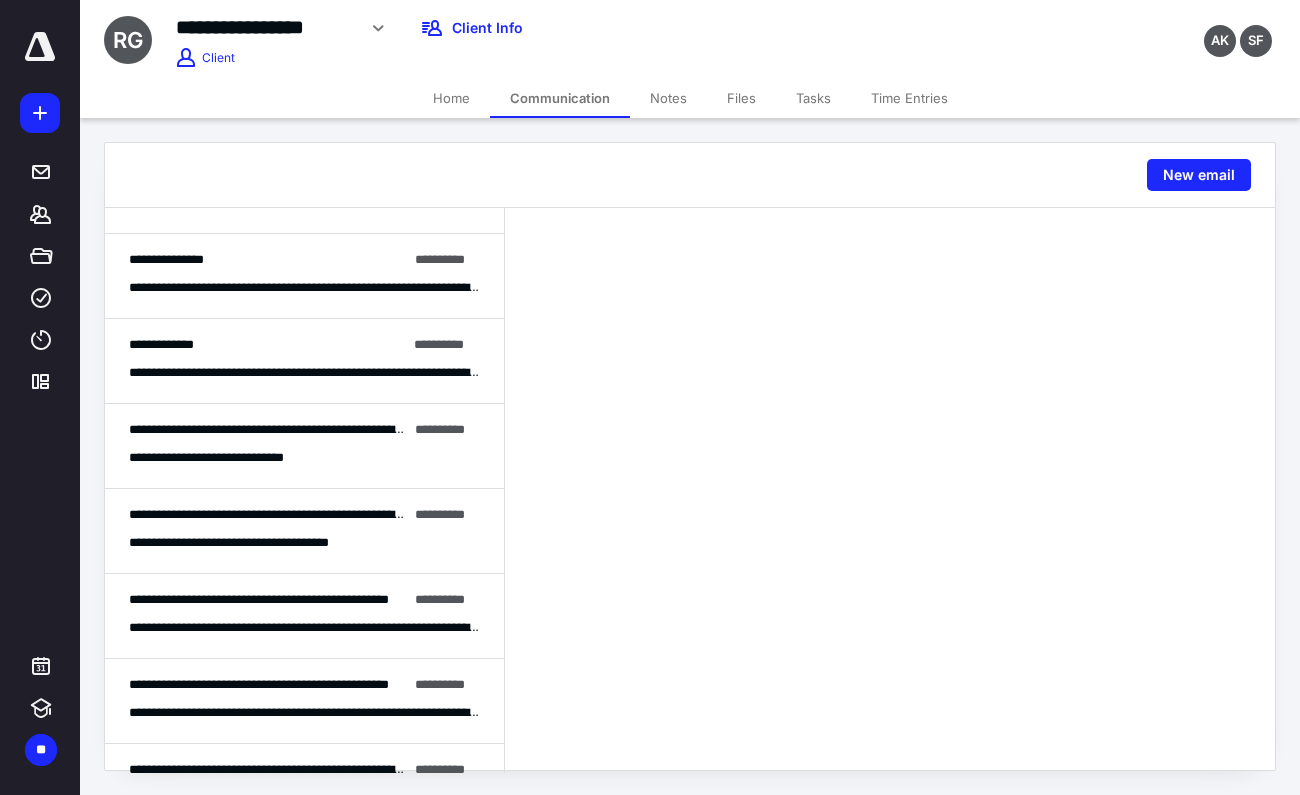 click on "**********" at bounding box center (304, 531) 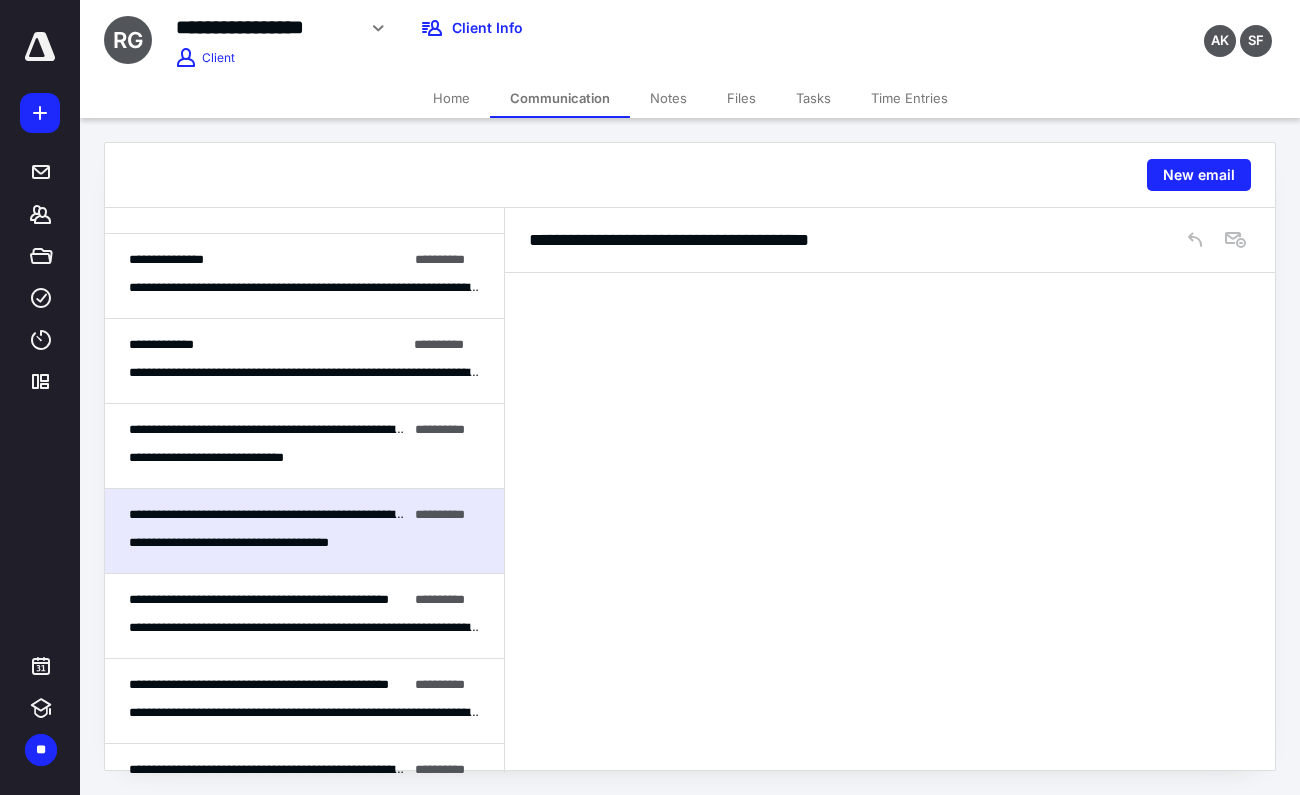 click on "**********" at bounding box center [304, 531] 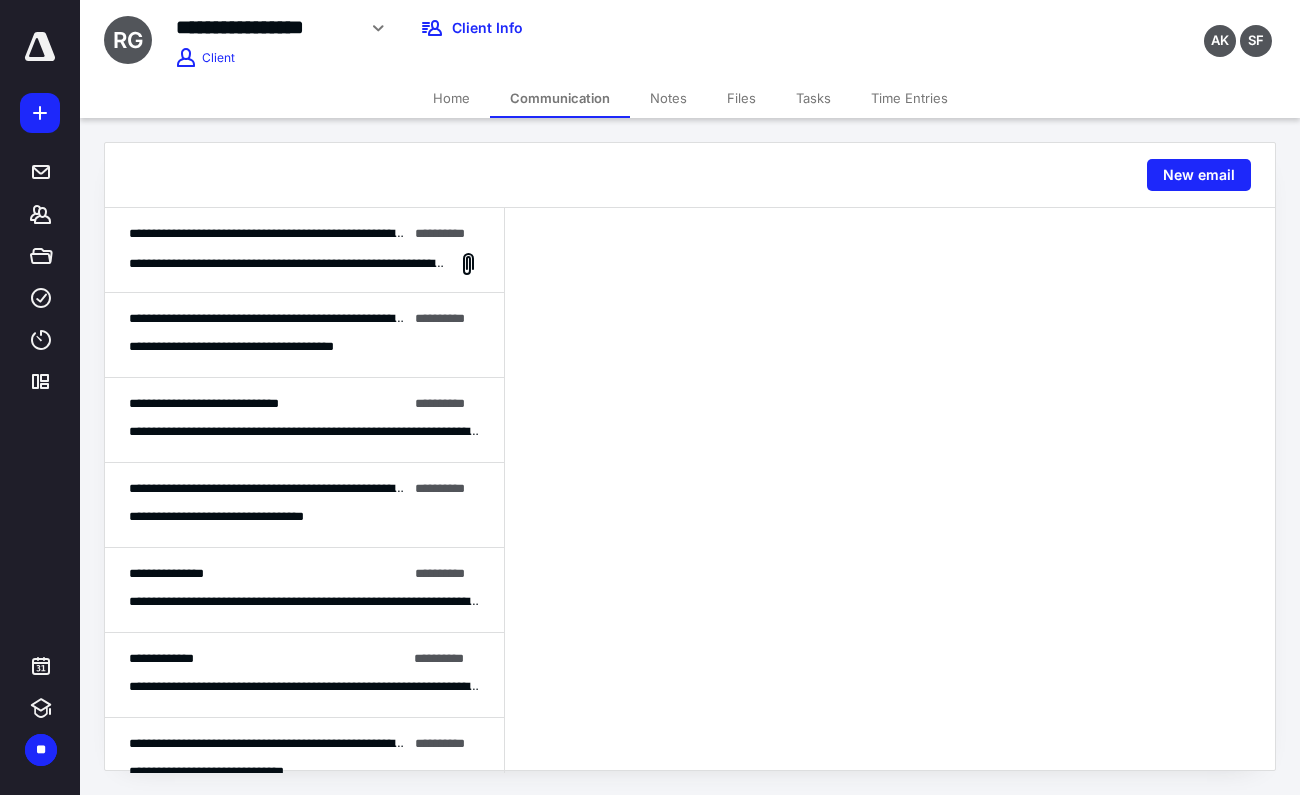 scroll, scrollTop: 0, scrollLeft: 0, axis: both 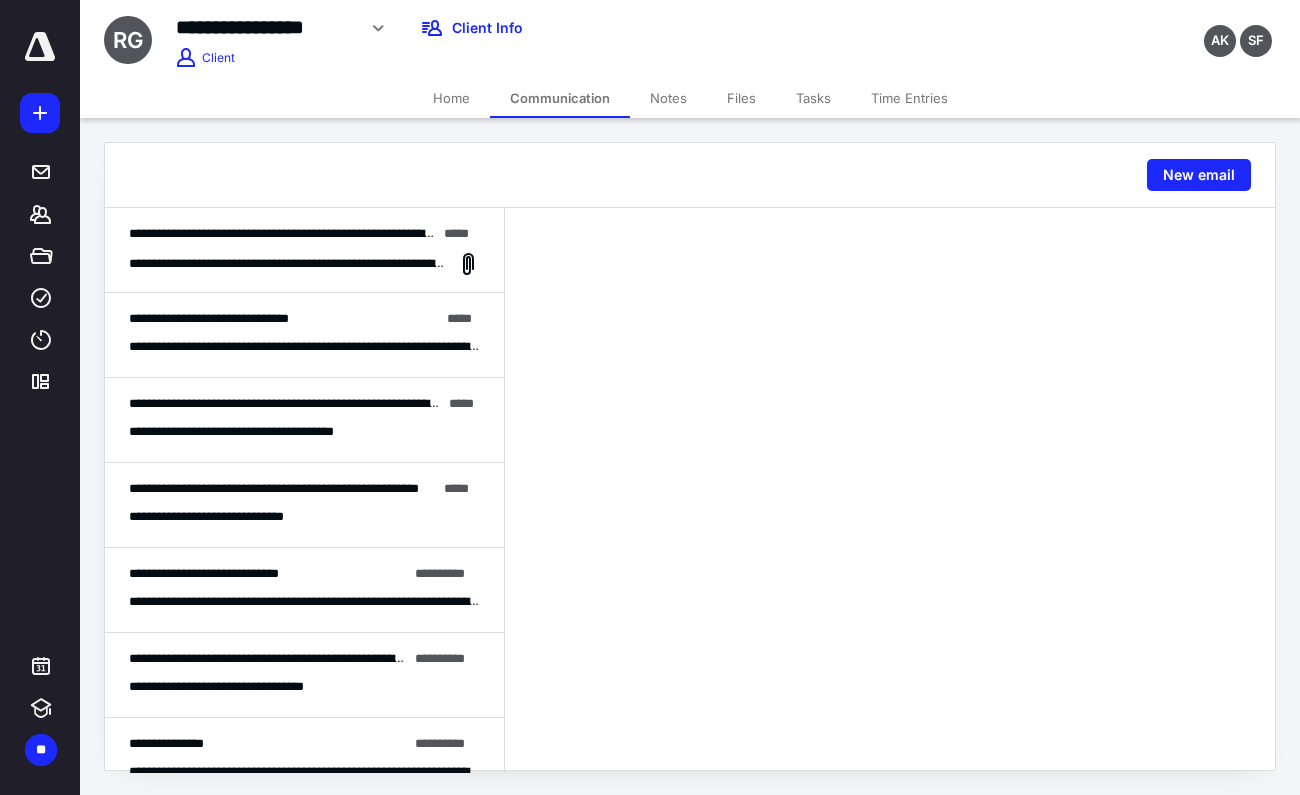 click on "**********" at bounding box center (288, 263) 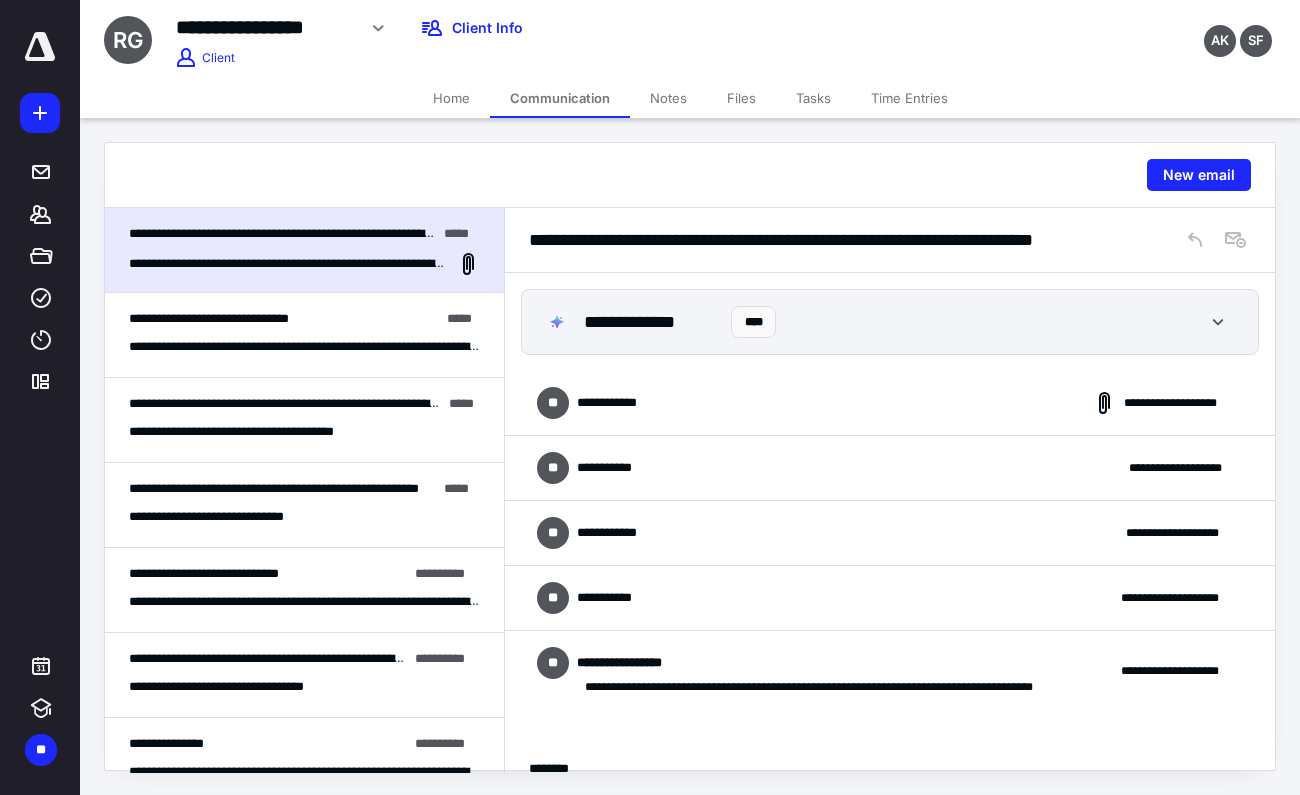 scroll, scrollTop: 0, scrollLeft: 0, axis: both 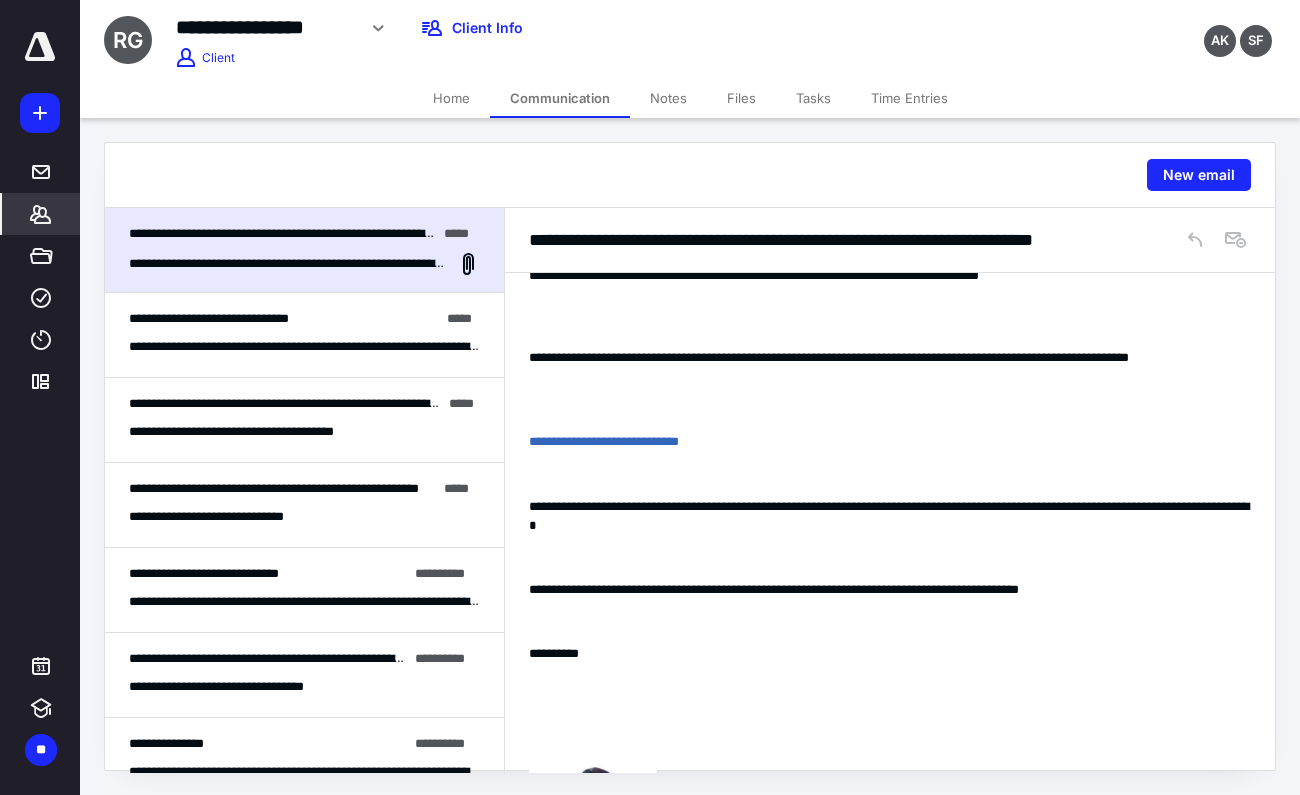 click 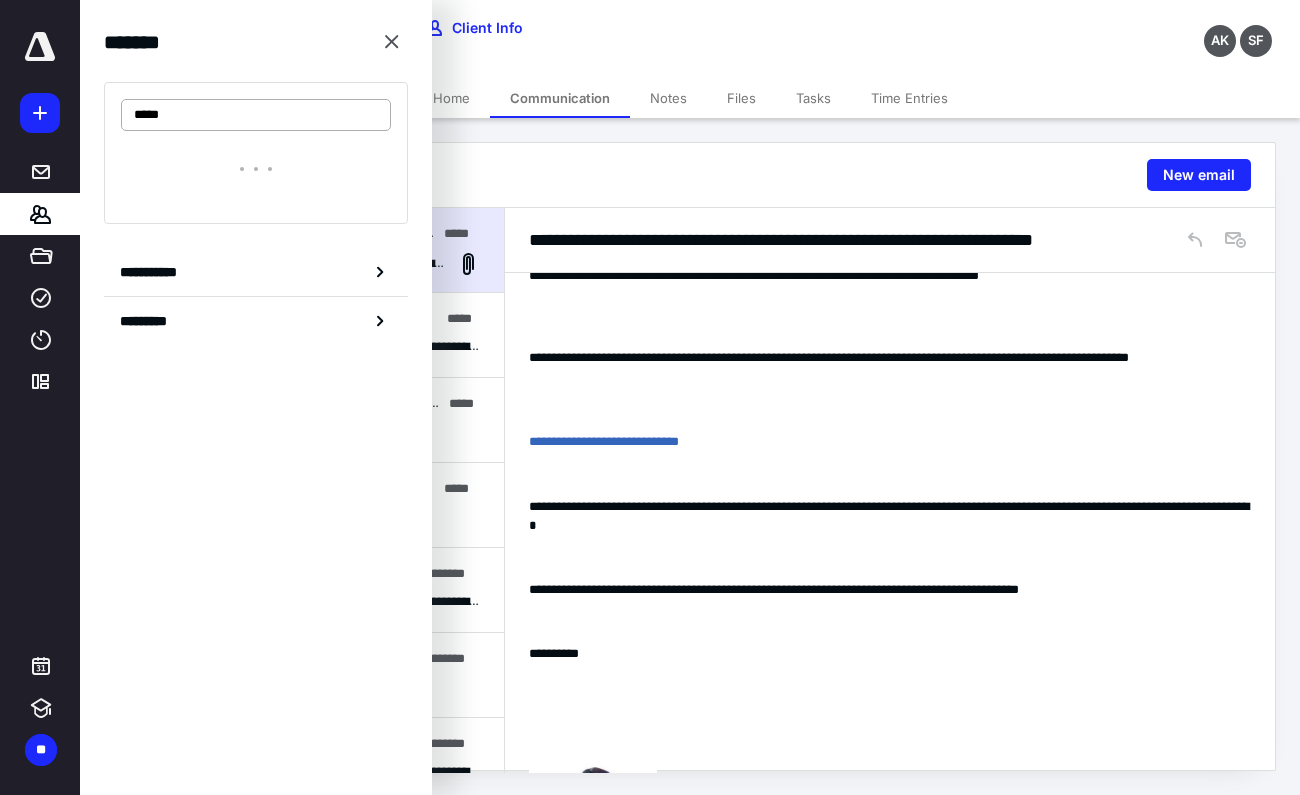 type on "******" 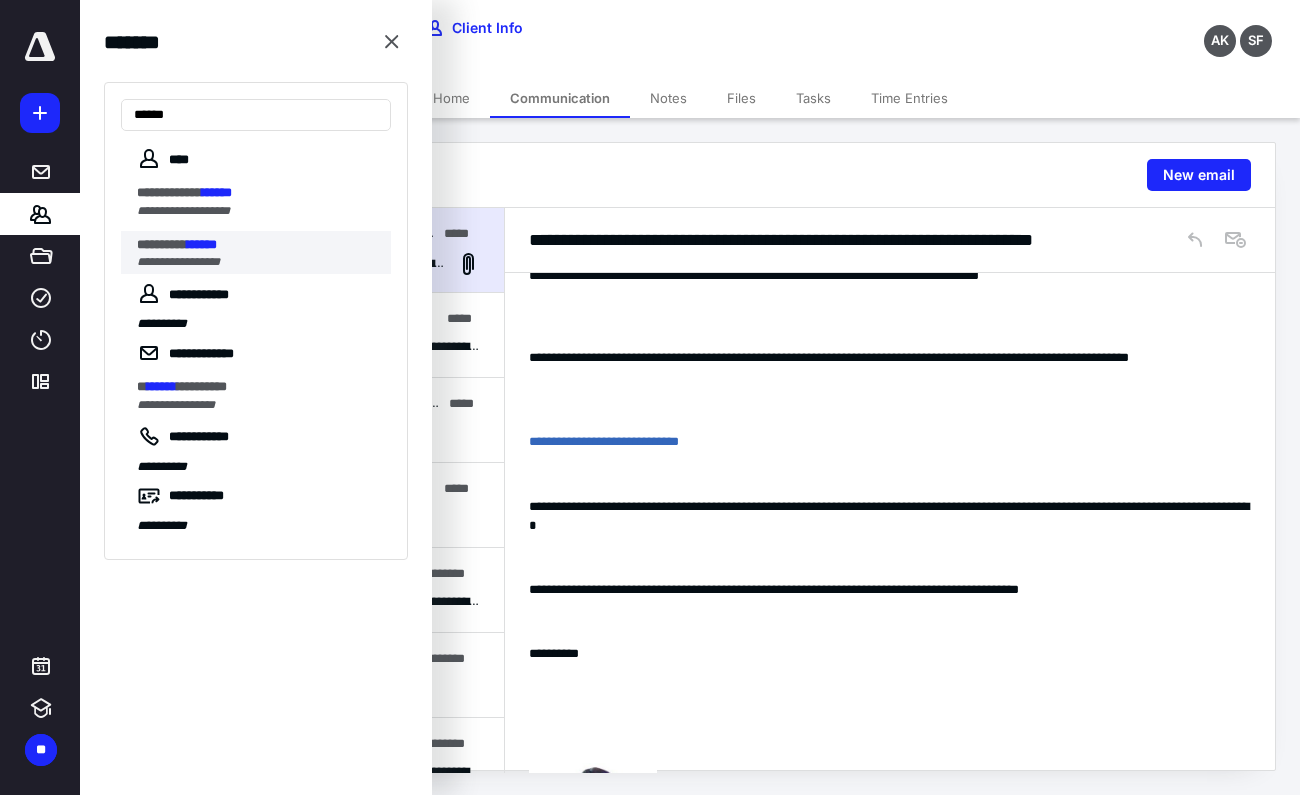 click on "*********" at bounding box center [162, 244] 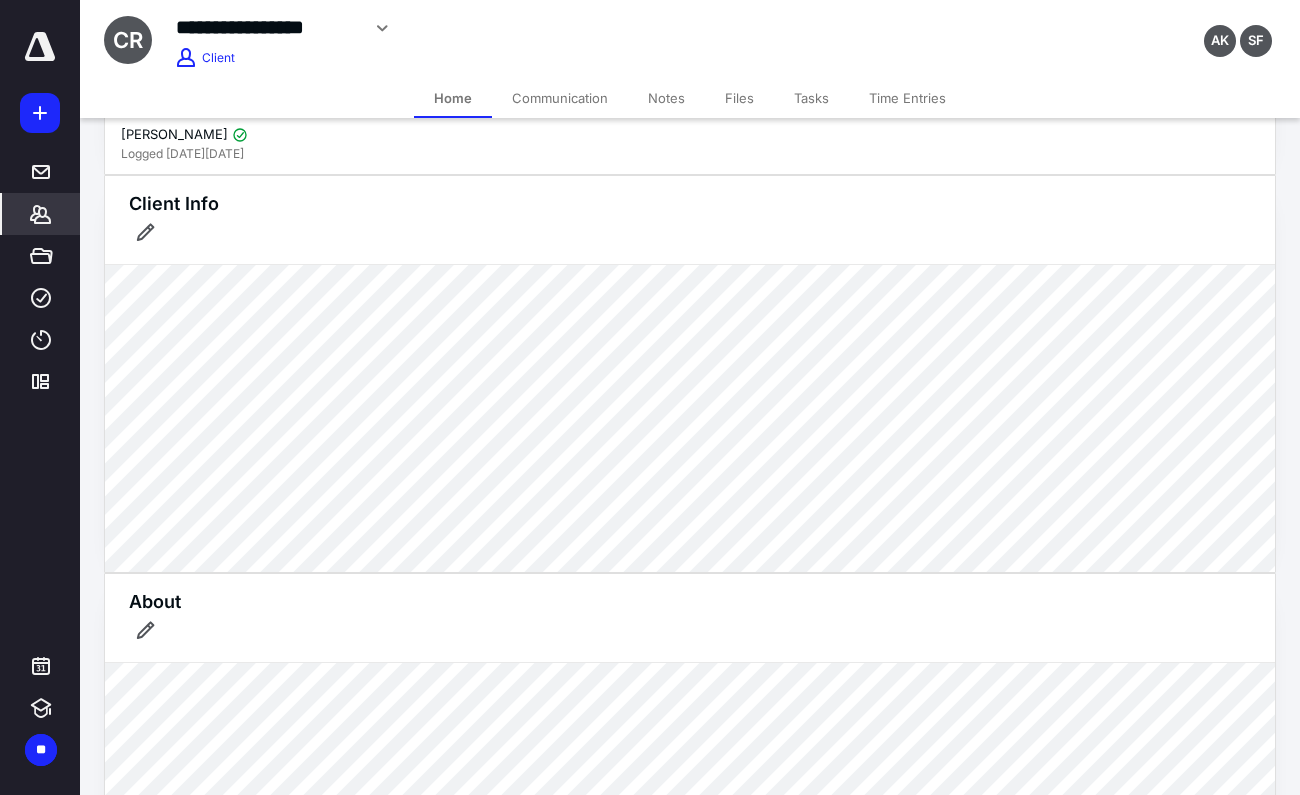 click on "Communication" at bounding box center [560, 98] 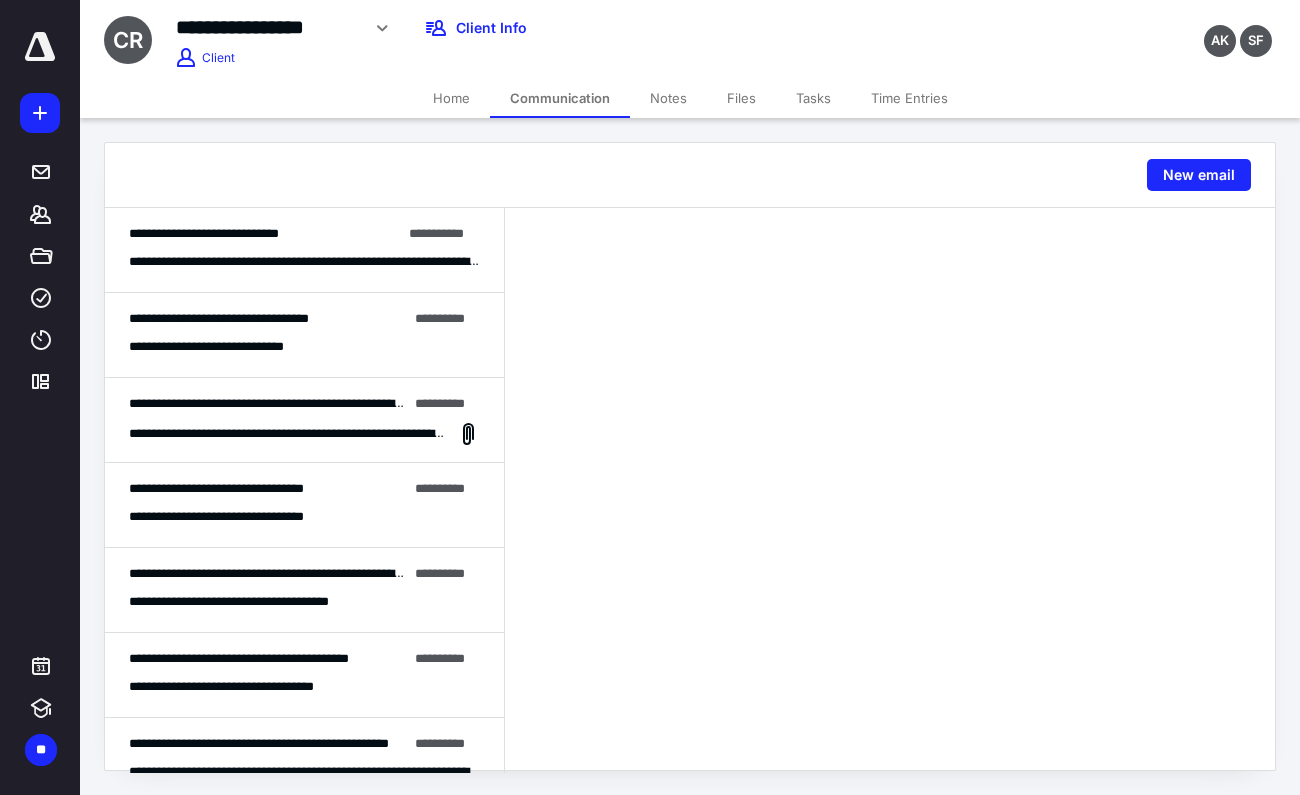 click on "**********" at bounding box center (304, 250) 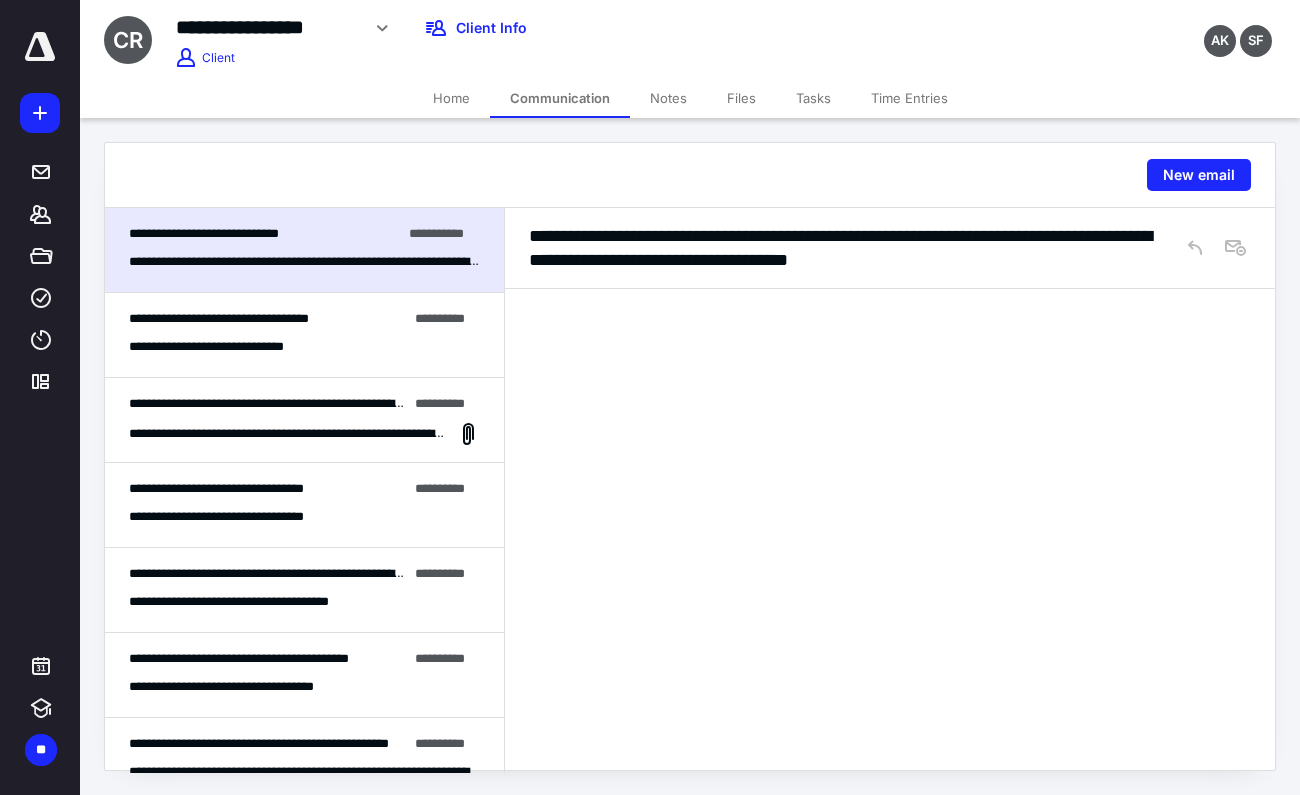 scroll, scrollTop: 0, scrollLeft: 0, axis: both 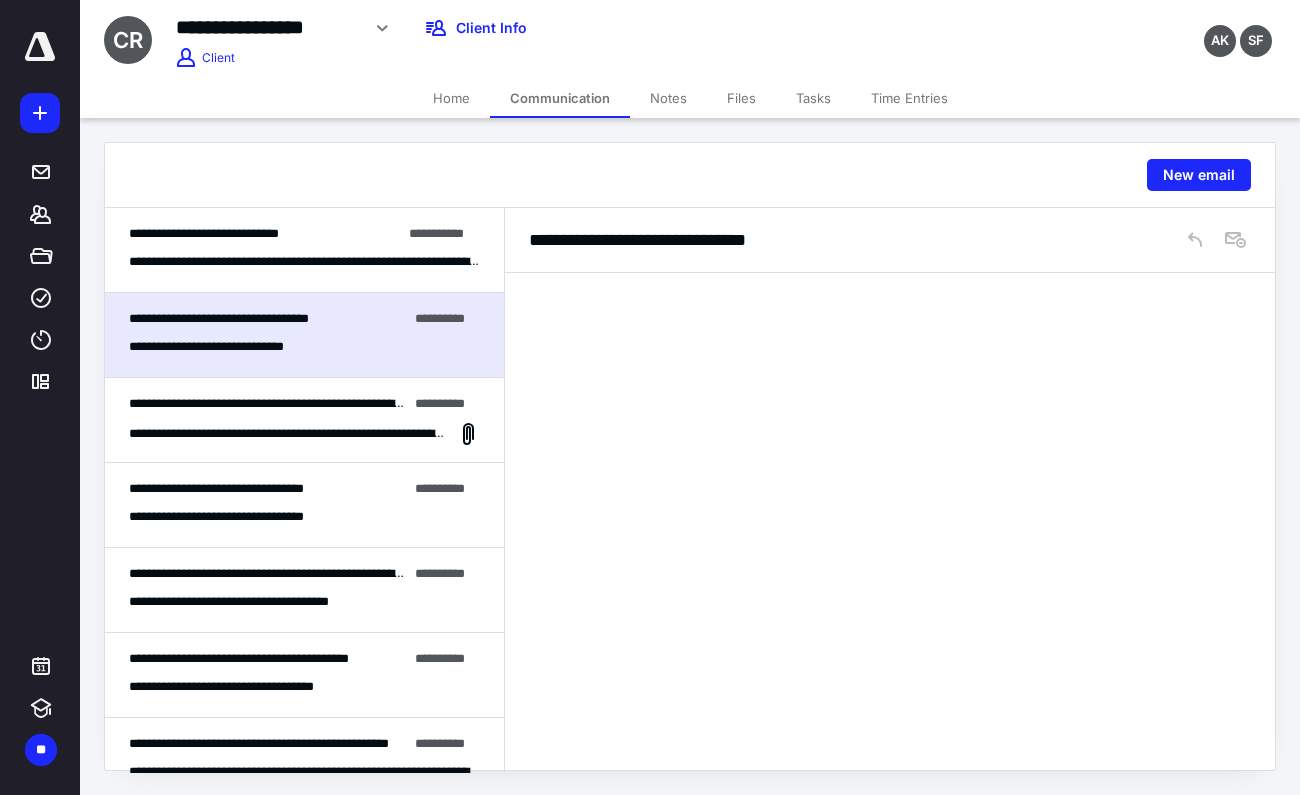 click on "**********" at bounding box center [304, 434] 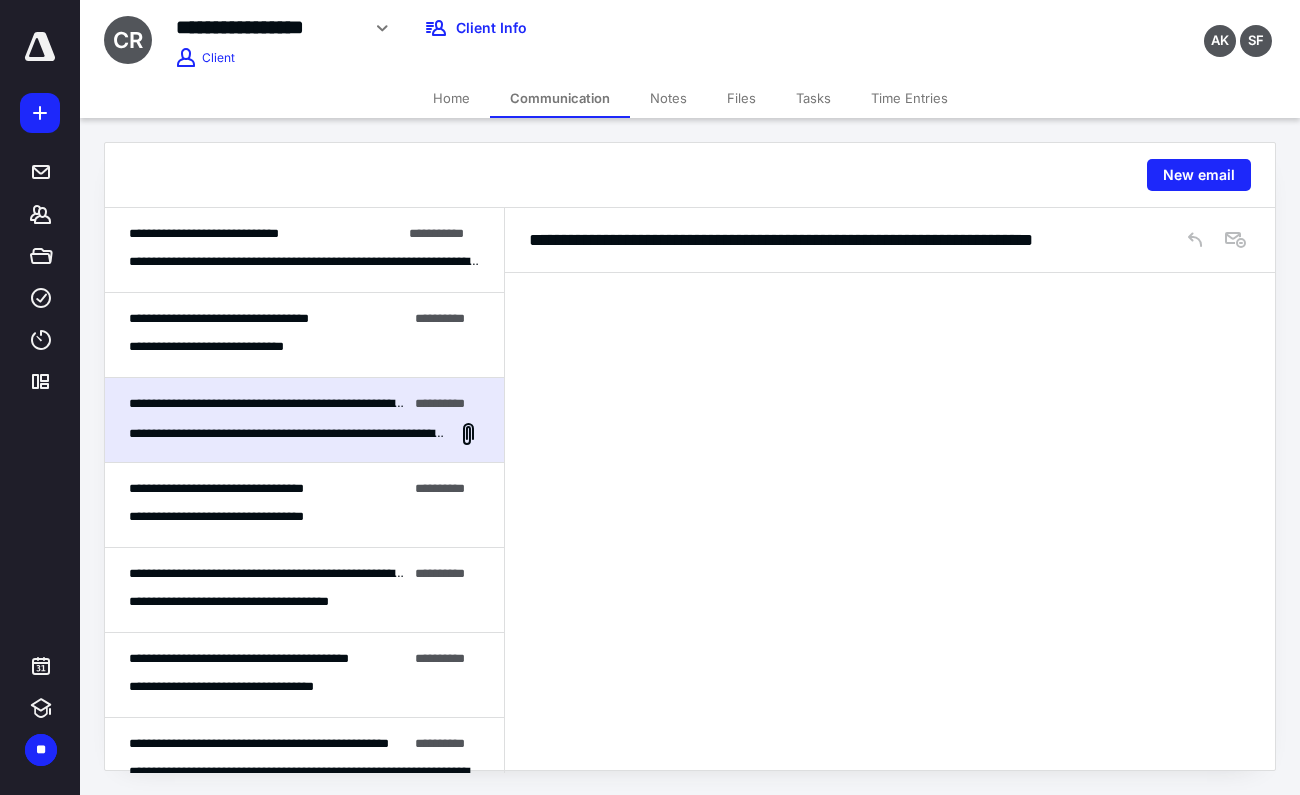 click on "**********" at bounding box center [841, 240] 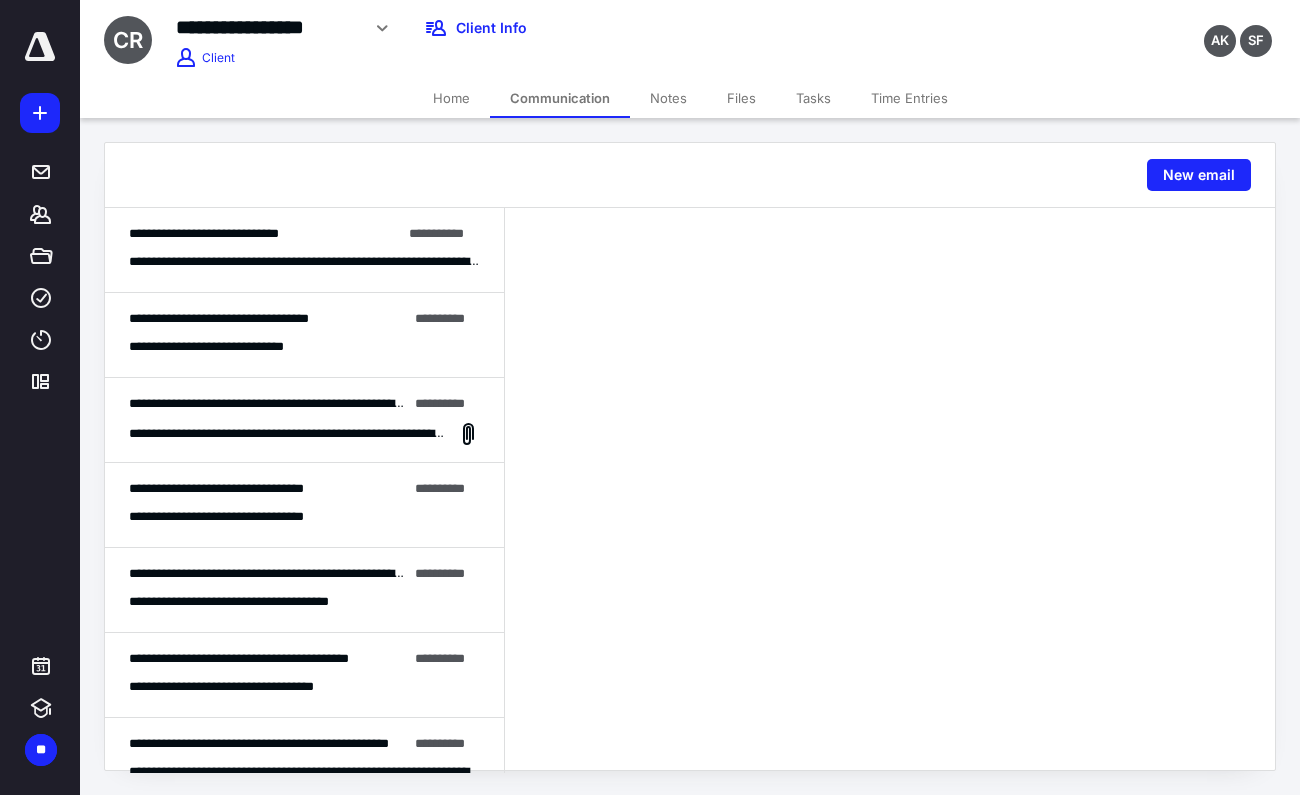 click on "**********" at bounding box center (304, 420) 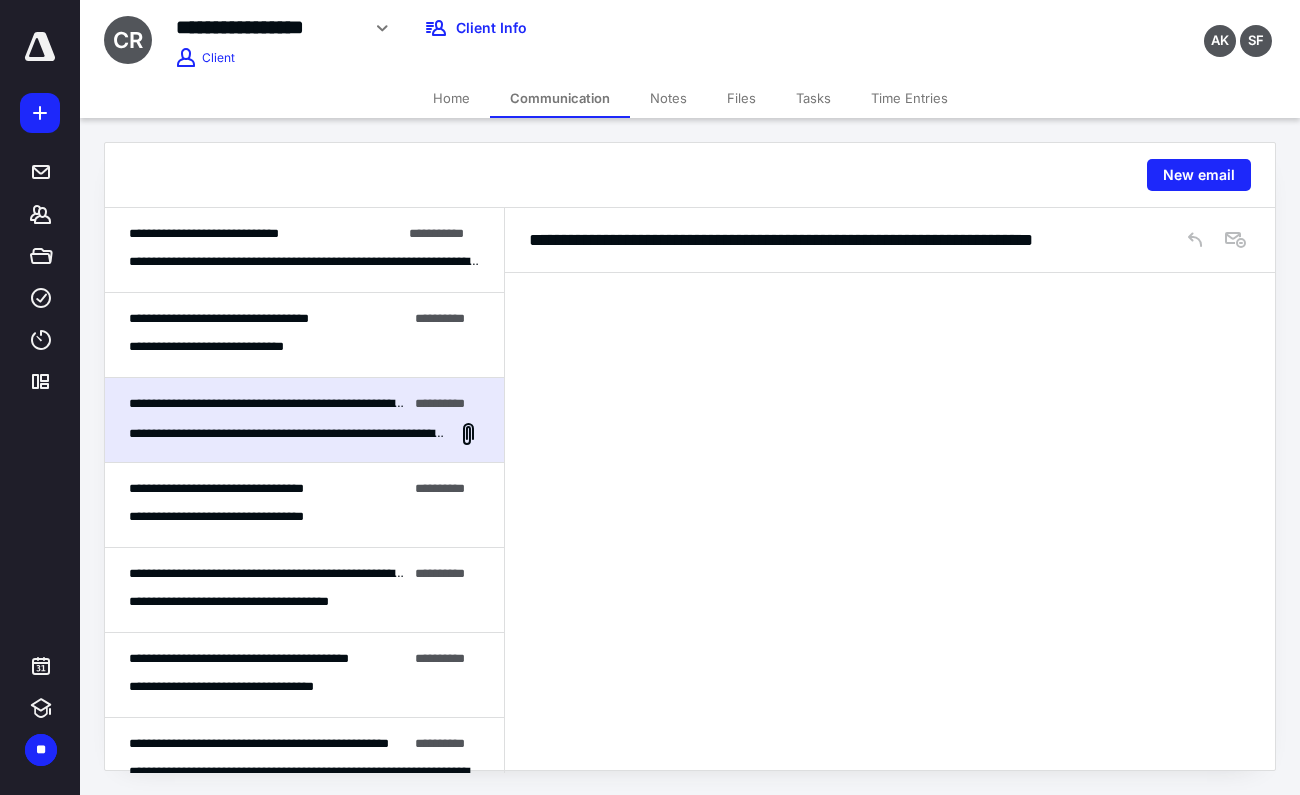 click on "**********" at bounding box center [304, 420] 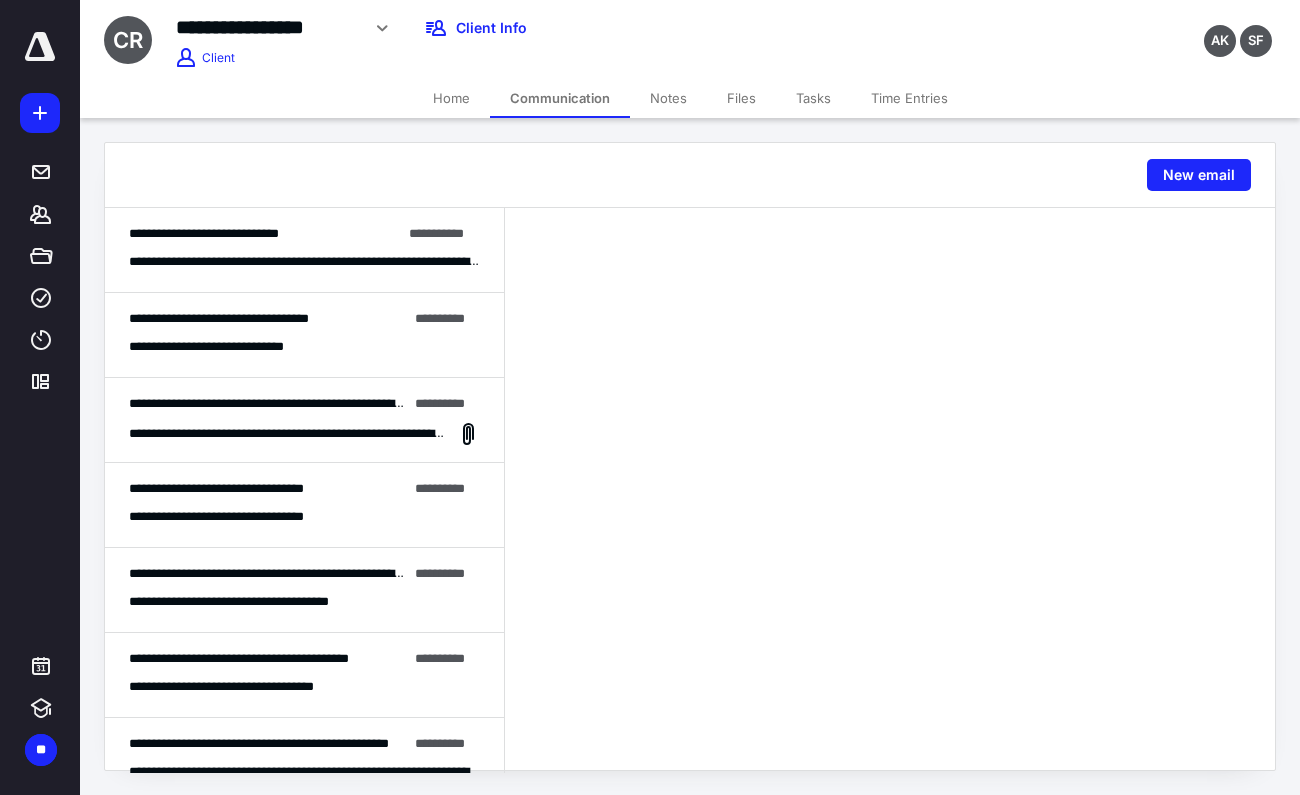 click on "**********" at bounding box center [304, 420] 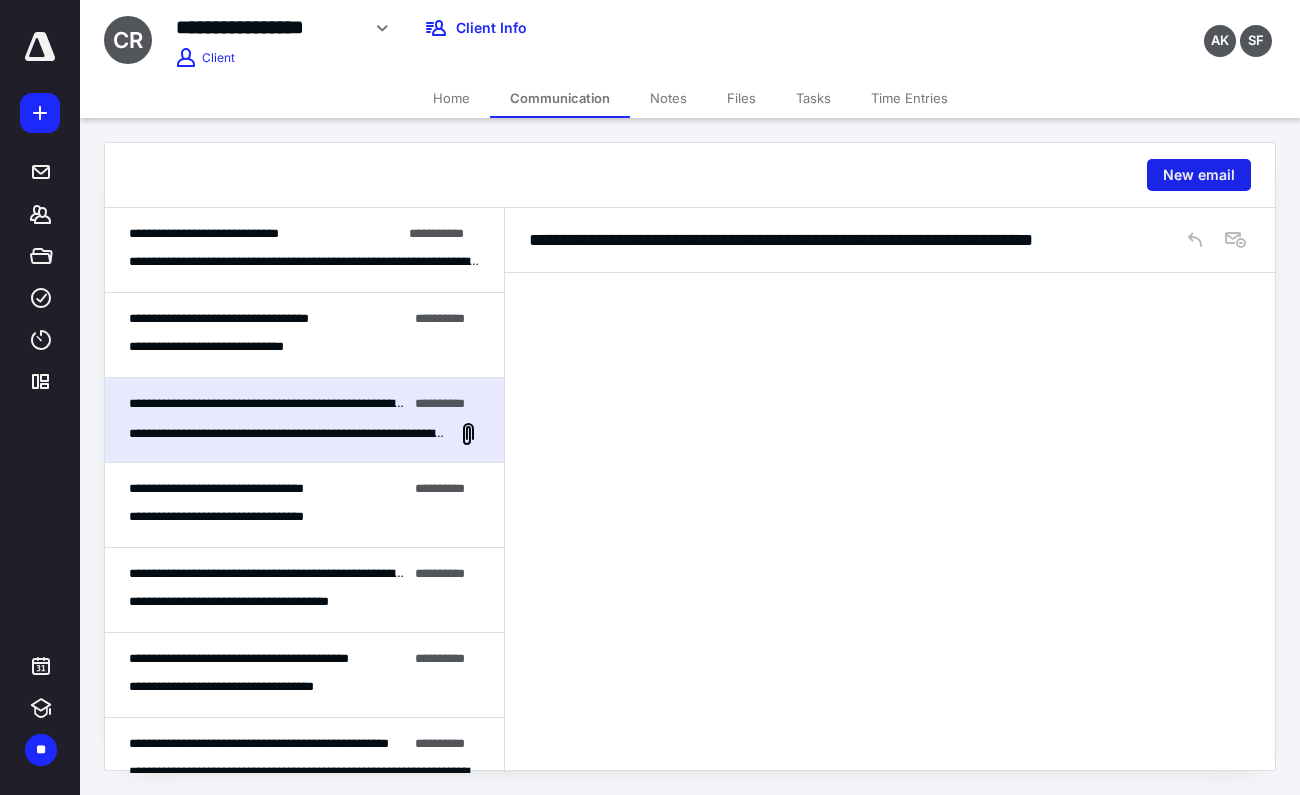 click on "New email" at bounding box center (1199, 175) 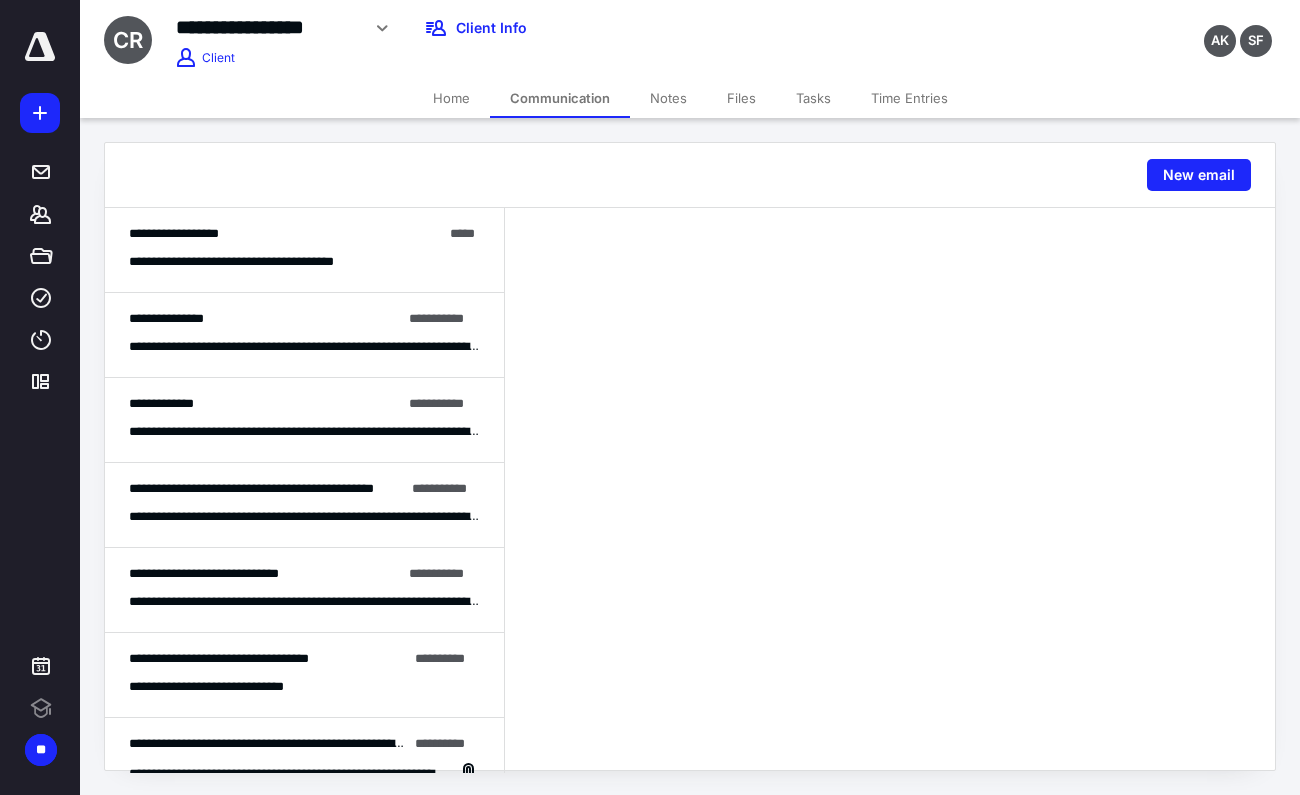 scroll, scrollTop: 0, scrollLeft: 0, axis: both 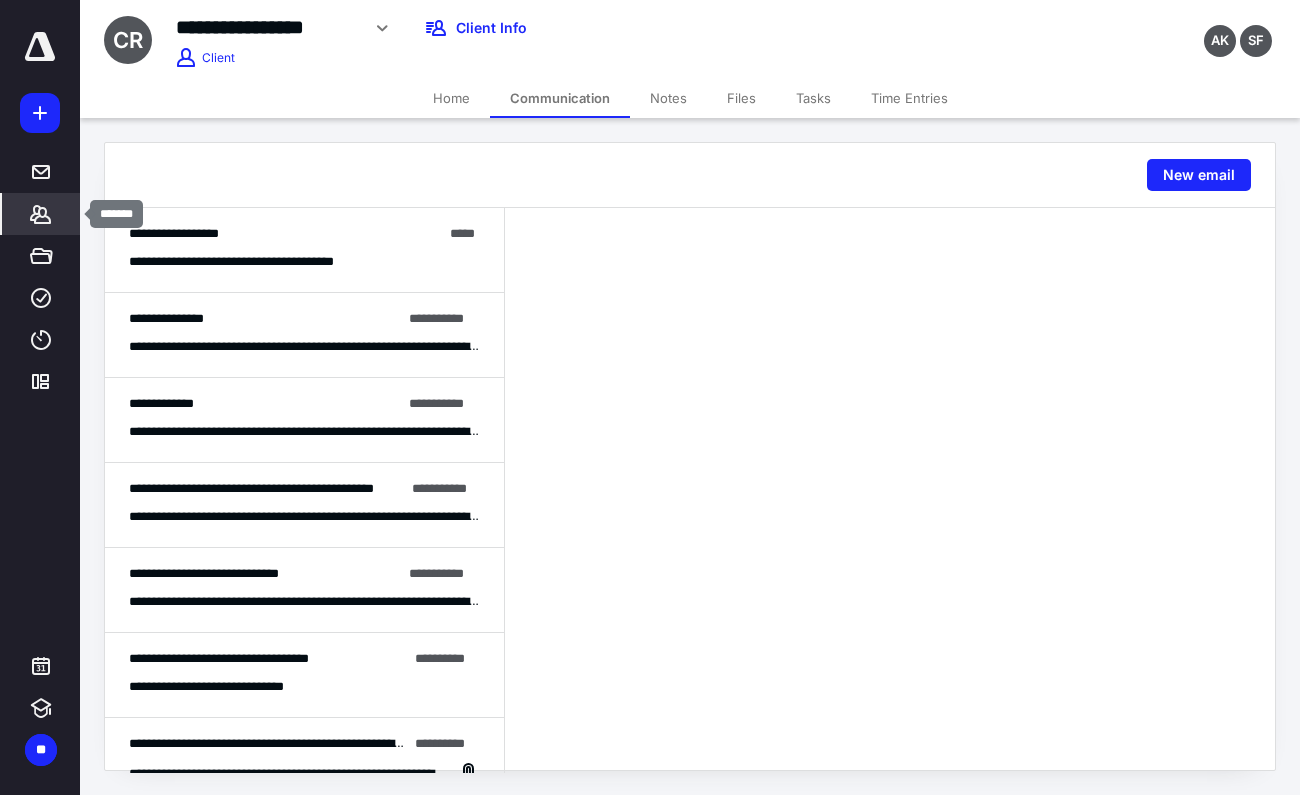 click on "*******" at bounding box center (41, 214) 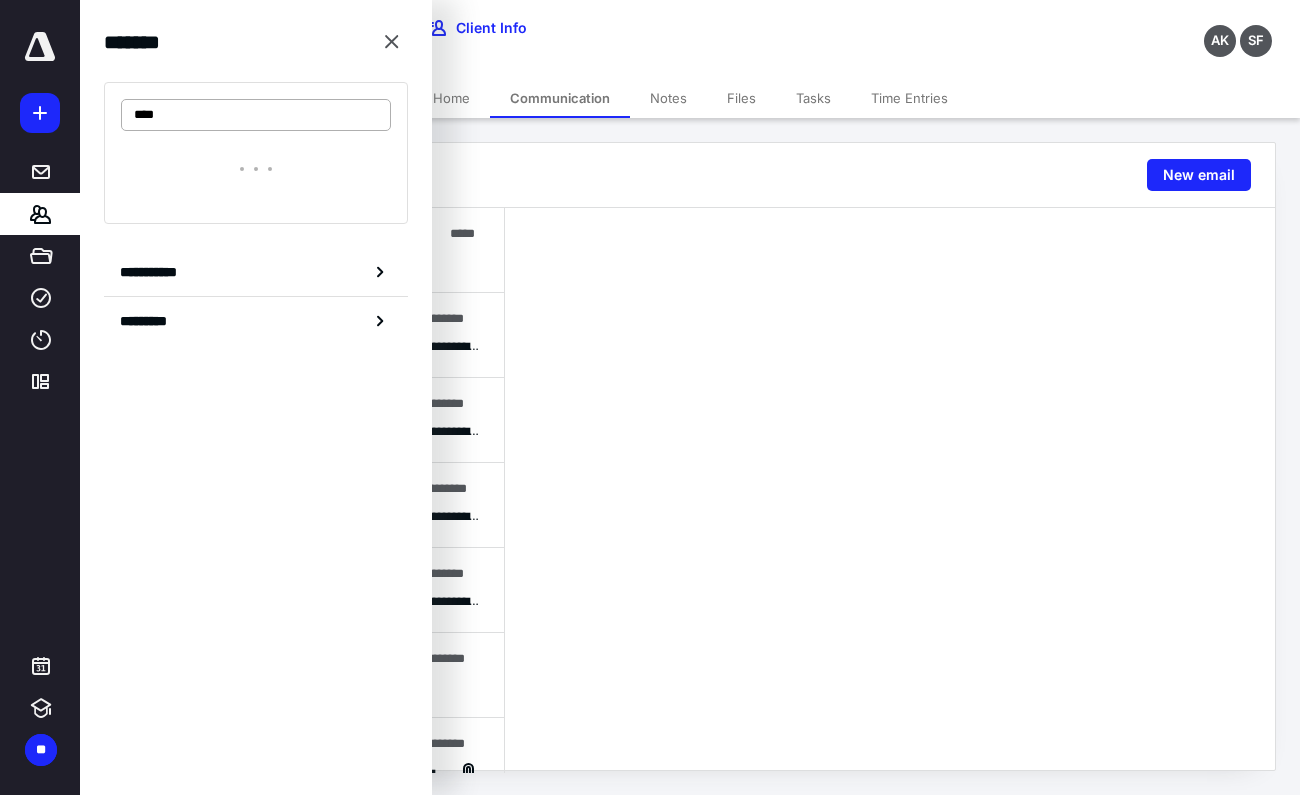 type on "*****" 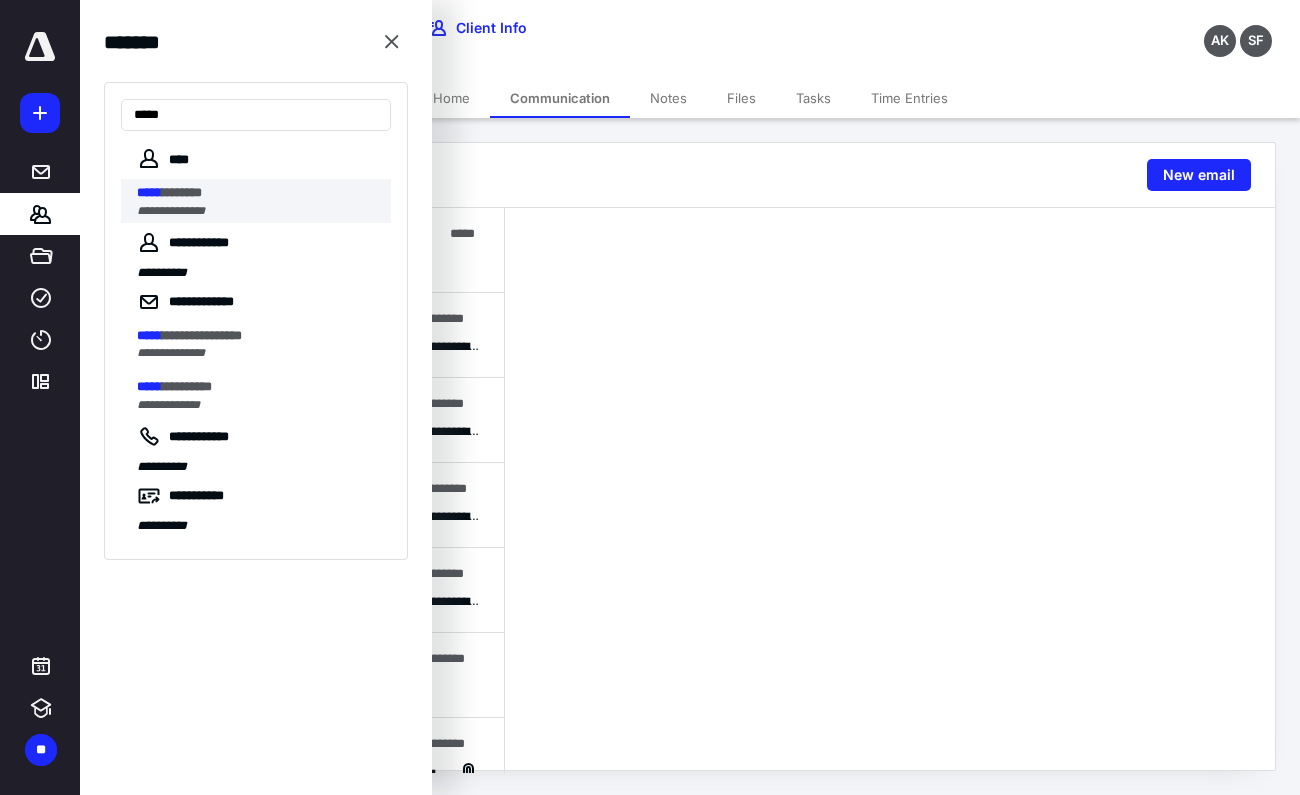 click on "**********" at bounding box center [258, 211] 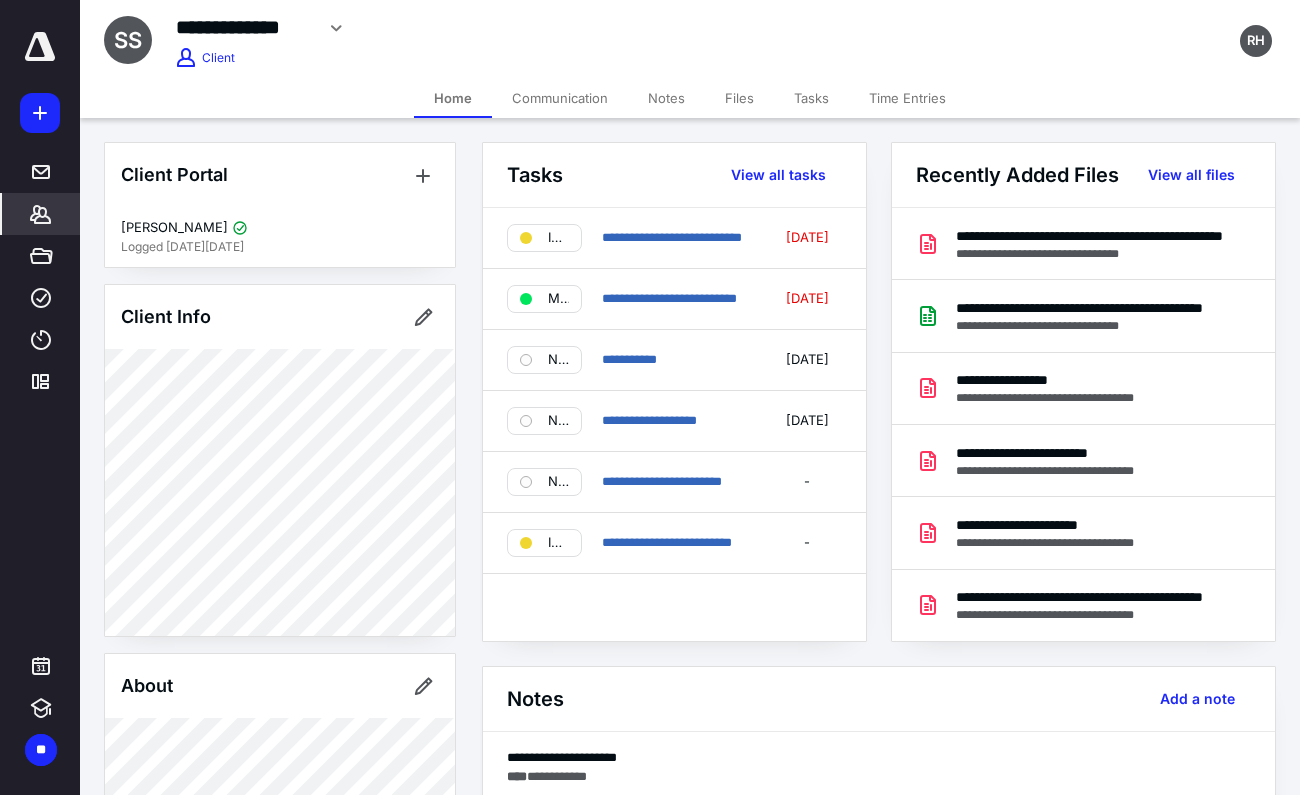 click on "Communication" at bounding box center (560, 98) 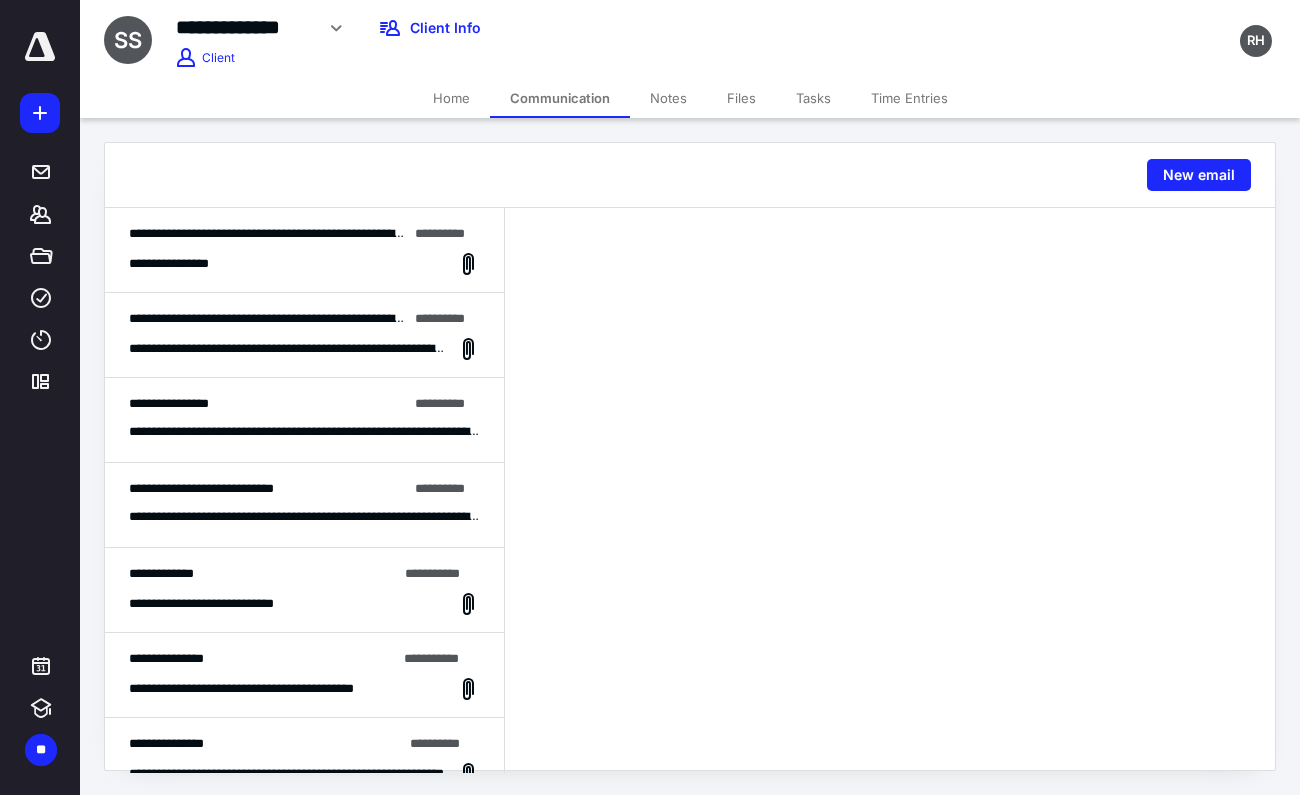 click on "**********" at bounding box center (288, 348) 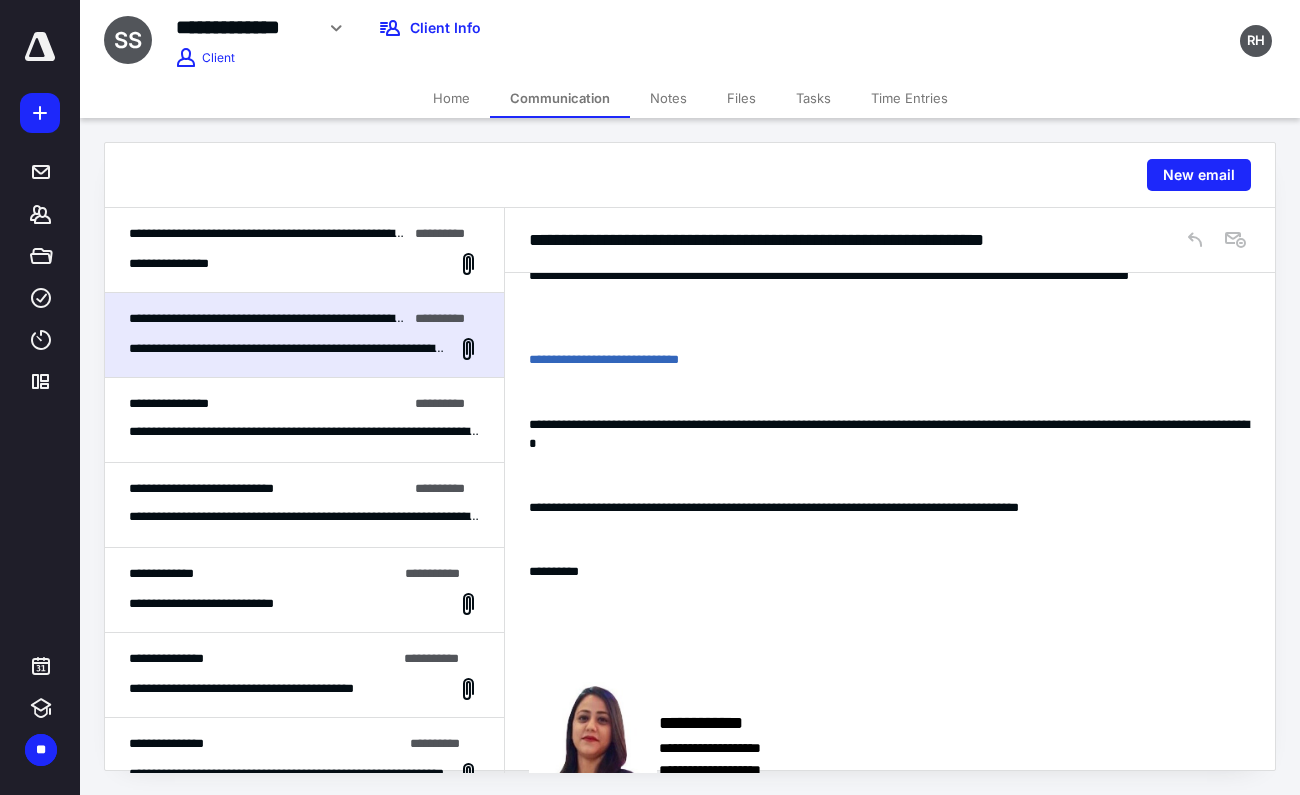 scroll, scrollTop: 628, scrollLeft: 0, axis: vertical 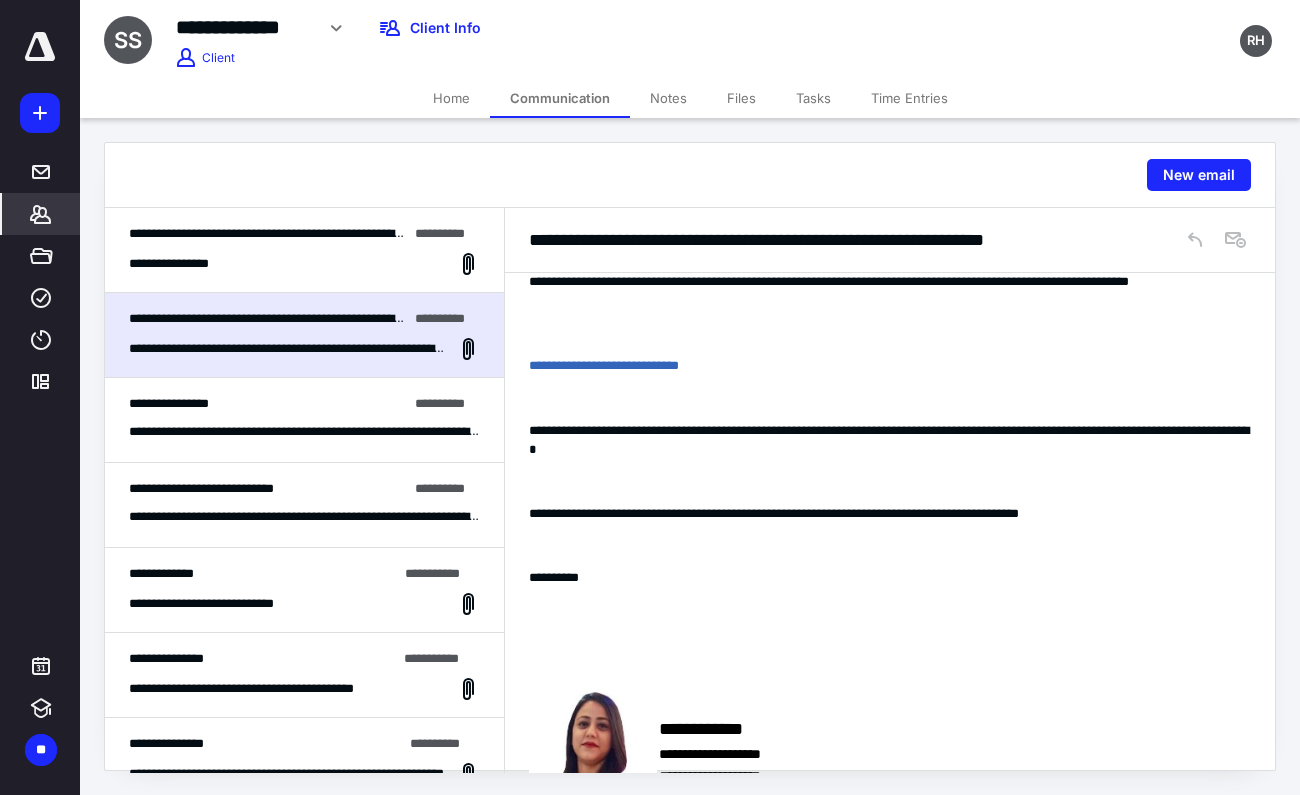 click 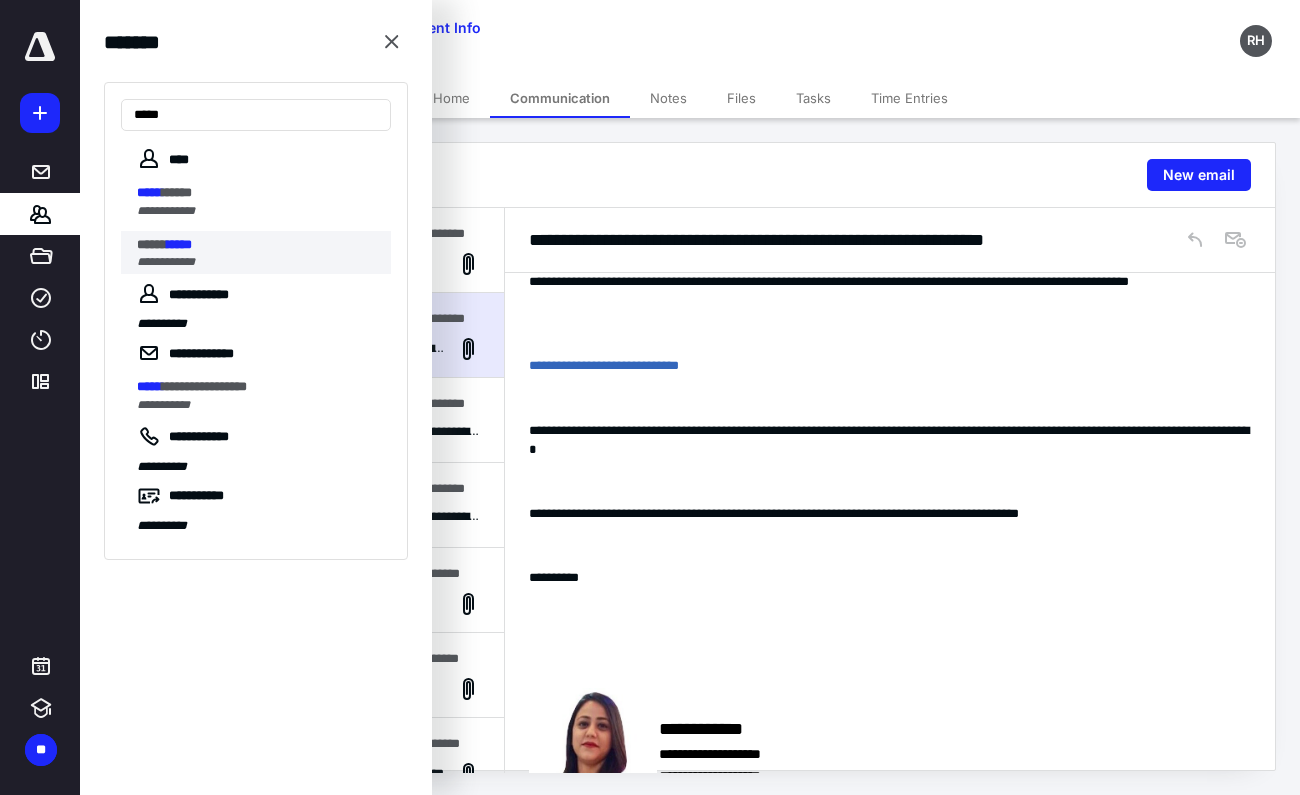 type on "*****" 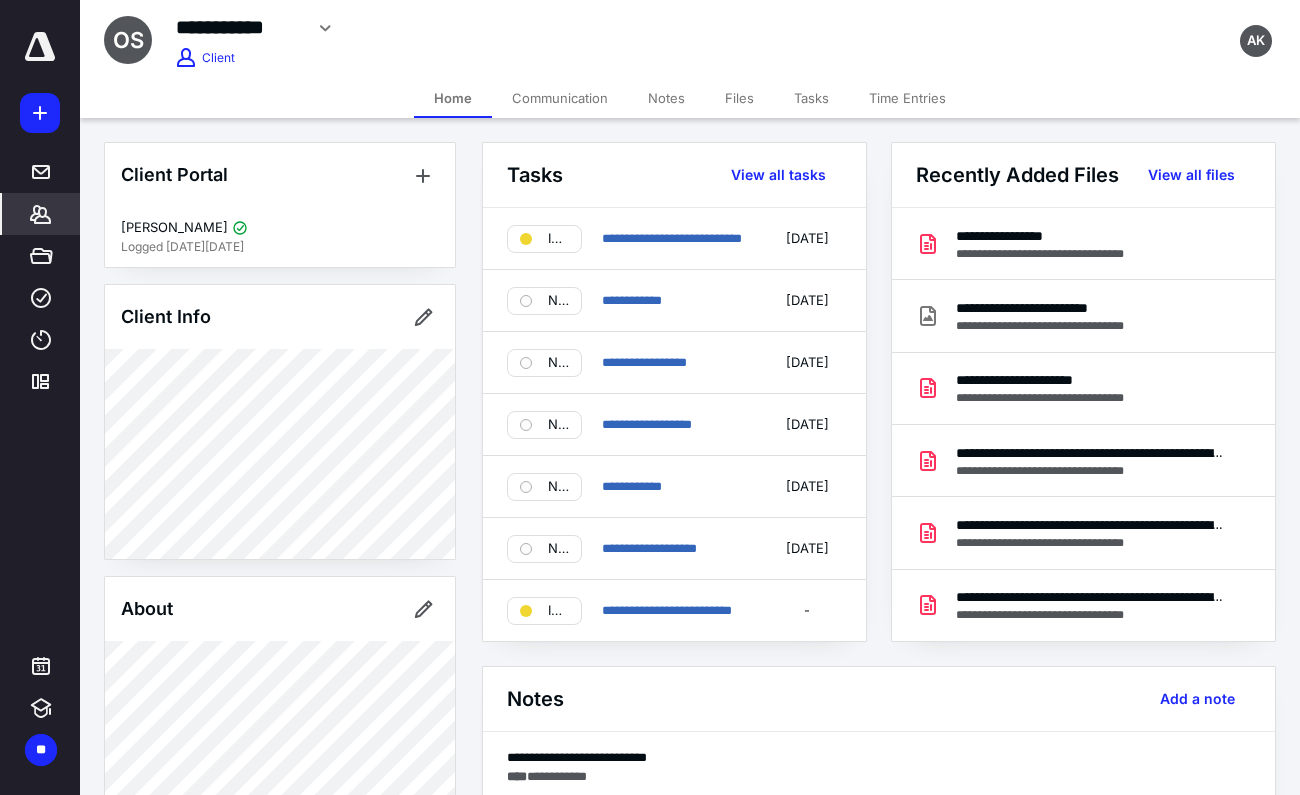 click on "Communication" at bounding box center (560, 98) 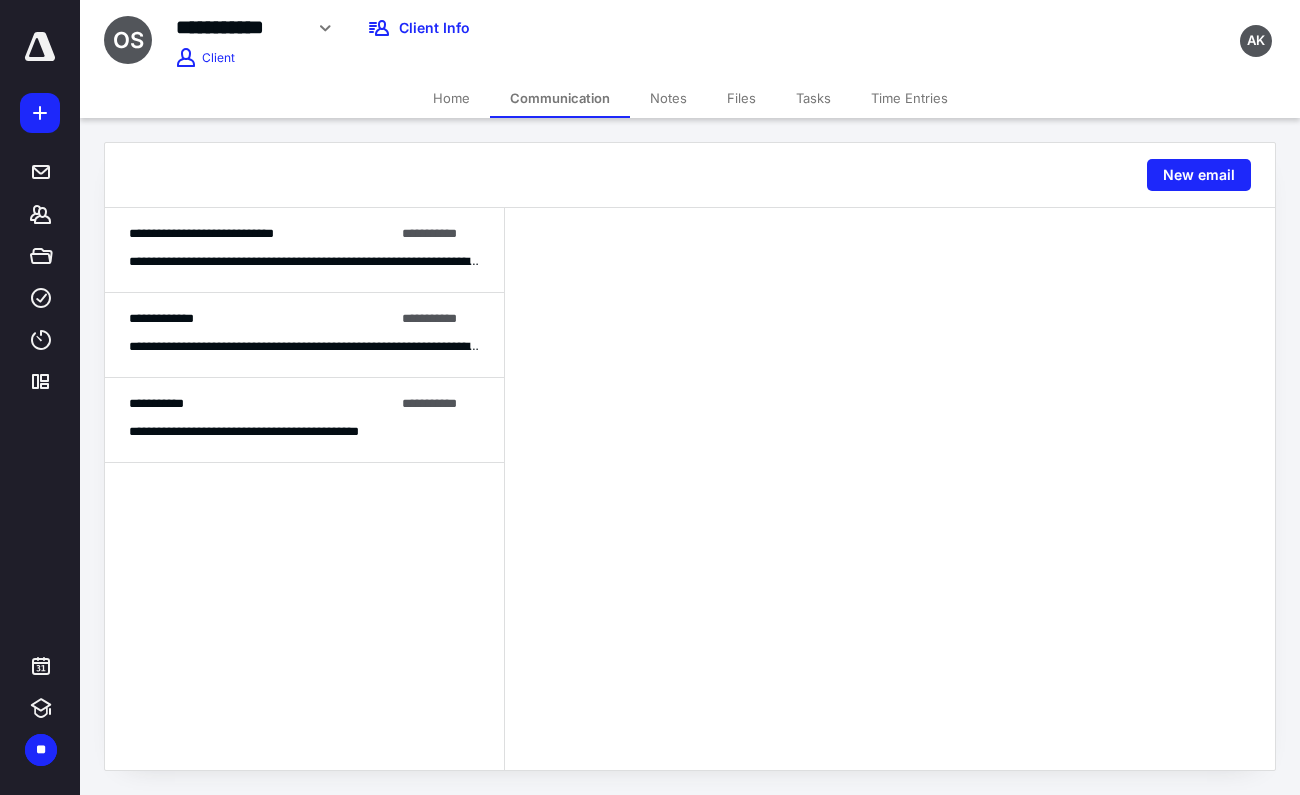 click on "**********" at bounding box center [304, 250] 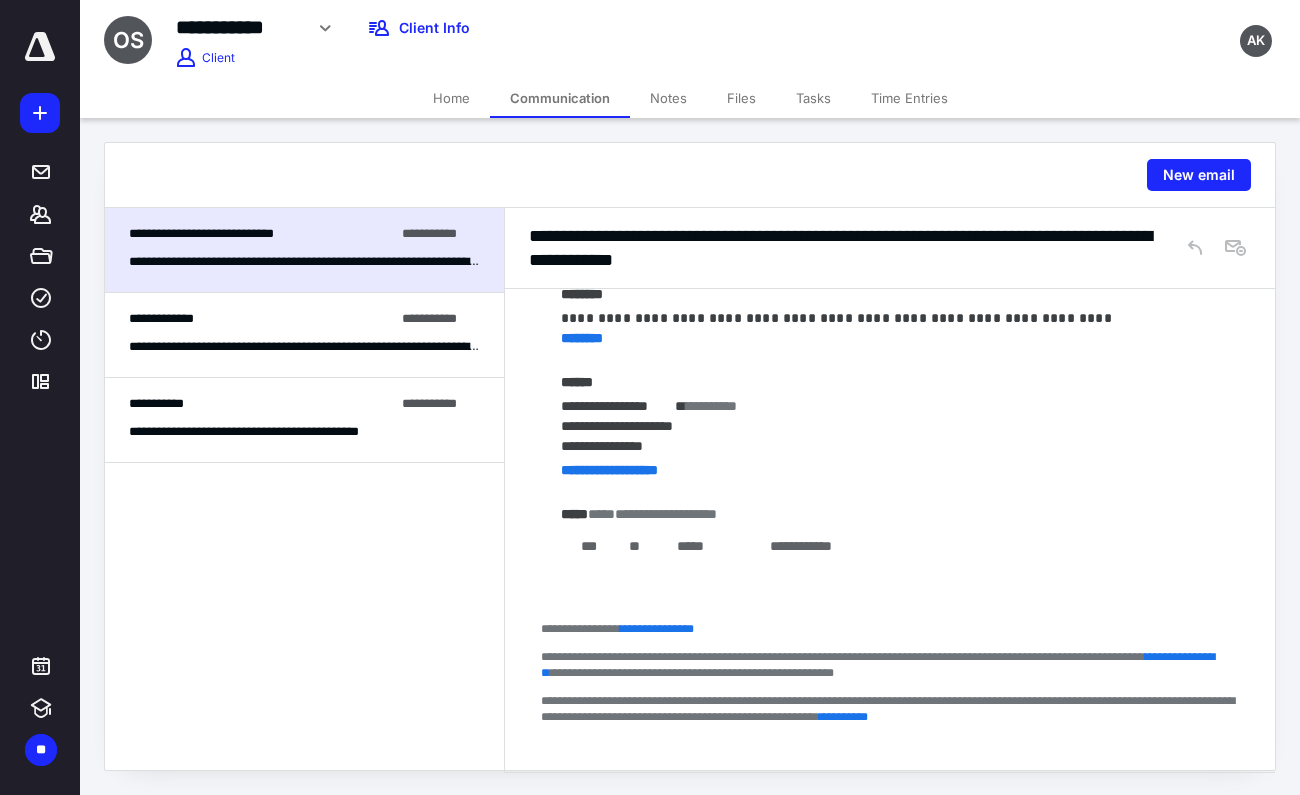 scroll, scrollTop: 967, scrollLeft: 0, axis: vertical 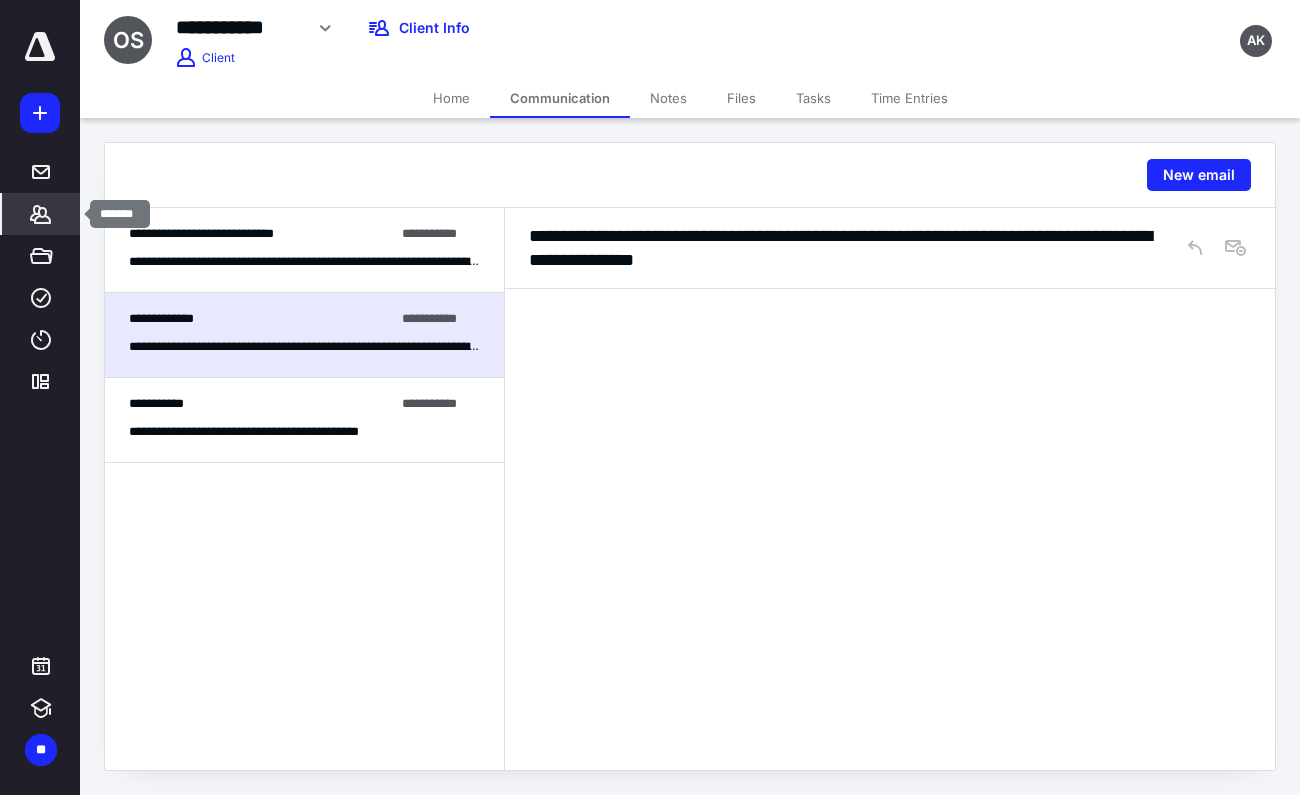 click on "*******" at bounding box center [41, 214] 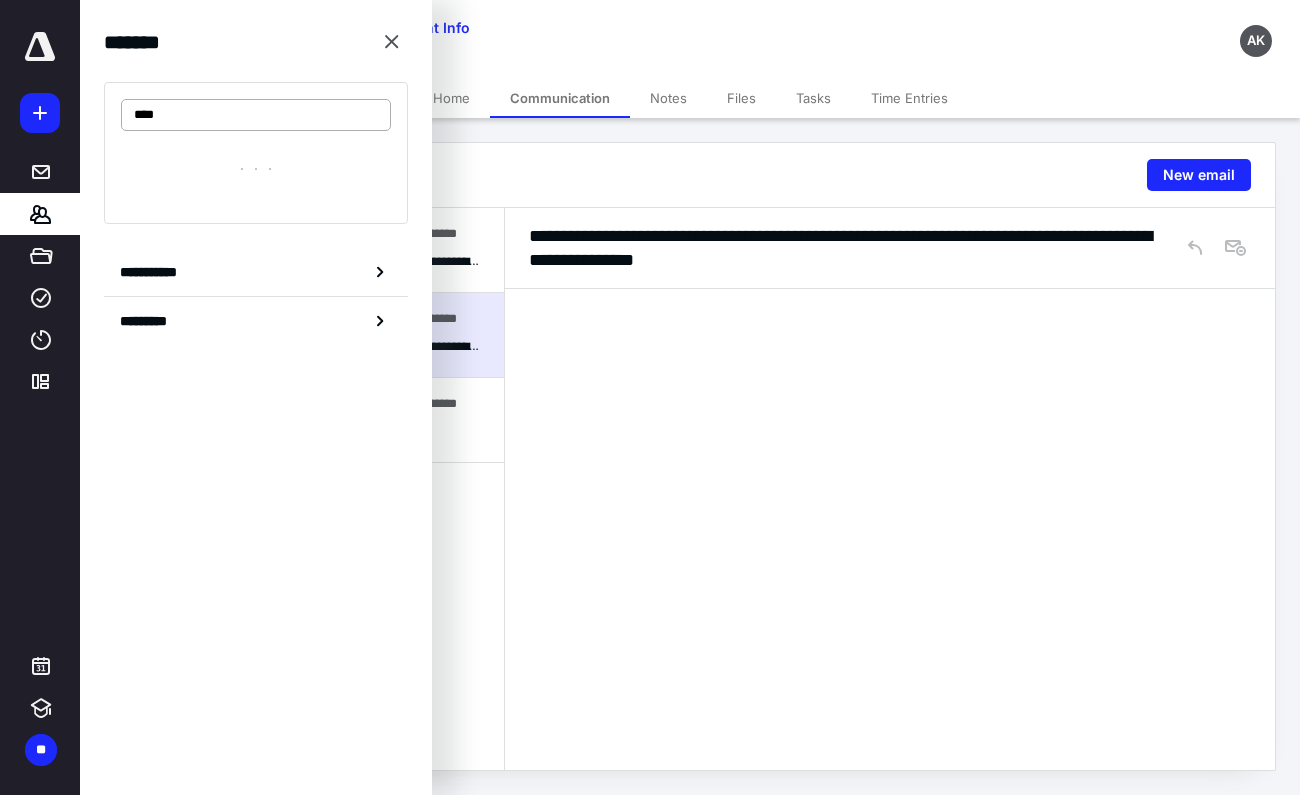 type on "*****" 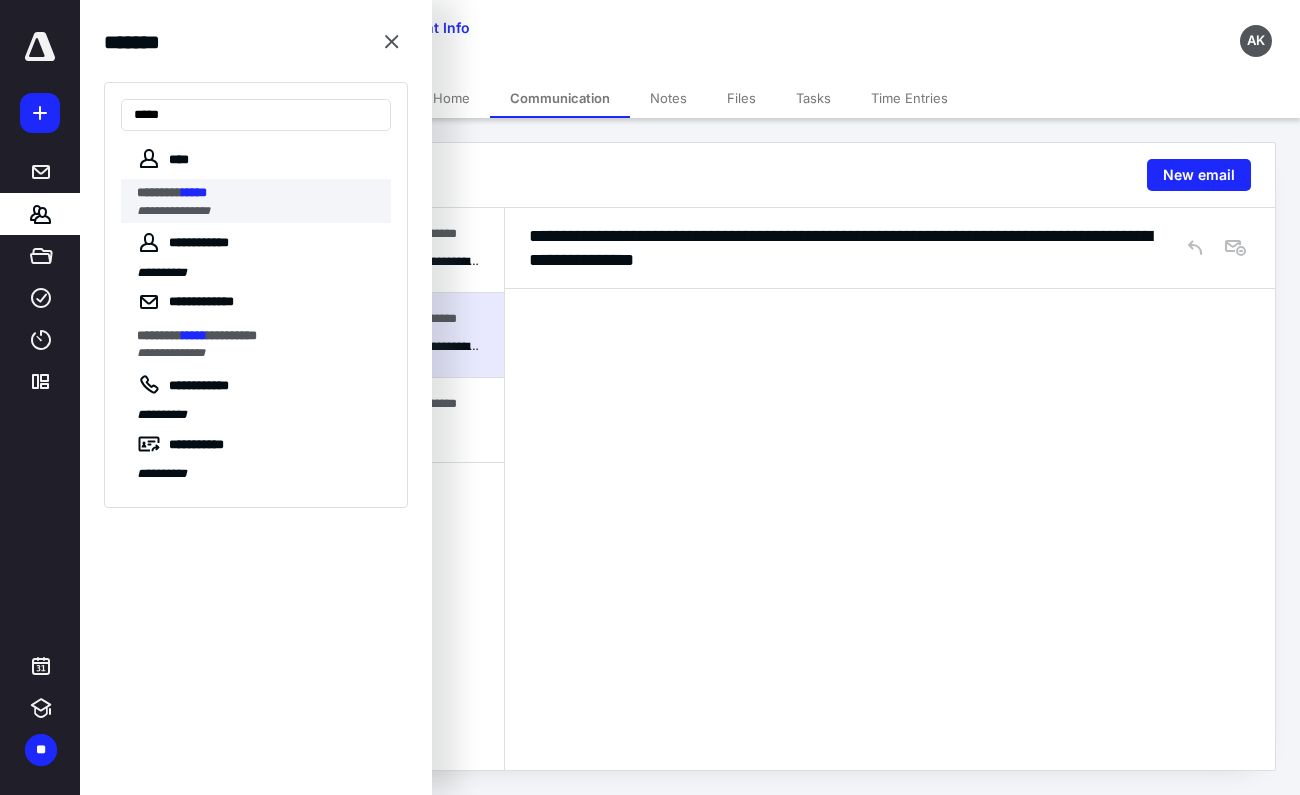 click on "********" at bounding box center (159, 192) 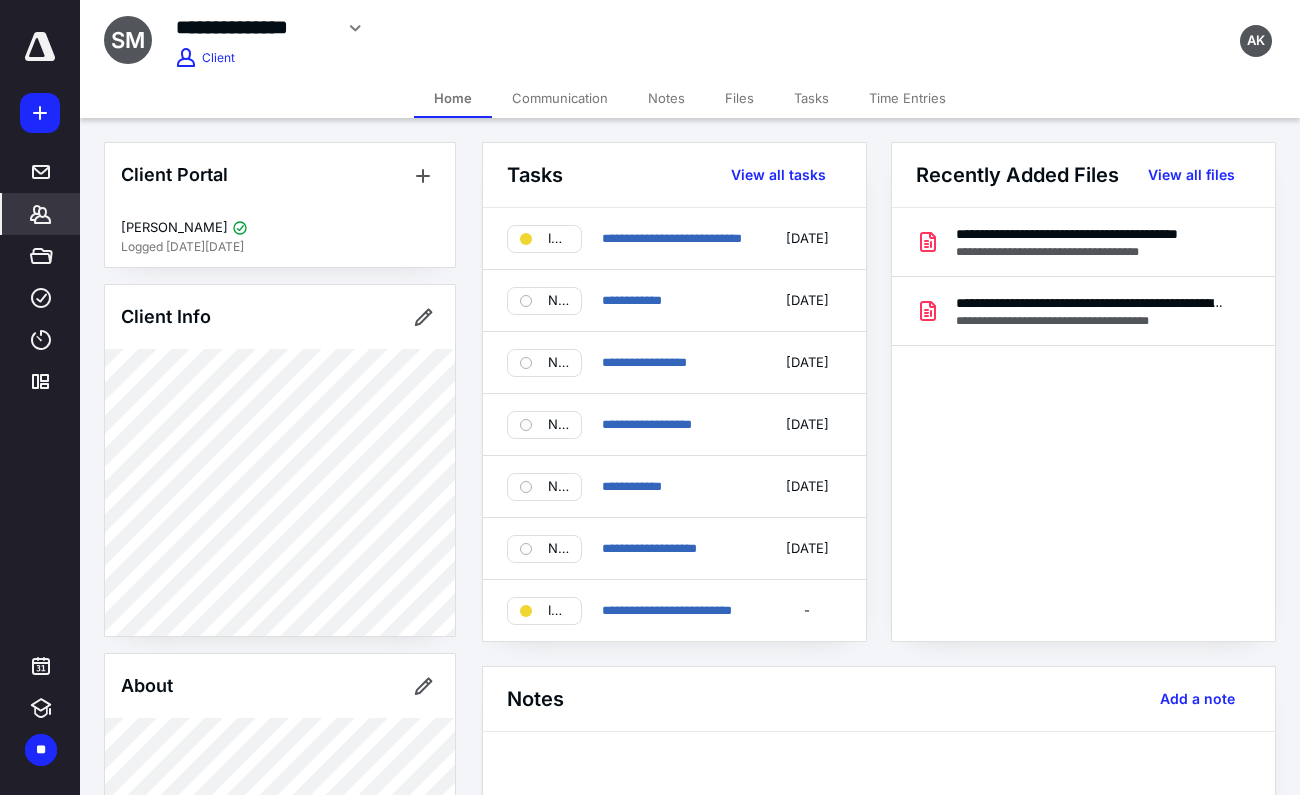 click on "Communication" at bounding box center (560, 98) 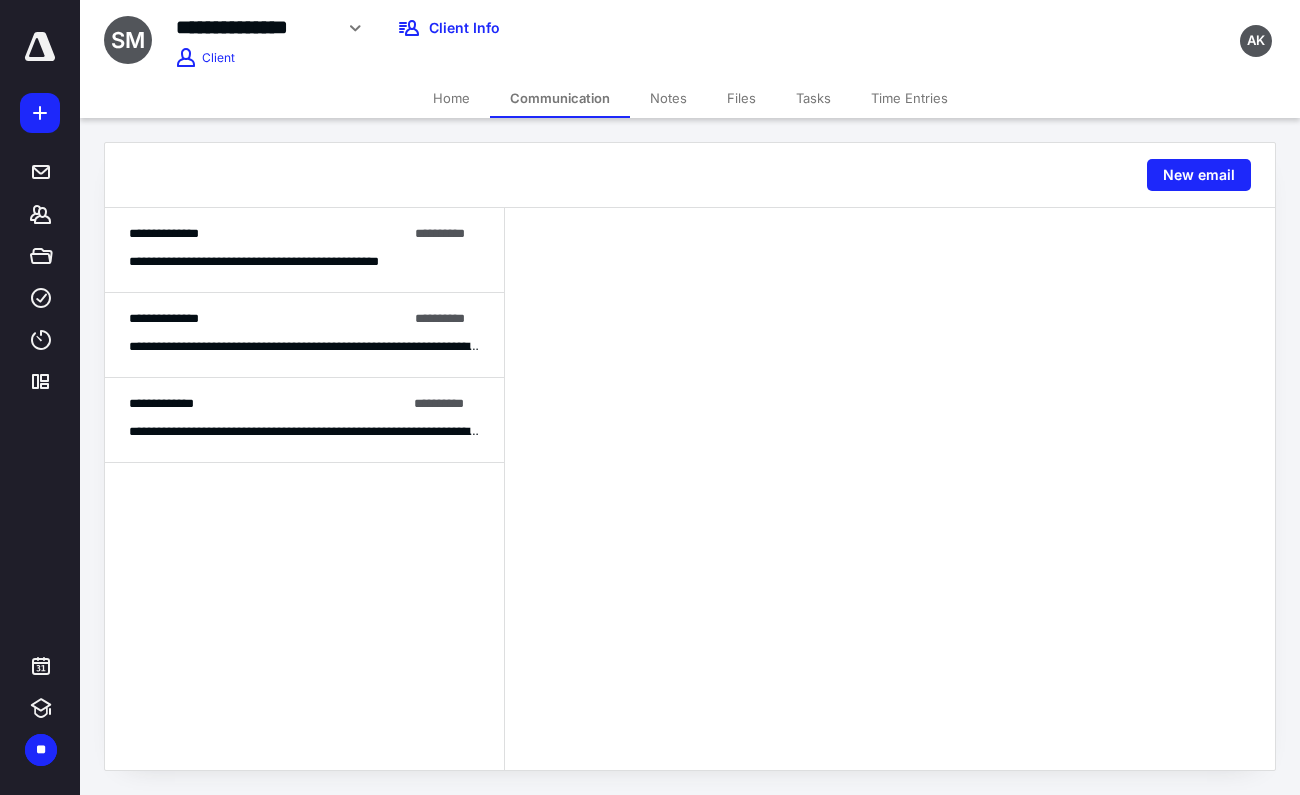 click on "**********" at bounding box center (289, 261) 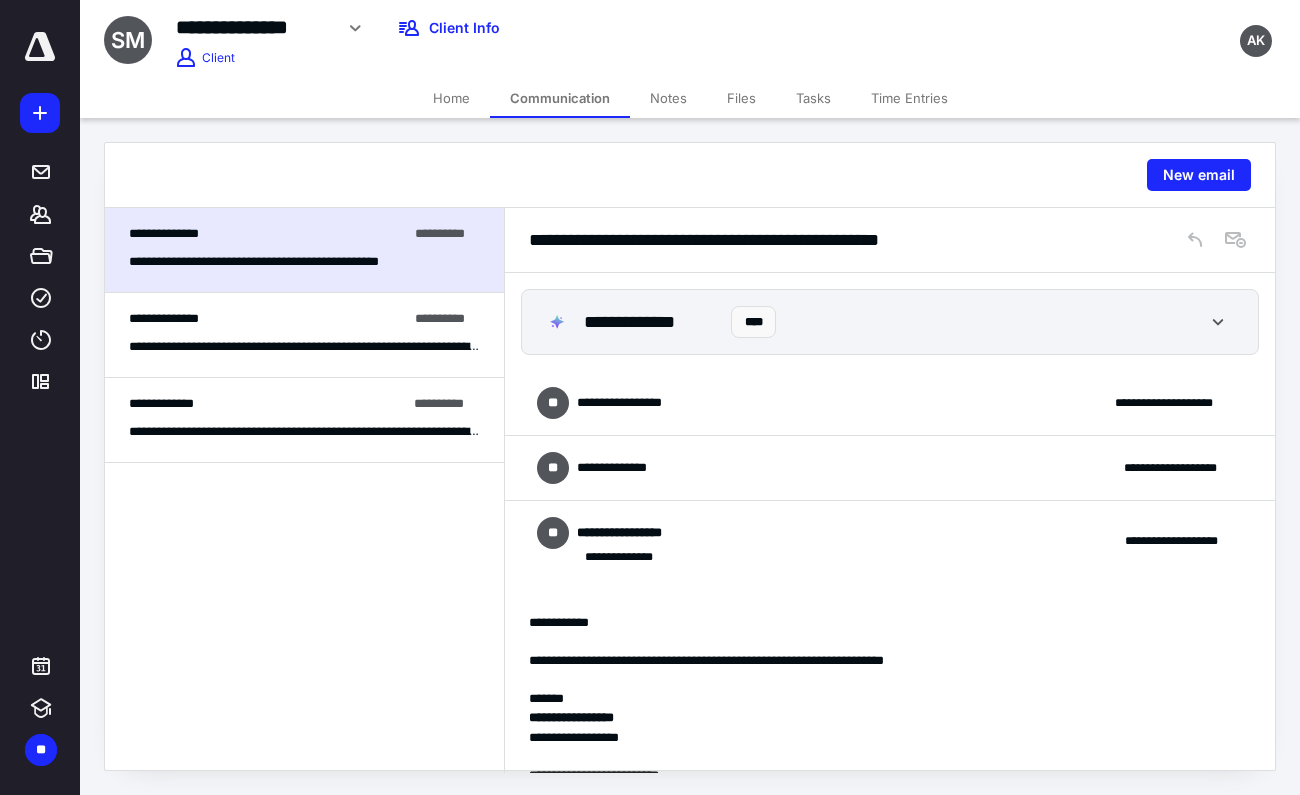 scroll, scrollTop: 0, scrollLeft: 0, axis: both 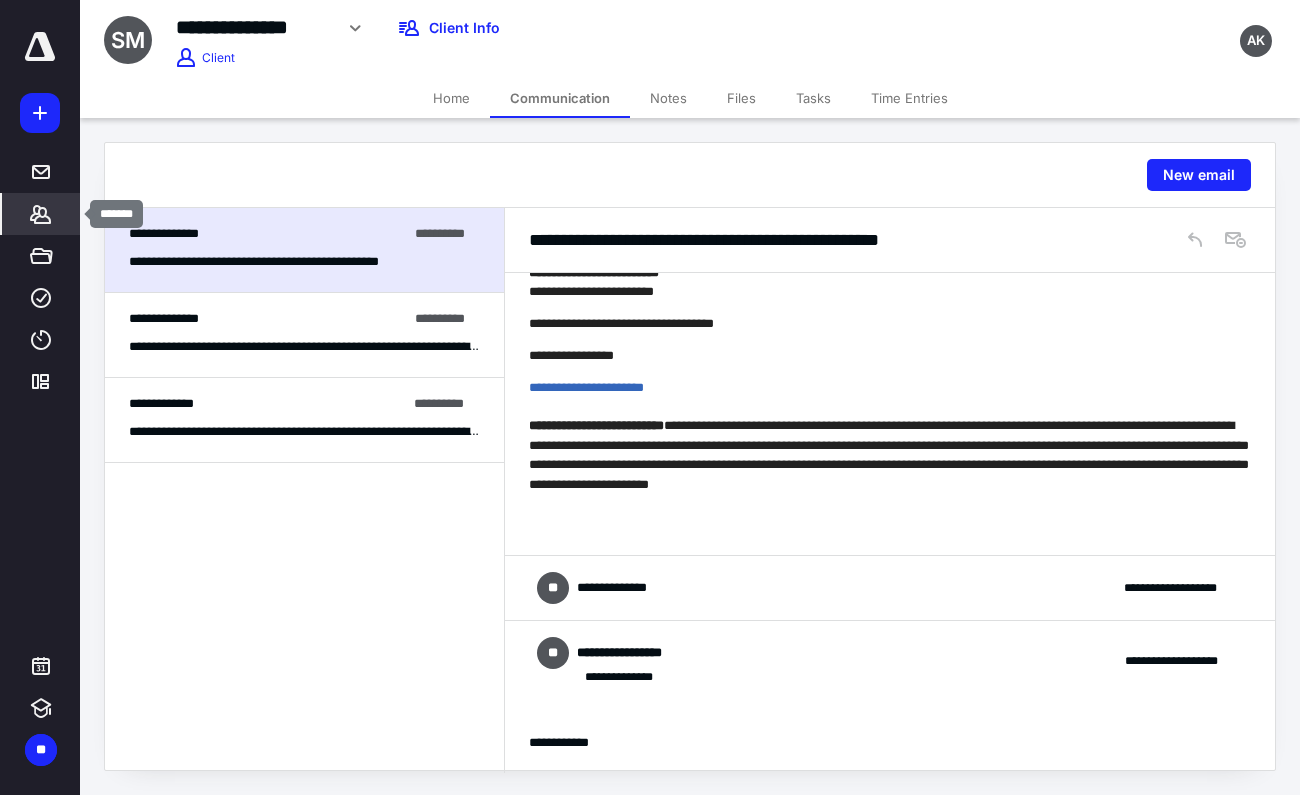 click on "*******" at bounding box center [41, 214] 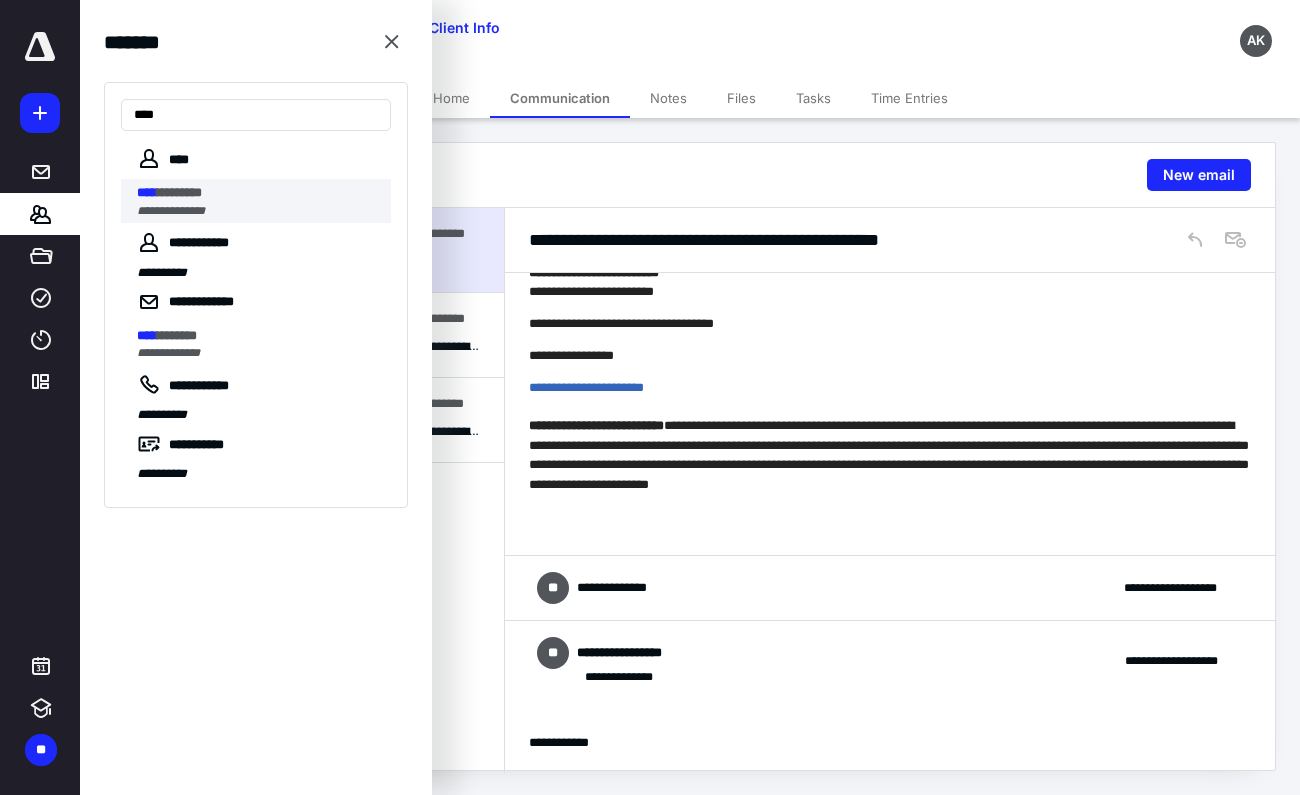 type on "****" 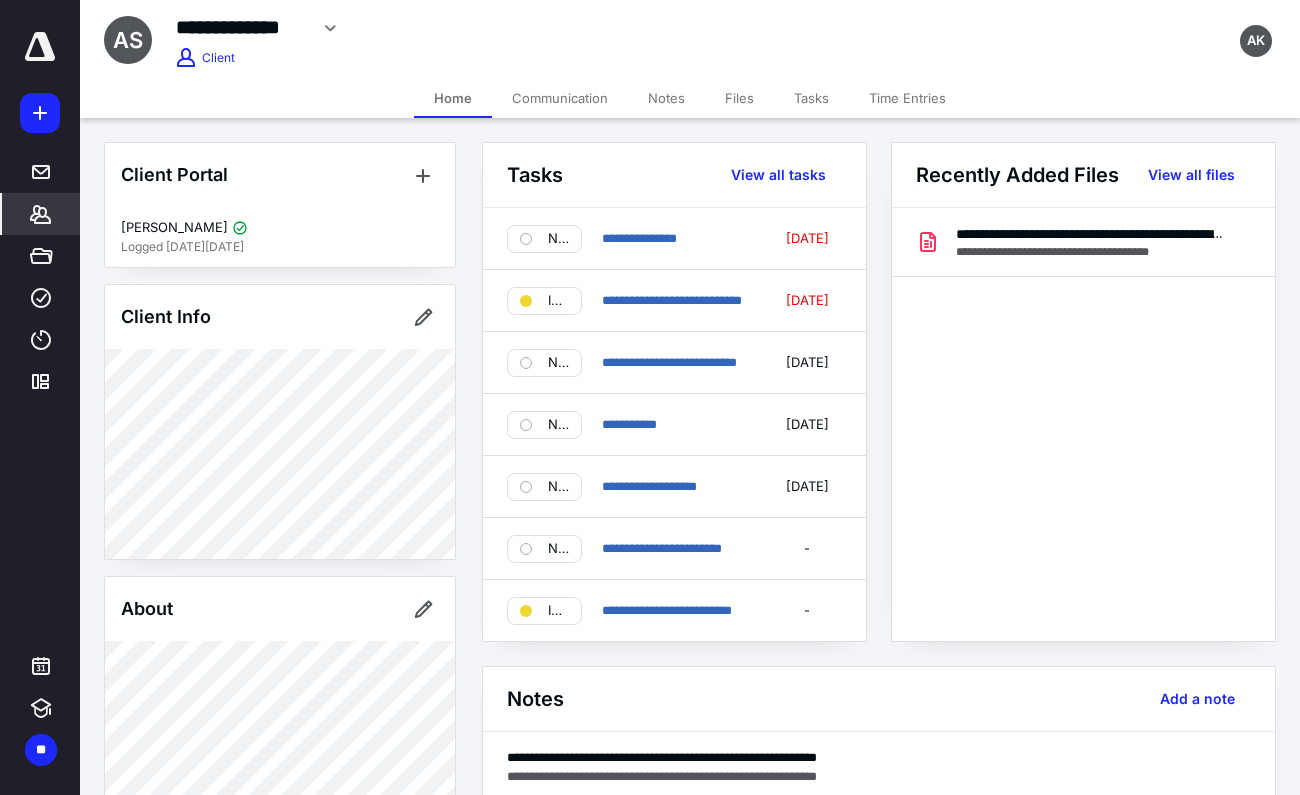 click on "Communication" at bounding box center [560, 98] 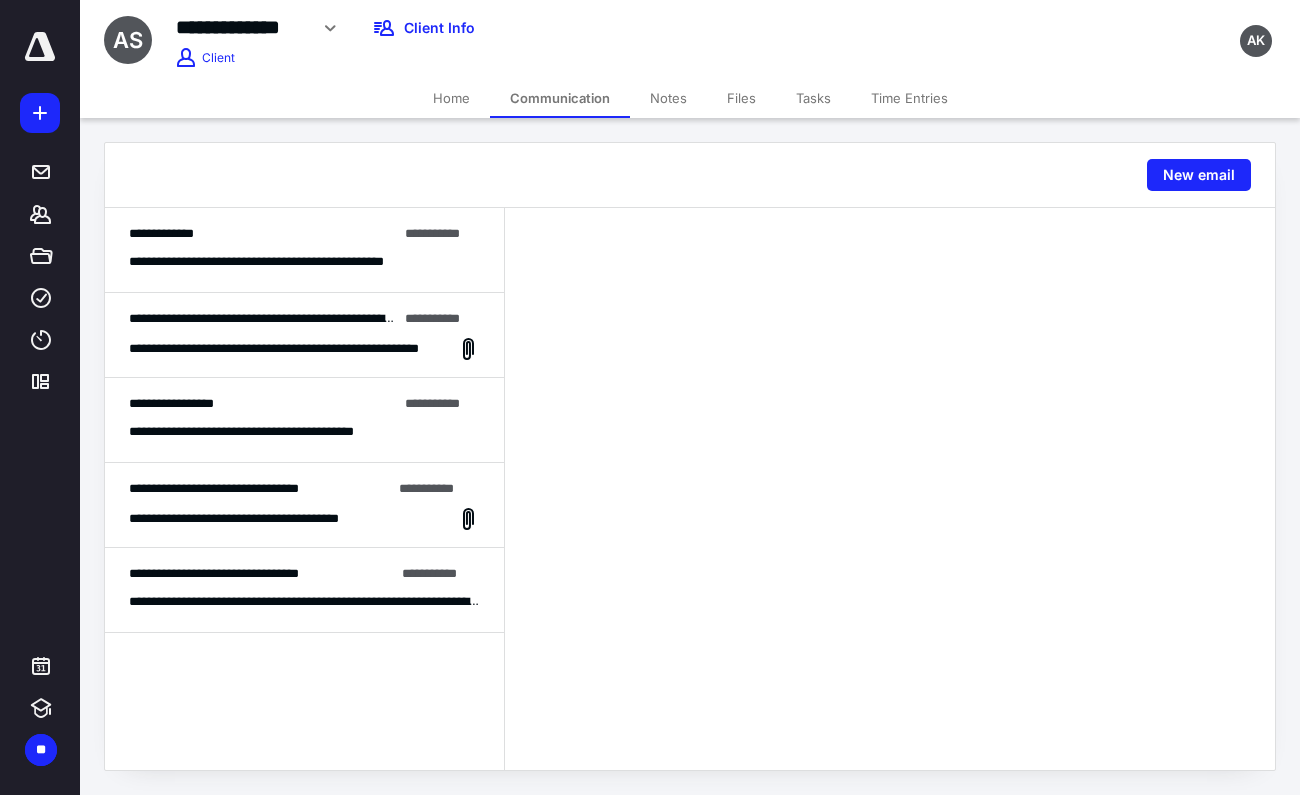 click on "**********" at bounding box center [304, 250] 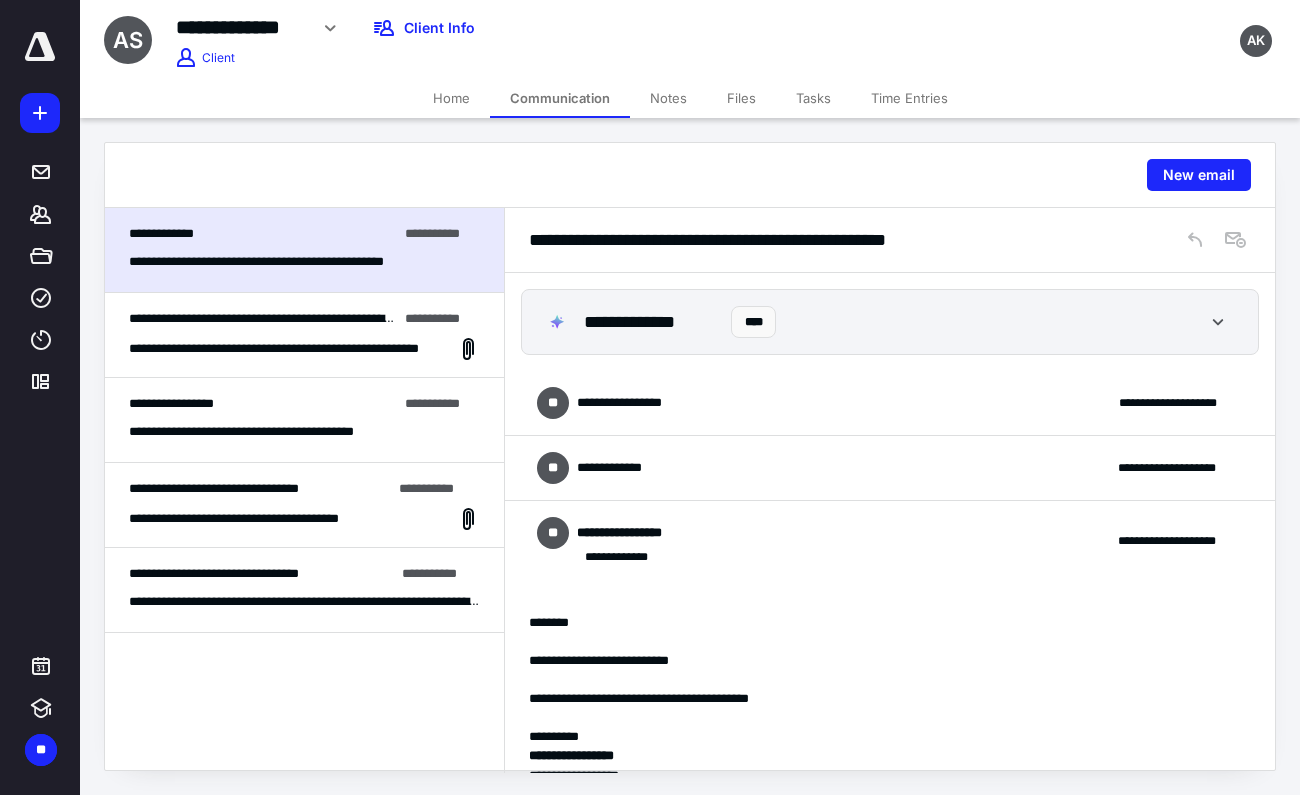 scroll, scrollTop: 0, scrollLeft: 0, axis: both 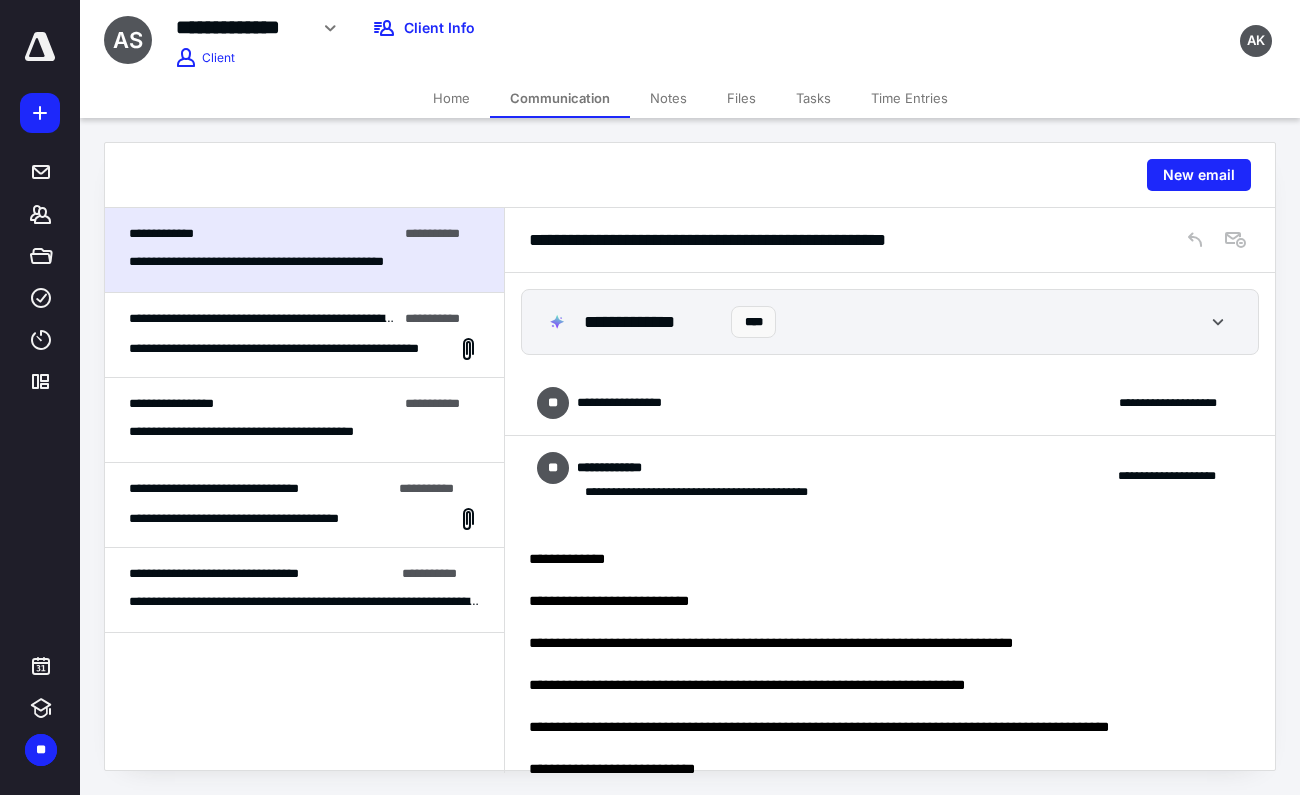 click on "**********" at bounding box center (890, 403) 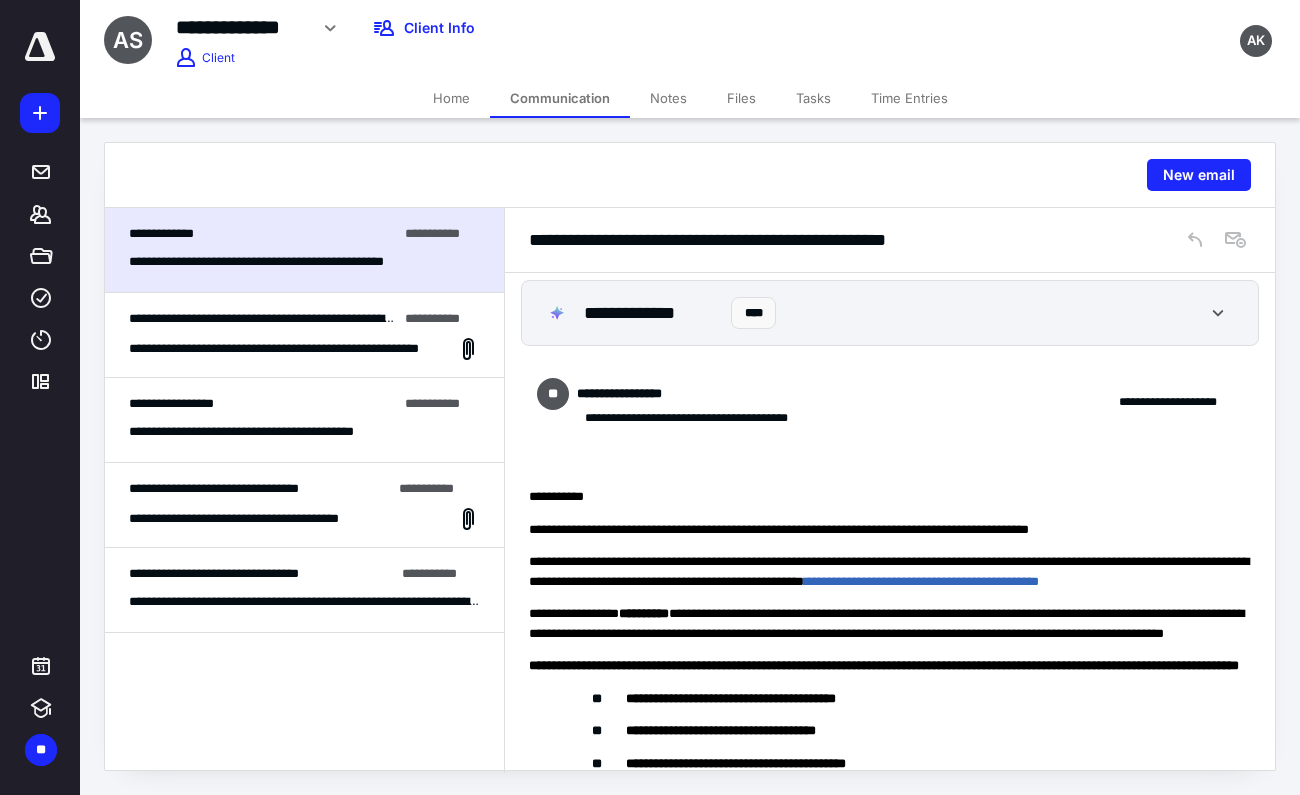 scroll, scrollTop: 12, scrollLeft: 0, axis: vertical 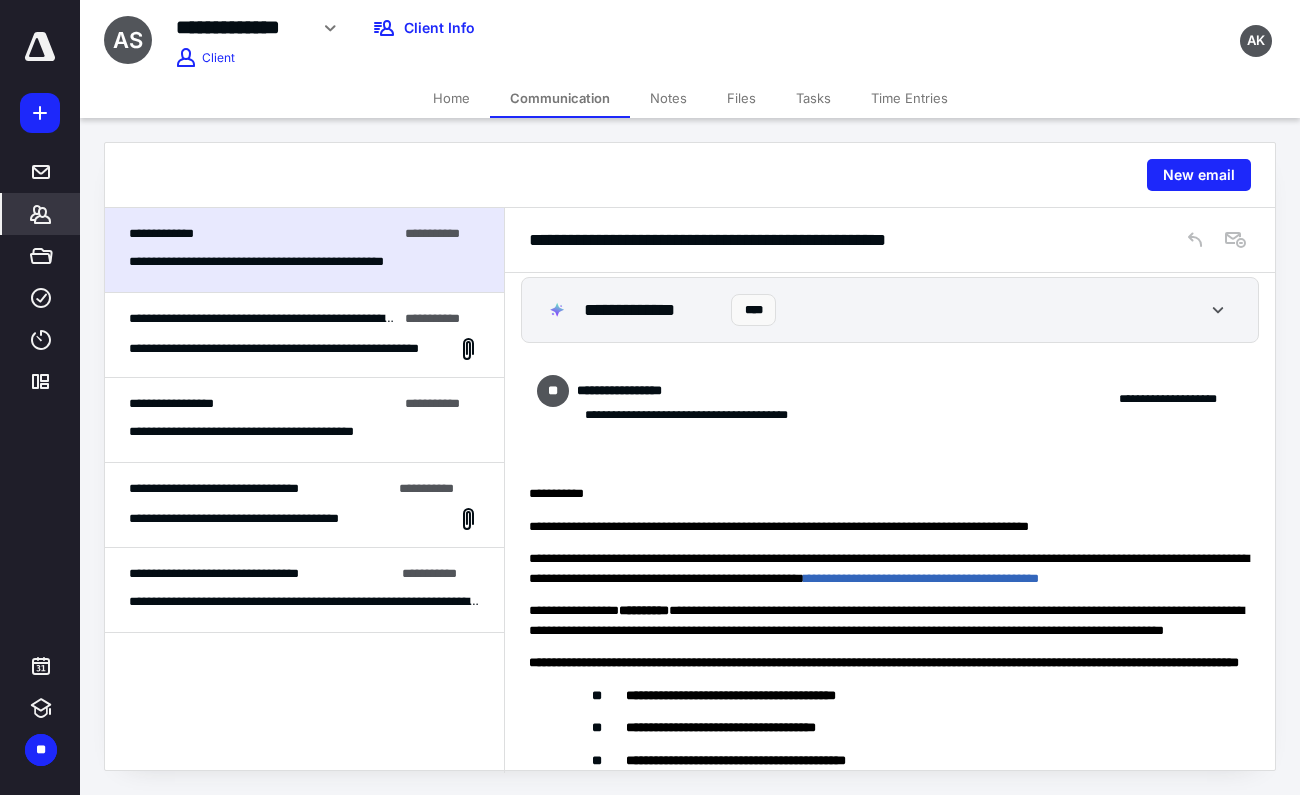 click on "*******" at bounding box center [41, 214] 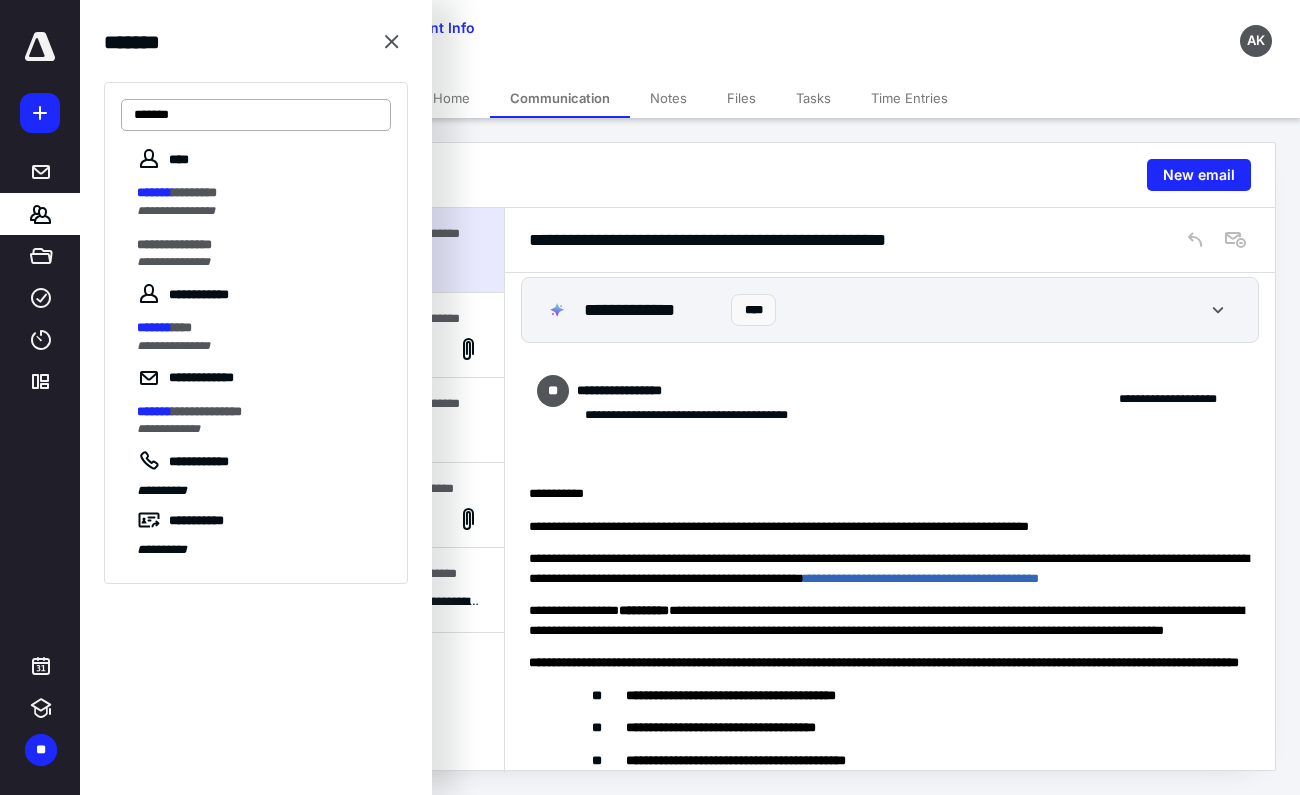 type on "*******" 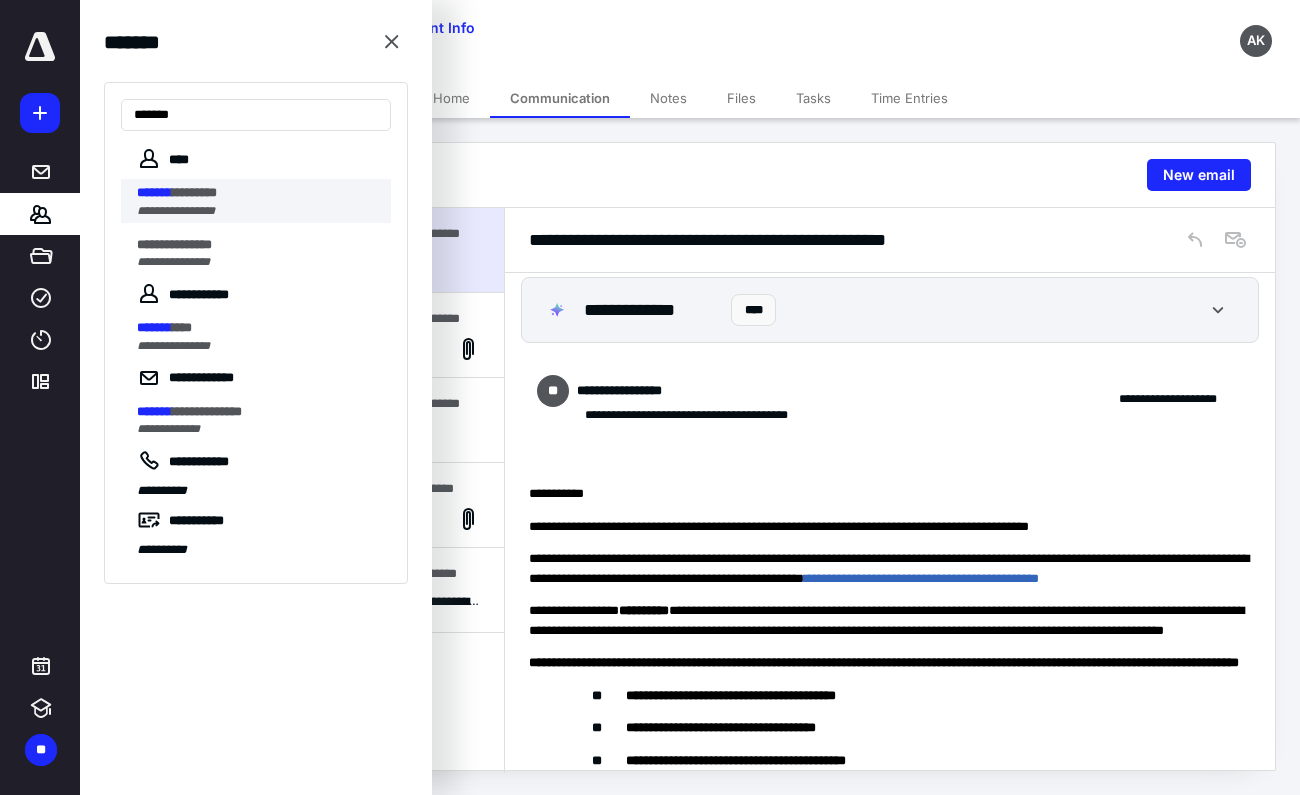 drag, startPoint x: 225, startPoint y: 108, endPoint x: 231, endPoint y: 200, distance: 92.19544 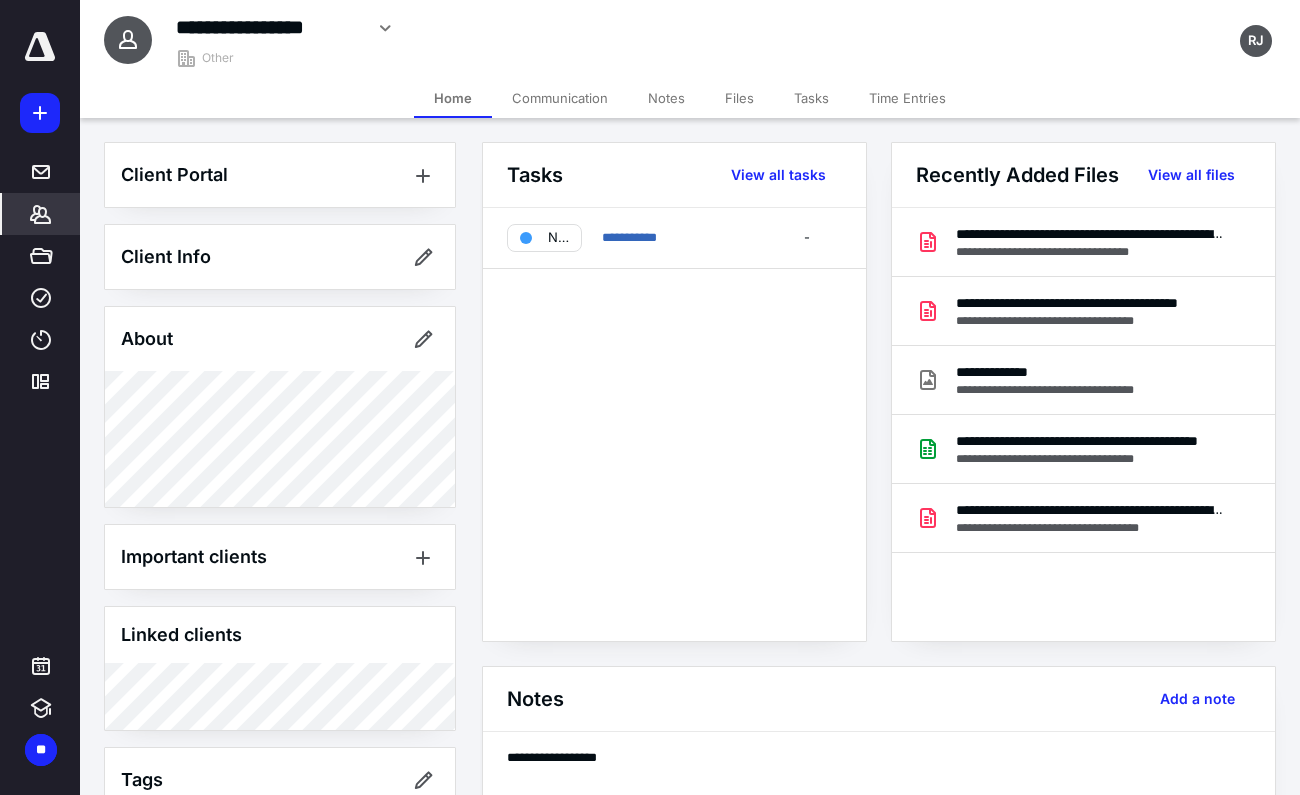 click on "Communication" at bounding box center [560, 98] 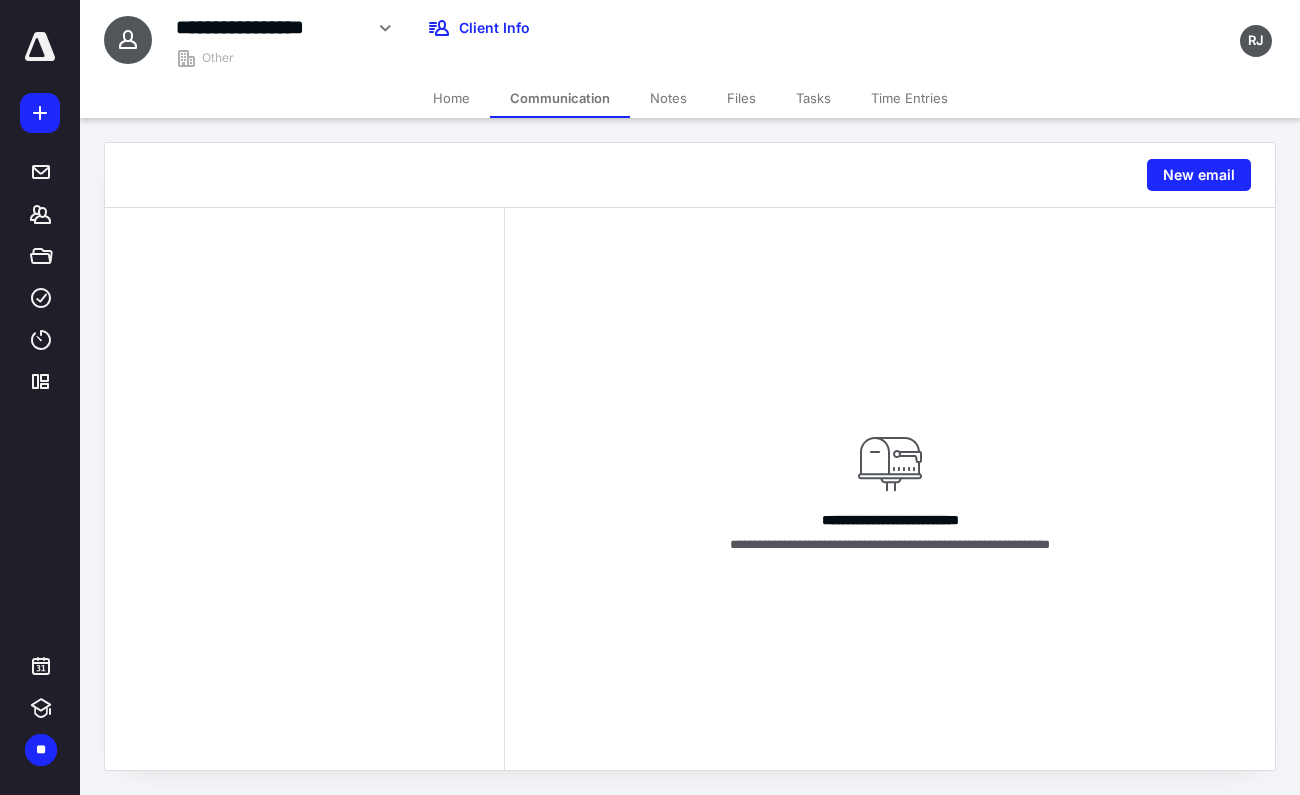 click on "Communication" at bounding box center [560, 98] 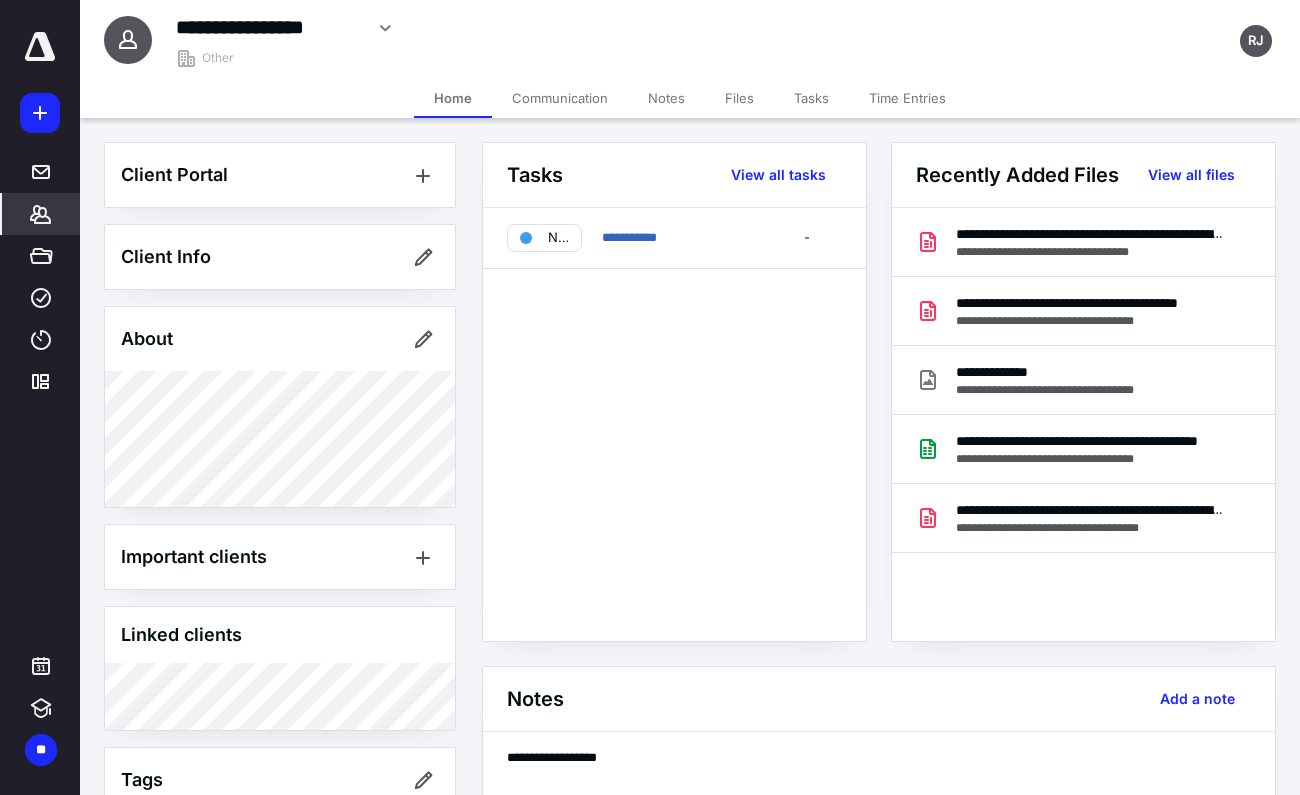 scroll, scrollTop: 0, scrollLeft: 0, axis: both 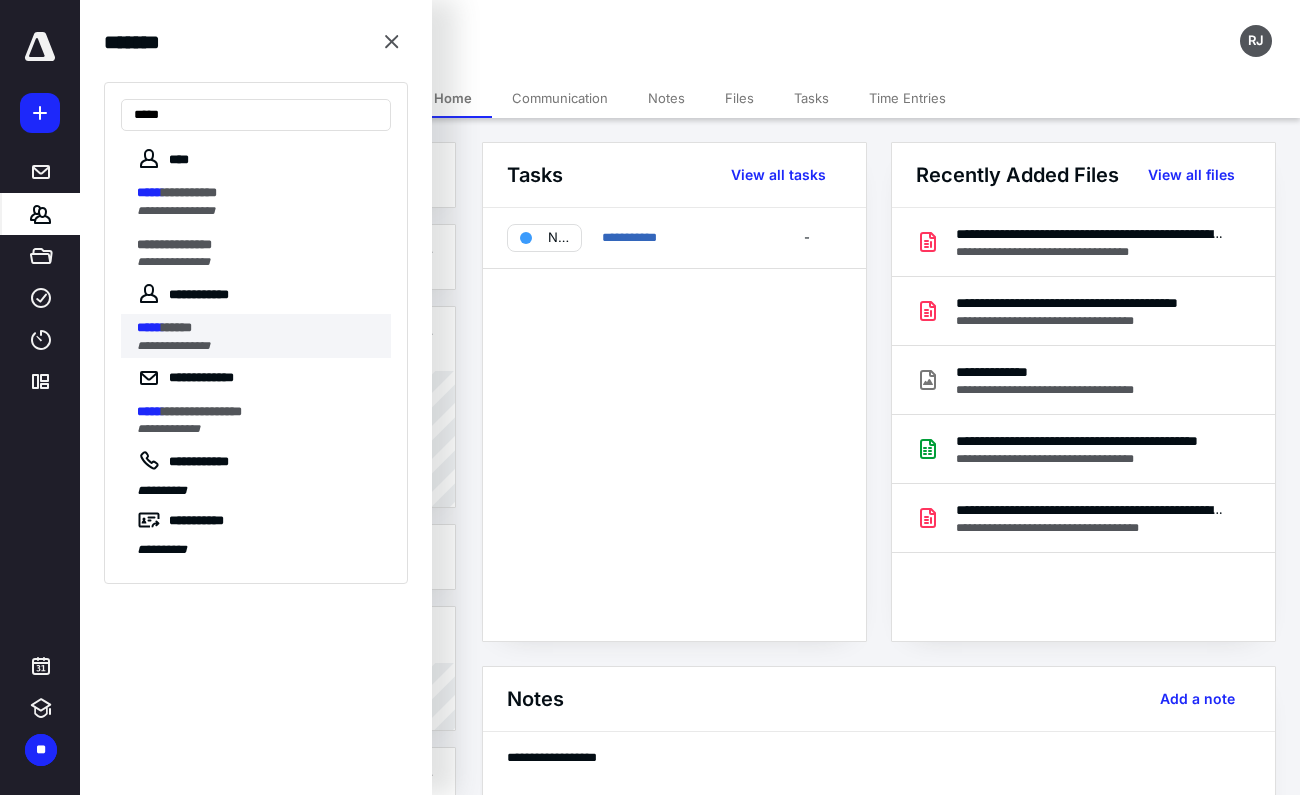 type on "*****" 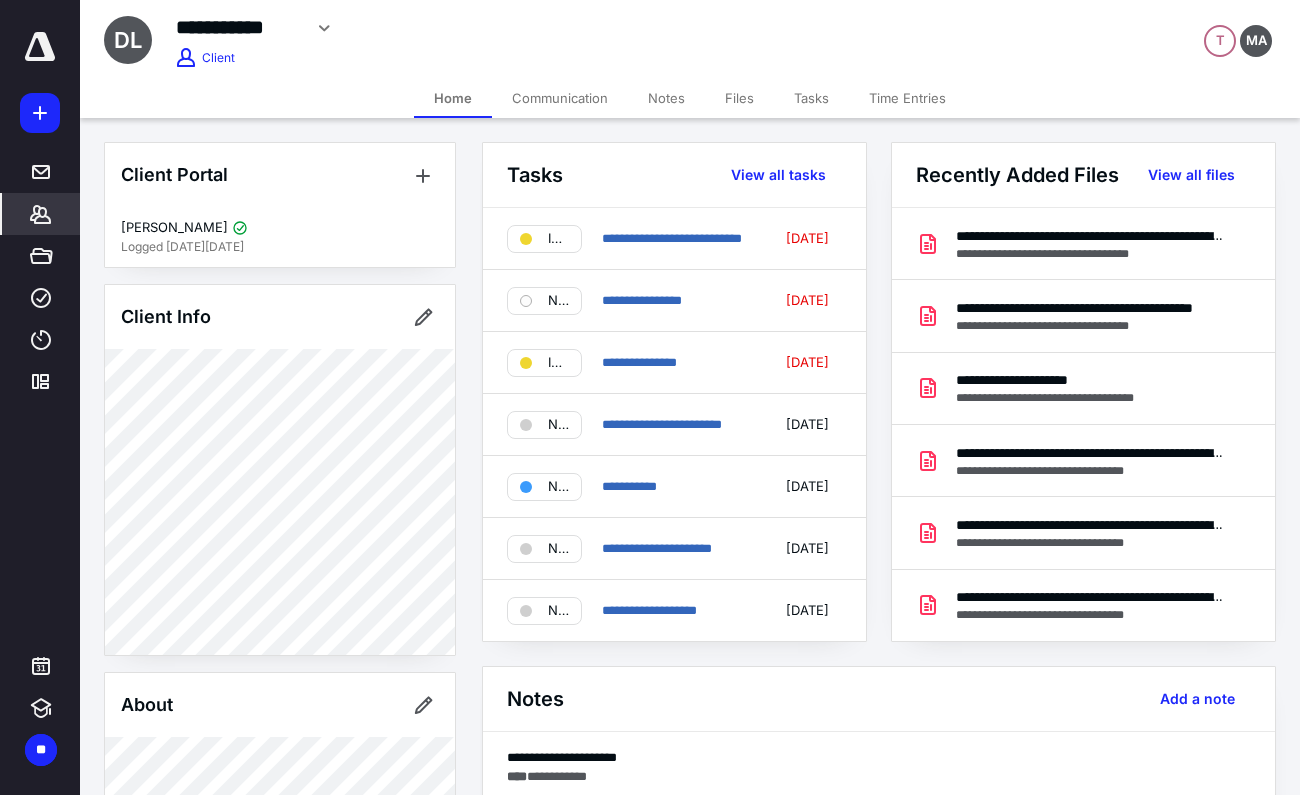click on "Communication" at bounding box center (560, 98) 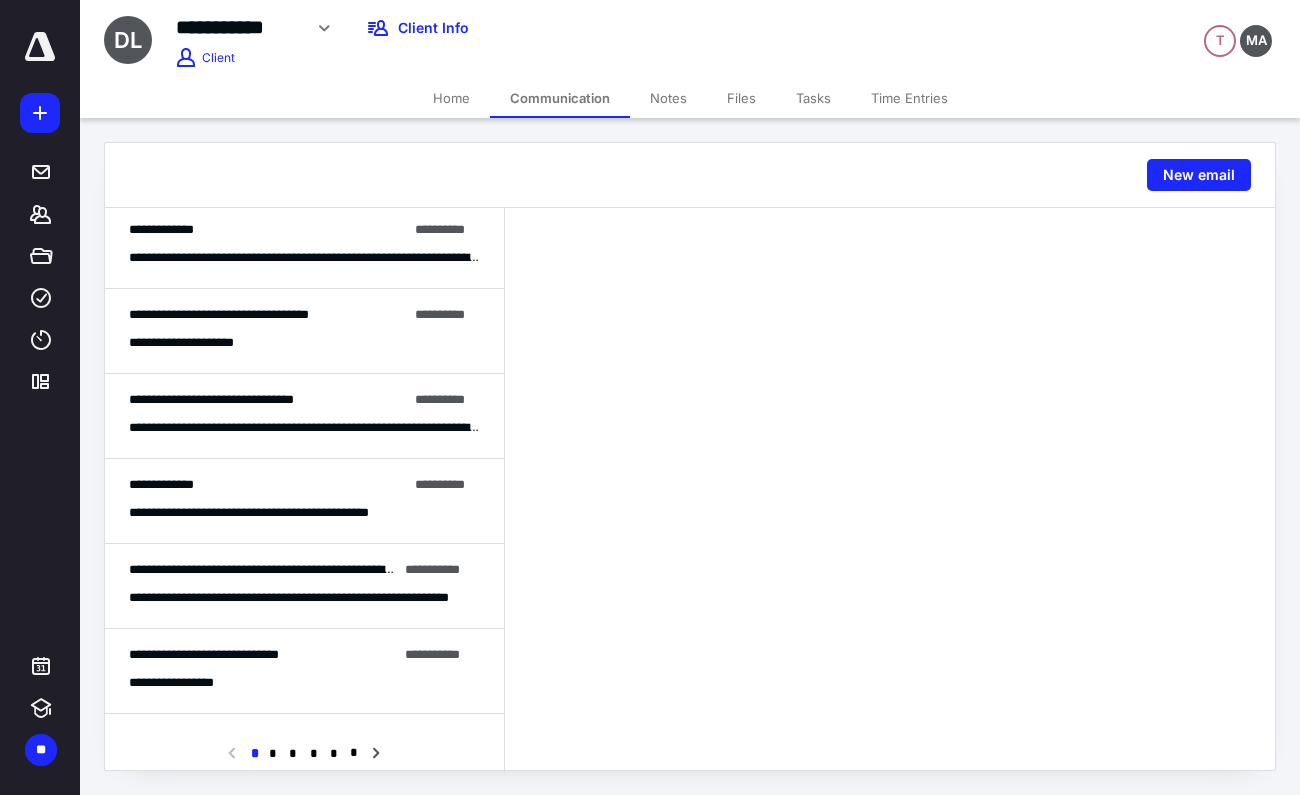 scroll, scrollTop: 261, scrollLeft: 0, axis: vertical 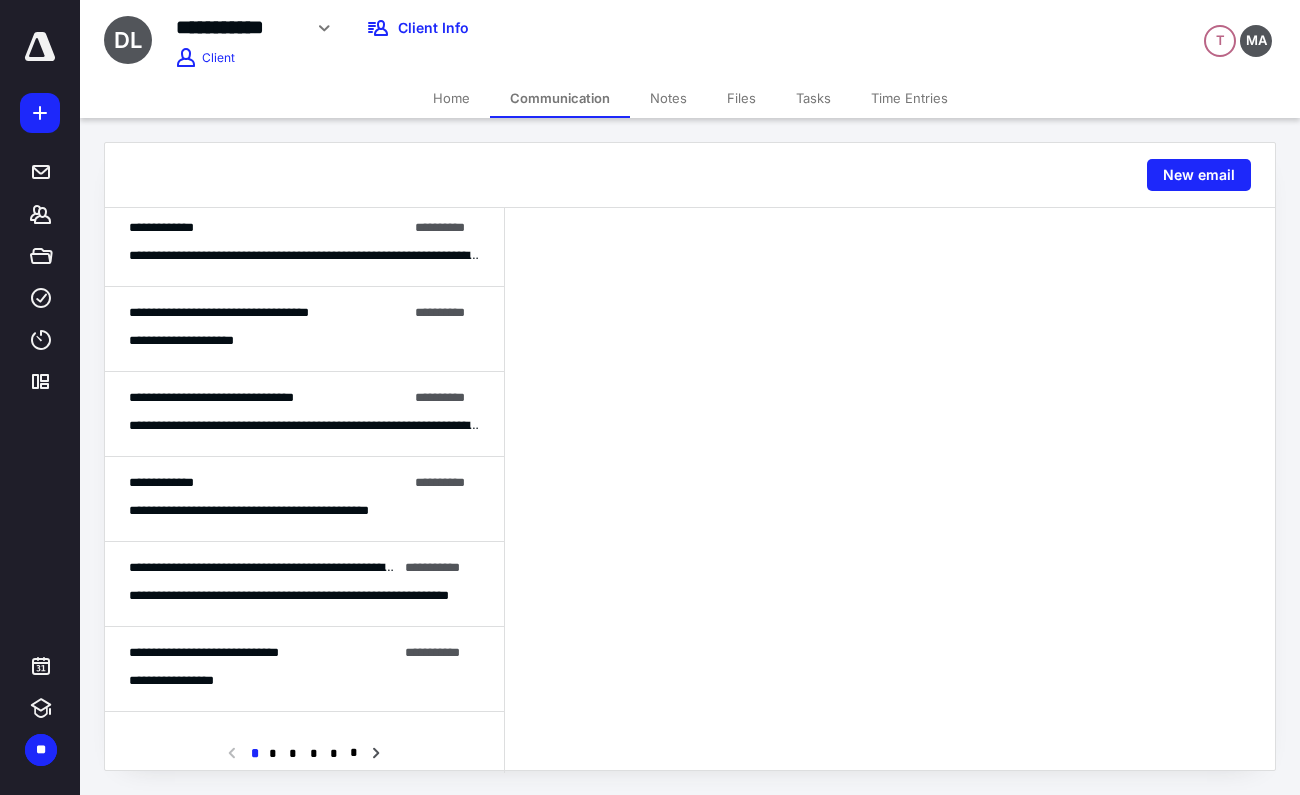 click on "**********" at bounding box center (304, 414) 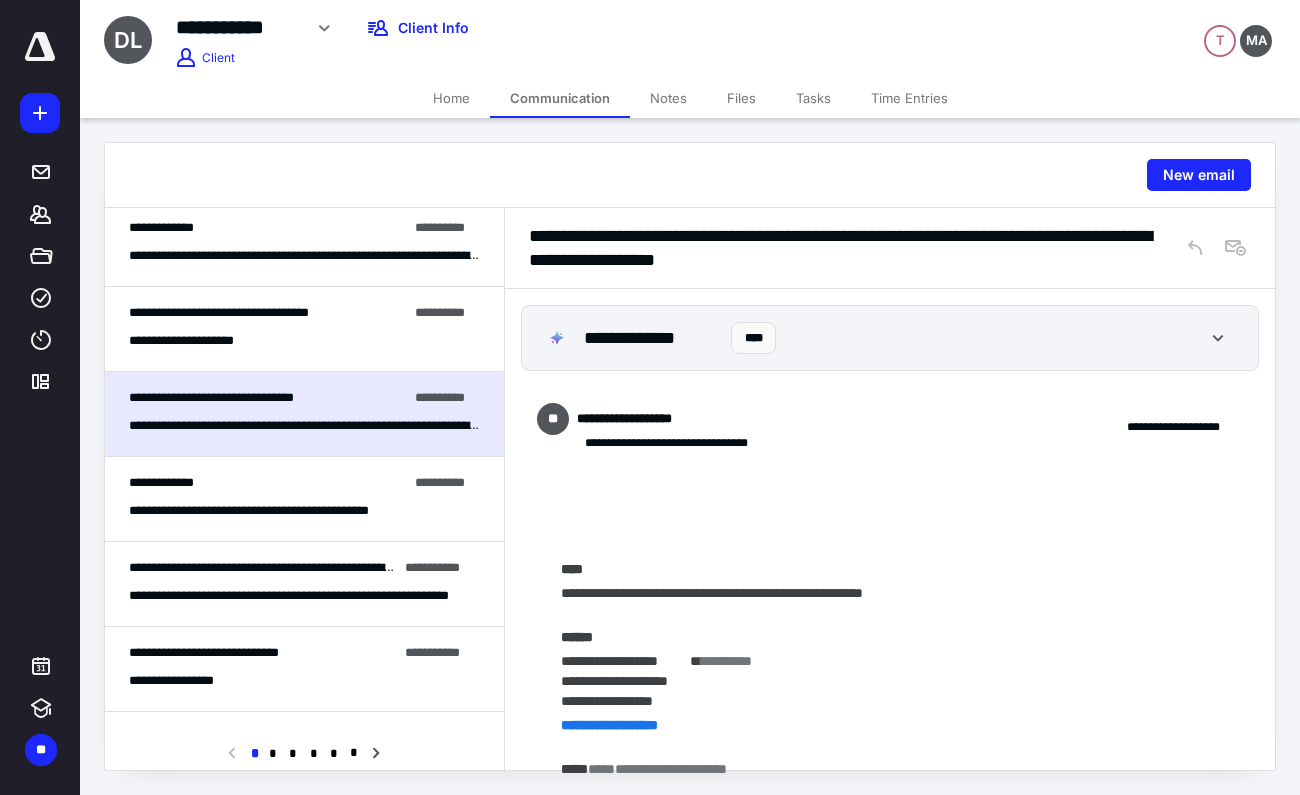 scroll, scrollTop: 0, scrollLeft: 0, axis: both 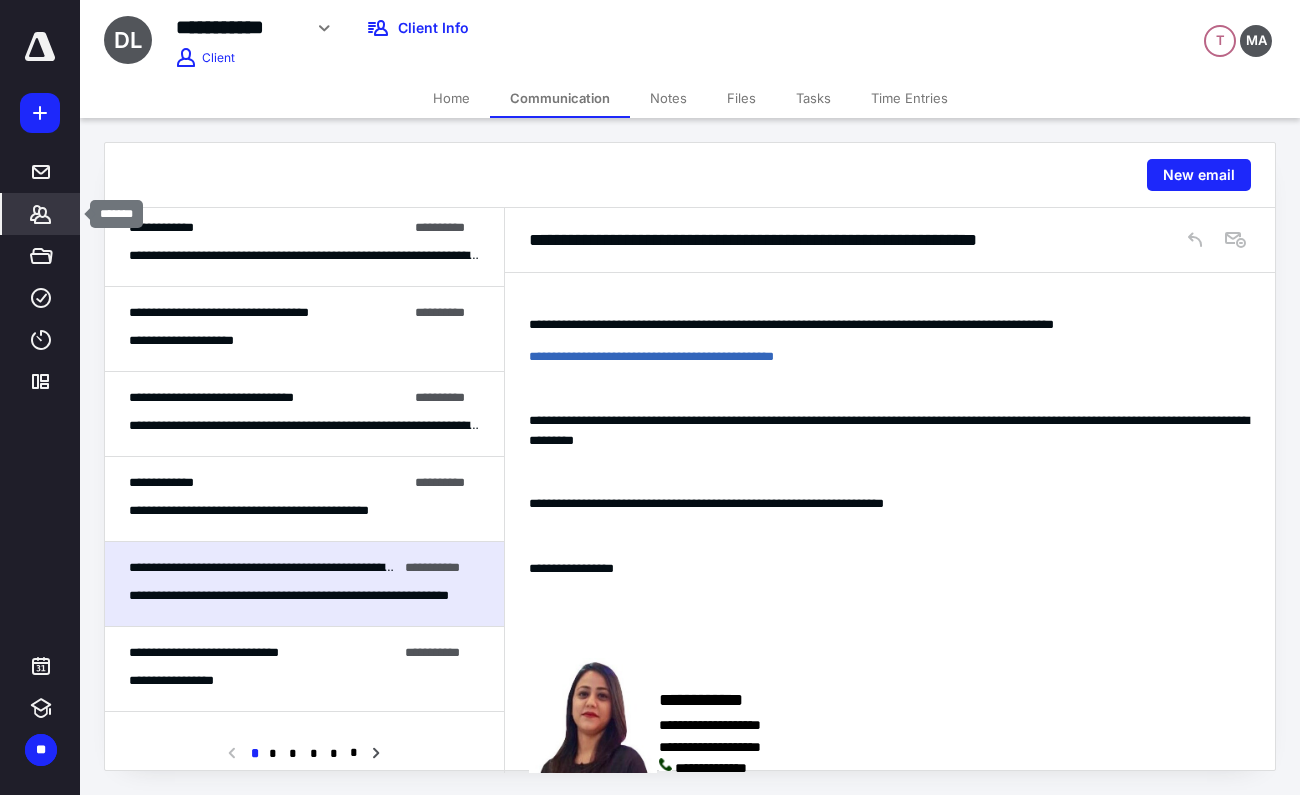click 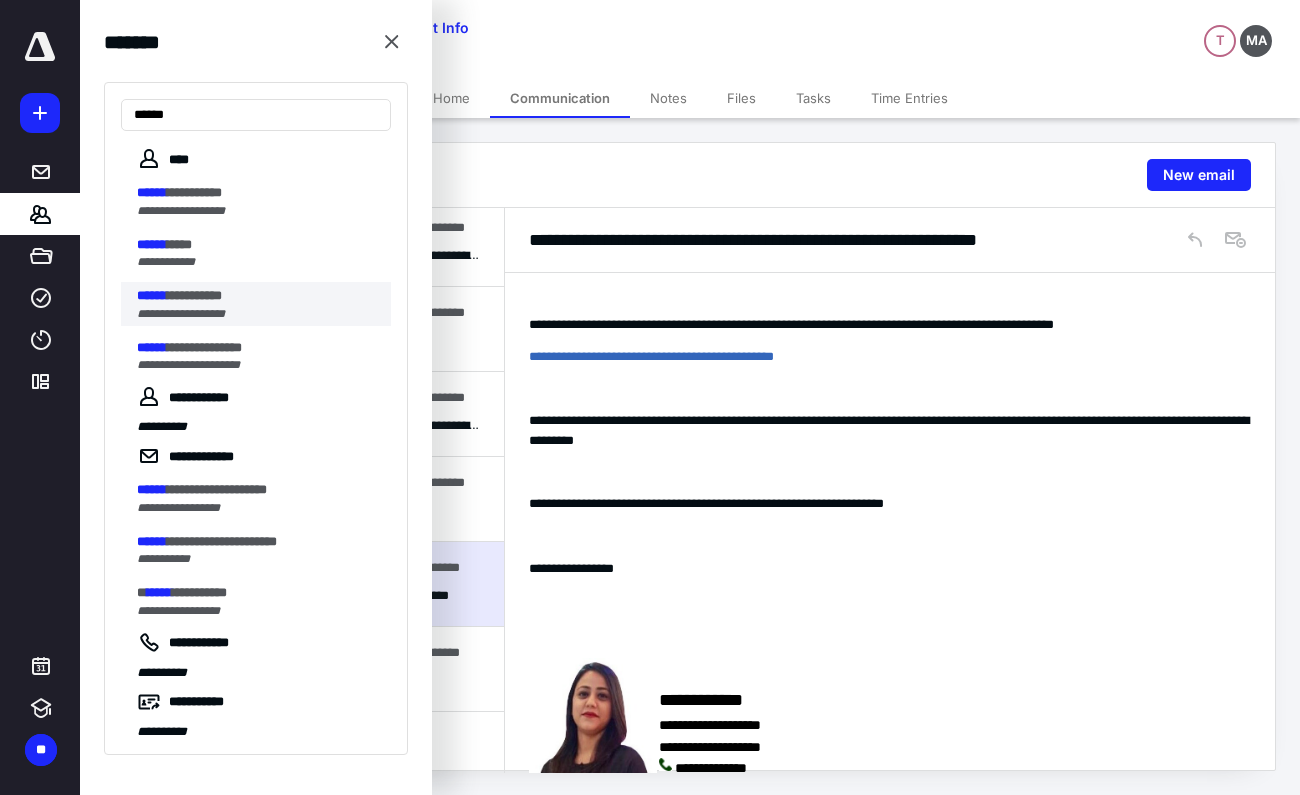 type on "******" 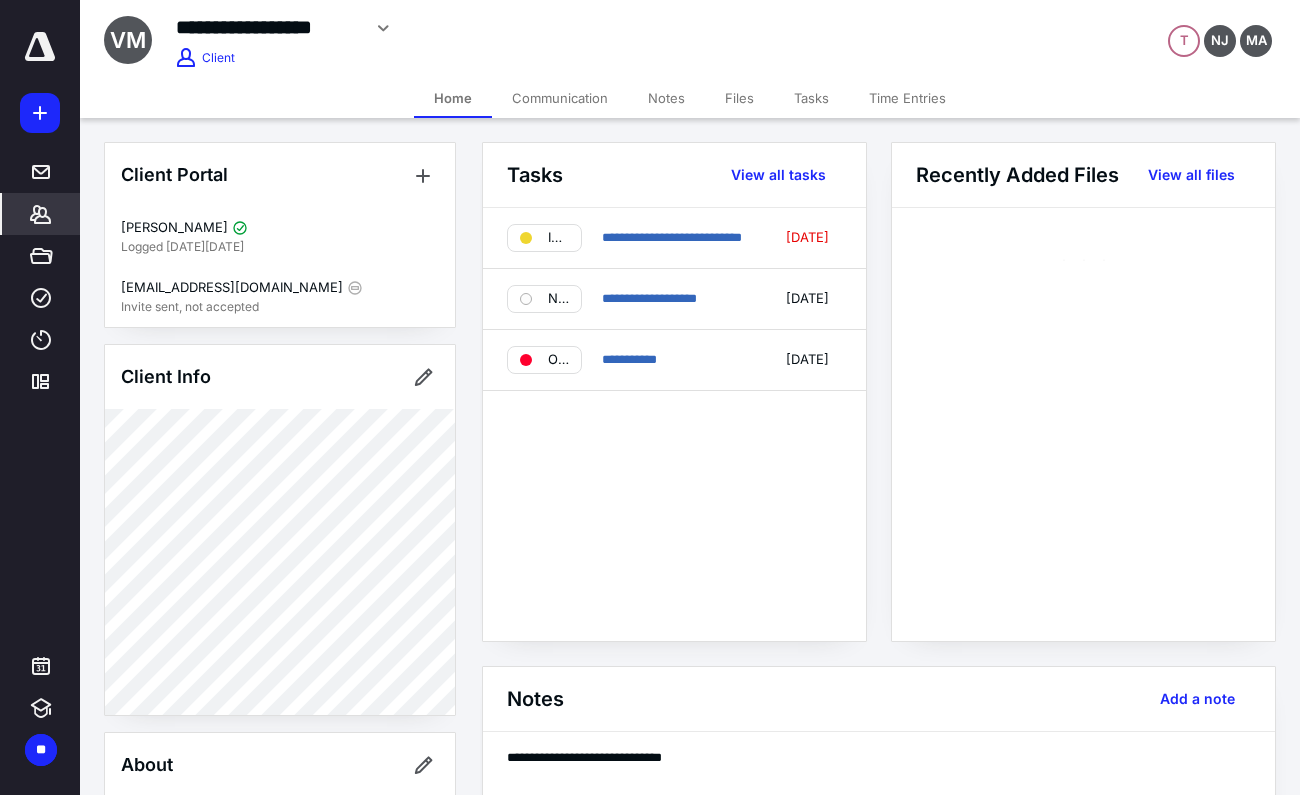click on "Communication" at bounding box center (560, 98) 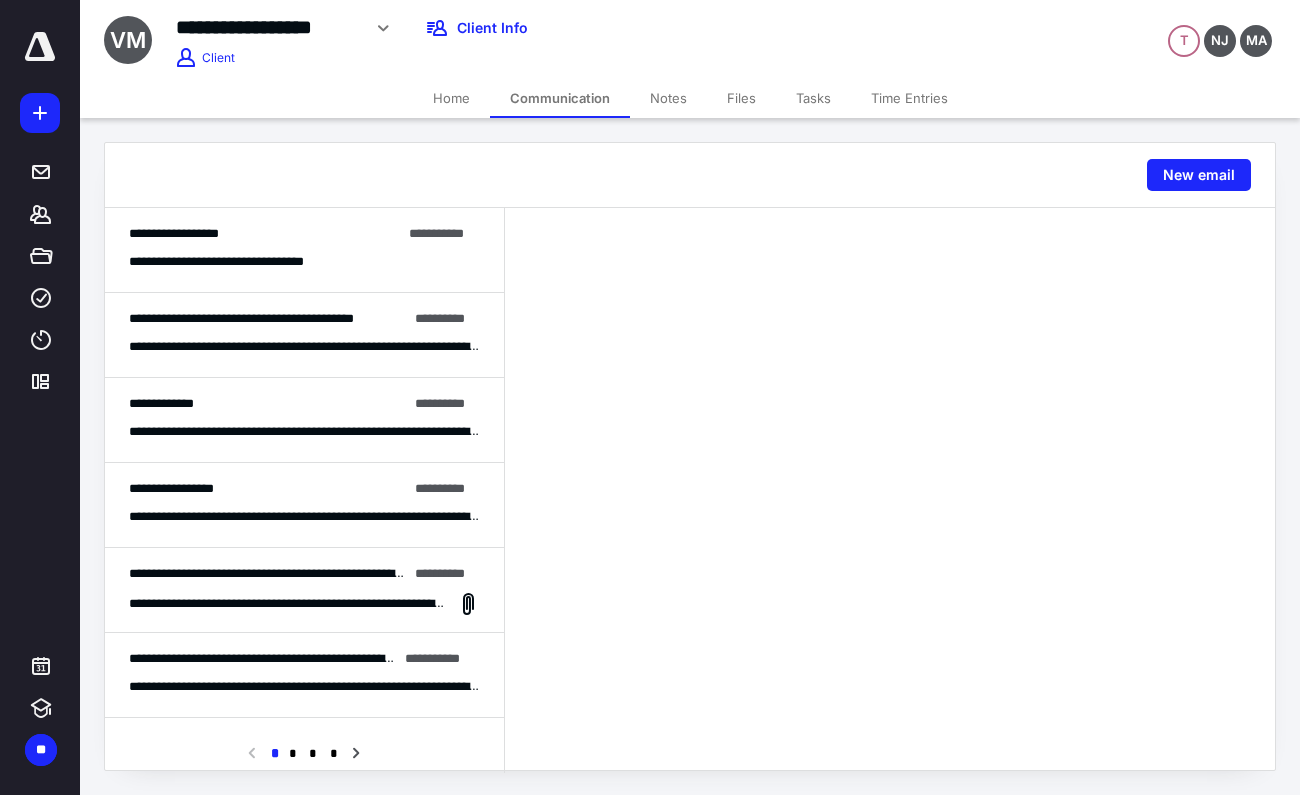 click on "**********" at bounding box center (304, 335) 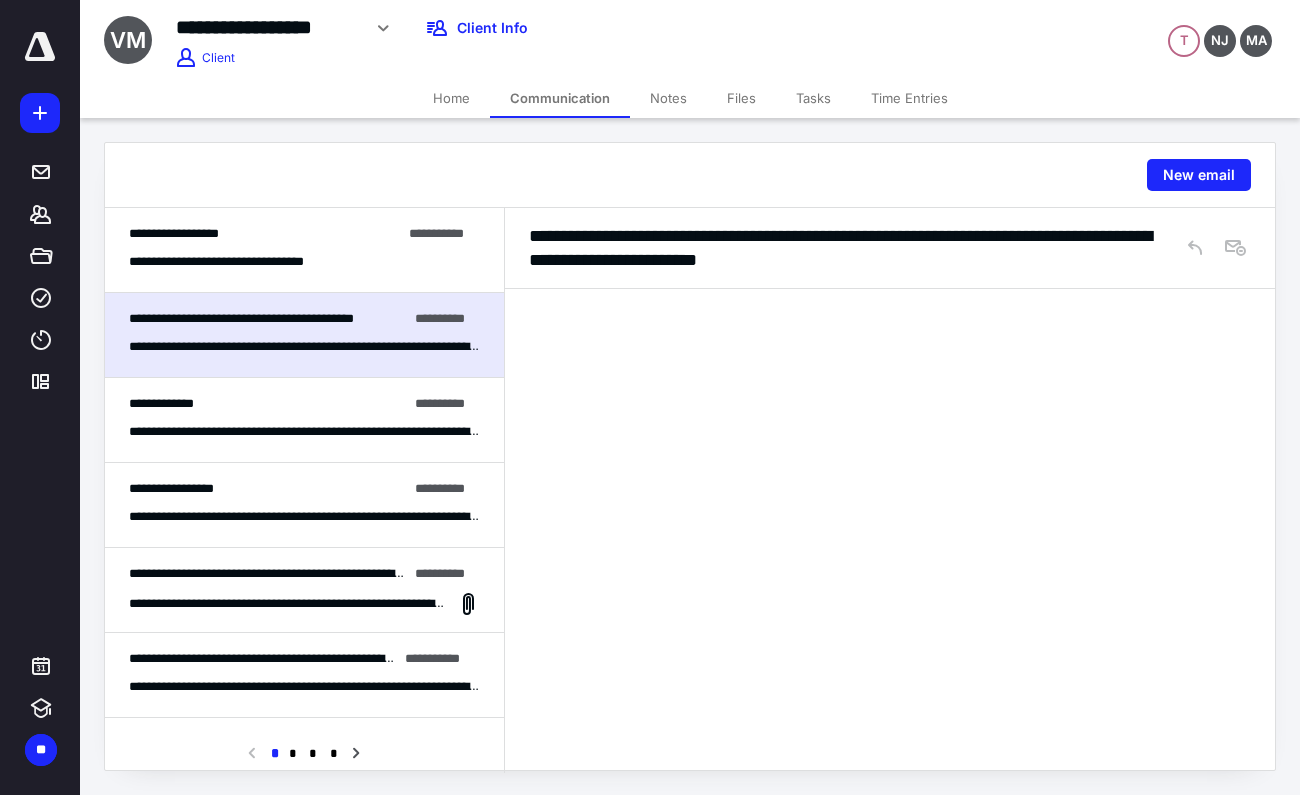 click on "**********" at bounding box center [161, 403] 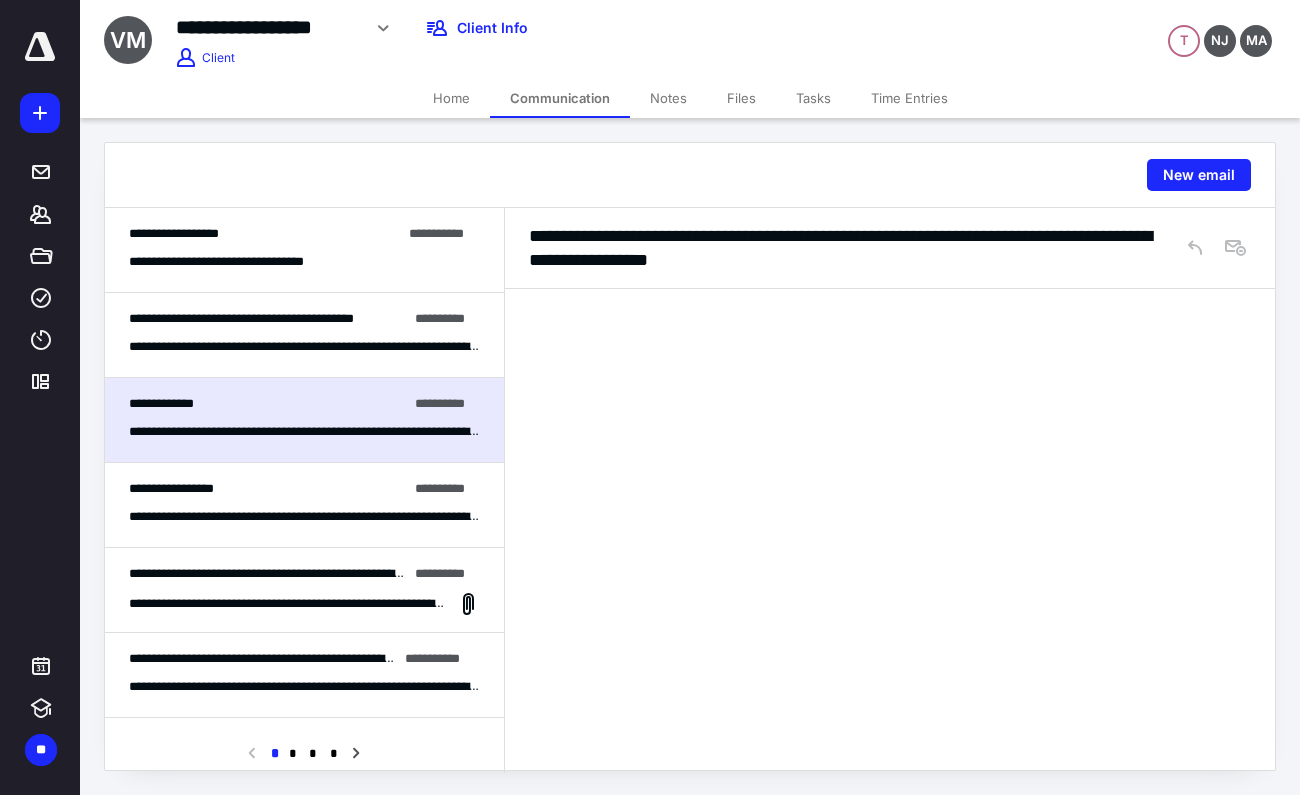 scroll, scrollTop: 0, scrollLeft: 0, axis: both 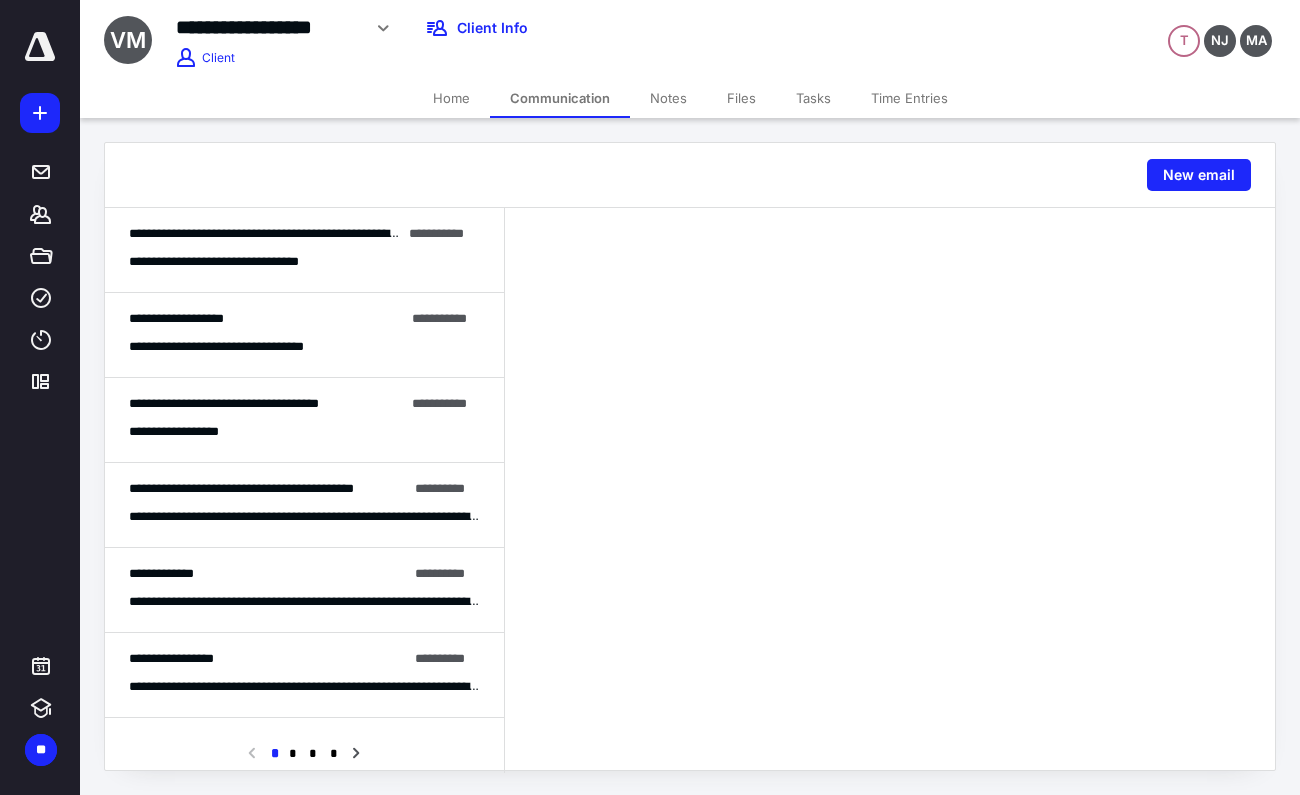 click on "**********" at bounding box center [304, 516] 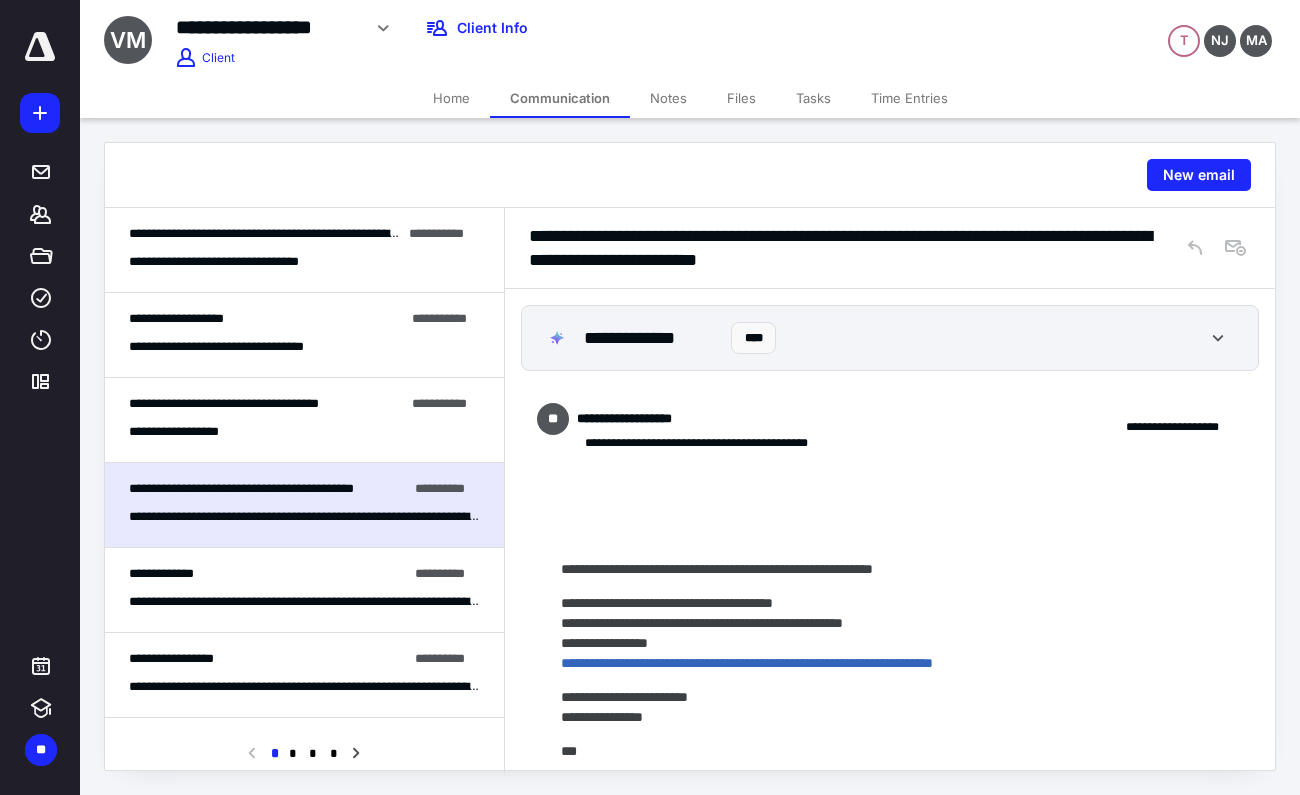 scroll, scrollTop: 1865, scrollLeft: 0, axis: vertical 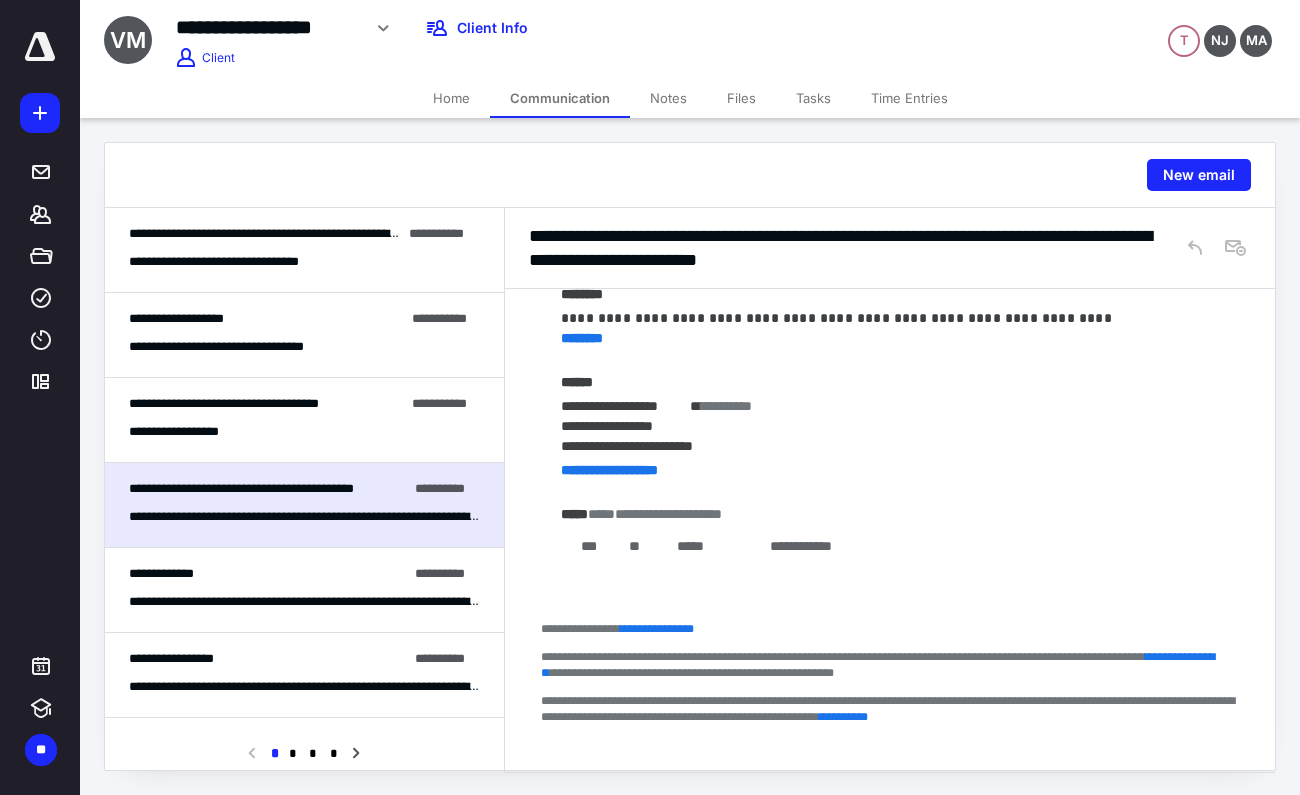 click on "**********" at bounding box center (304, 601) 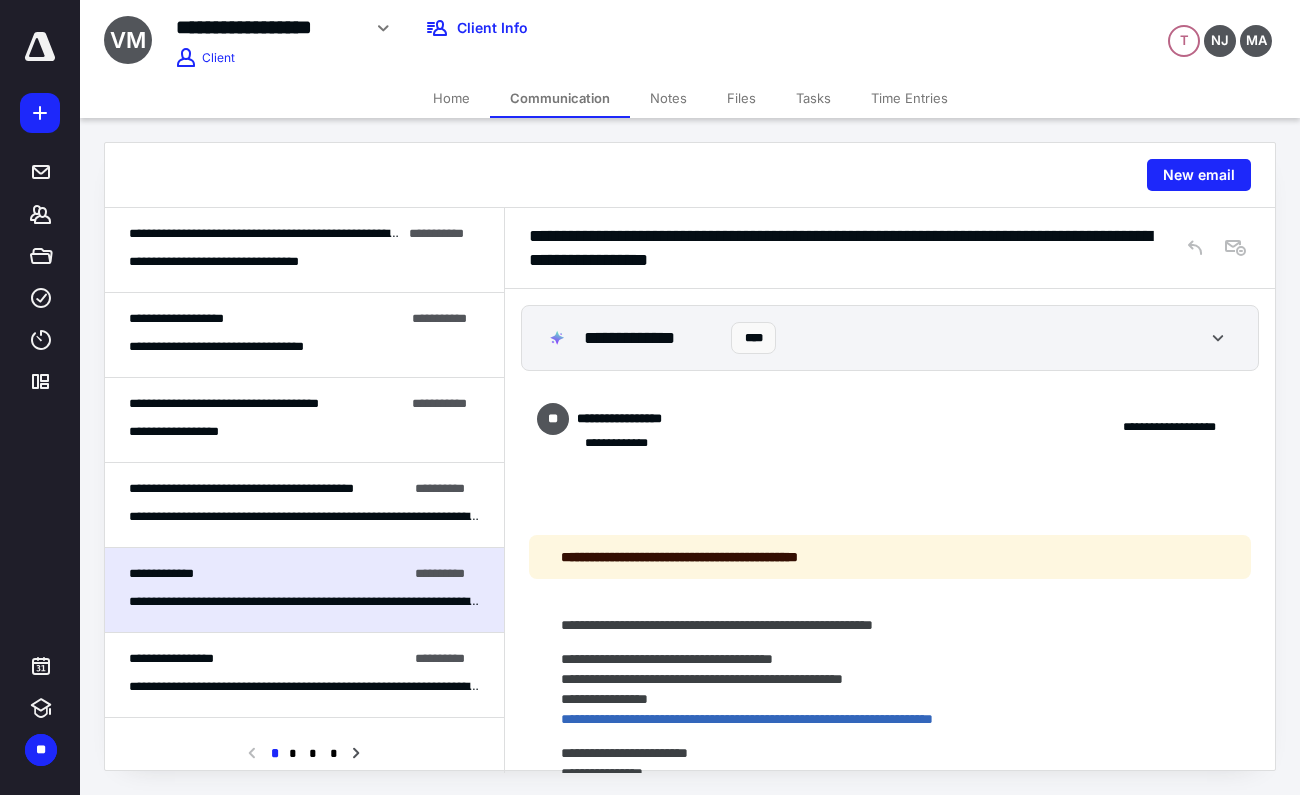 scroll, scrollTop: 0, scrollLeft: 0, axis: both 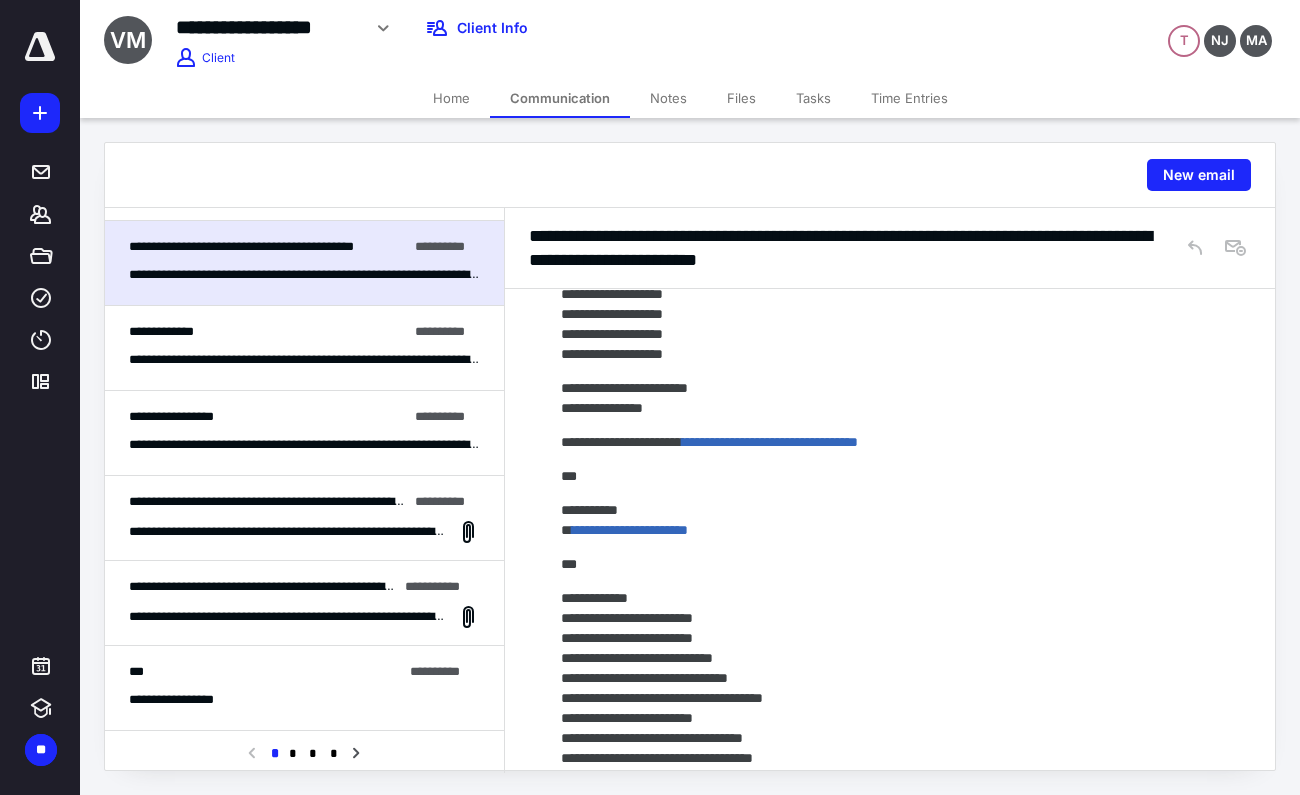 click on "**********" at bounding box center (288, 616) 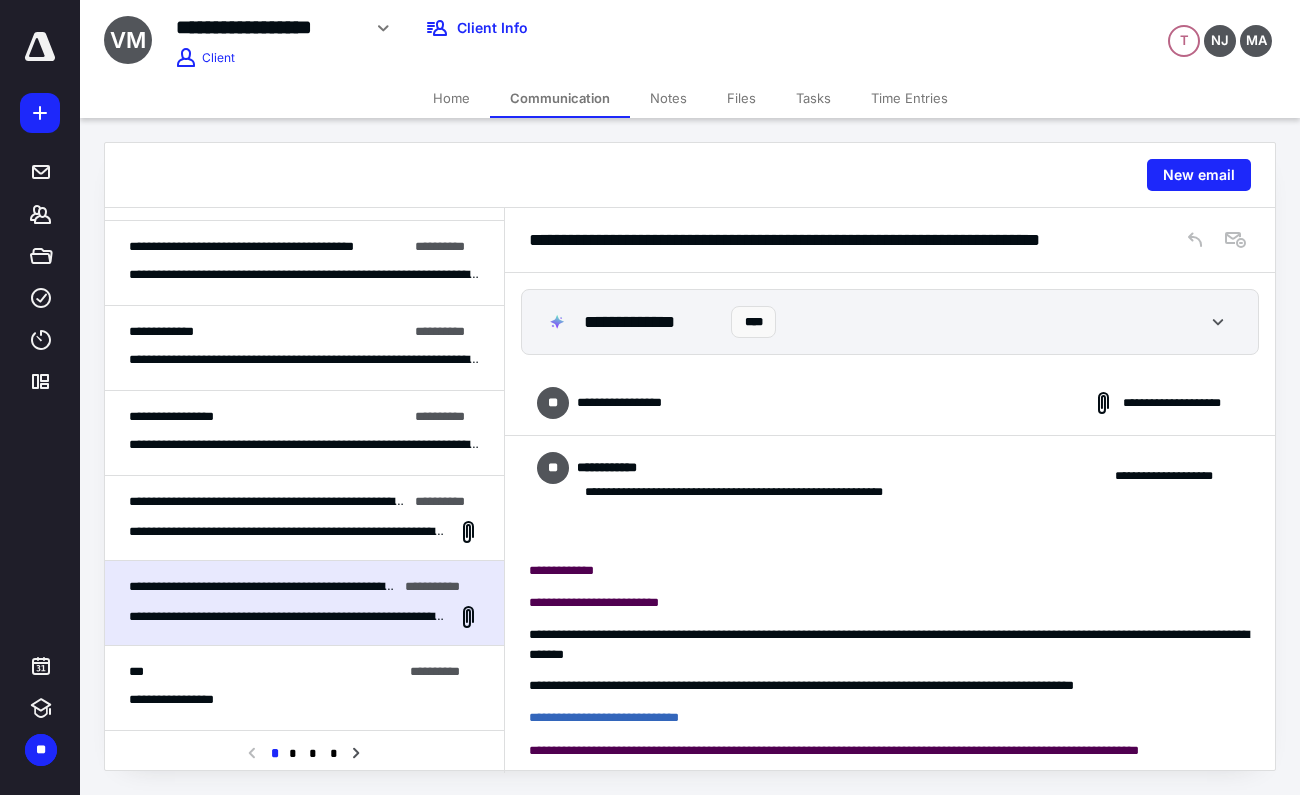scroll, scrollTop: 385, scrollLeft: 0, axis: vertical 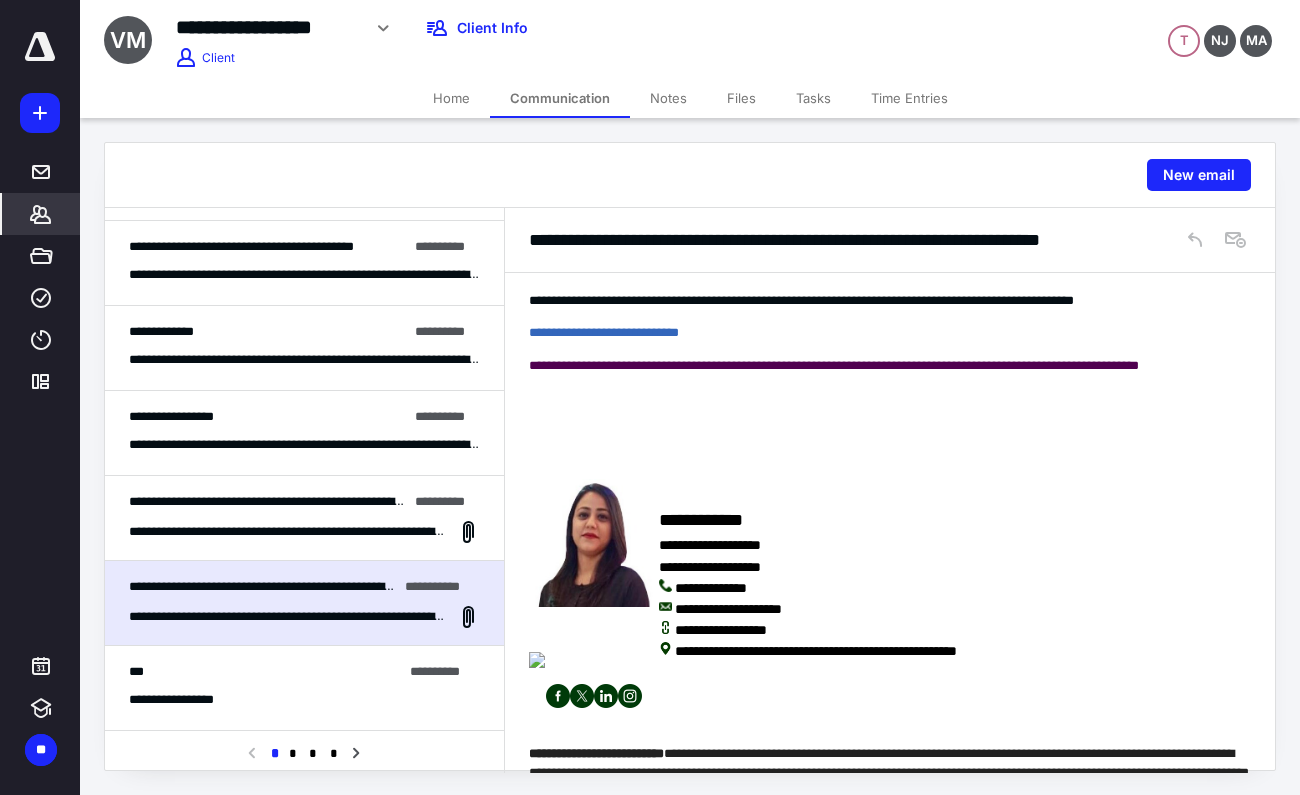 click on "*******" at bounding box center (41, 214) 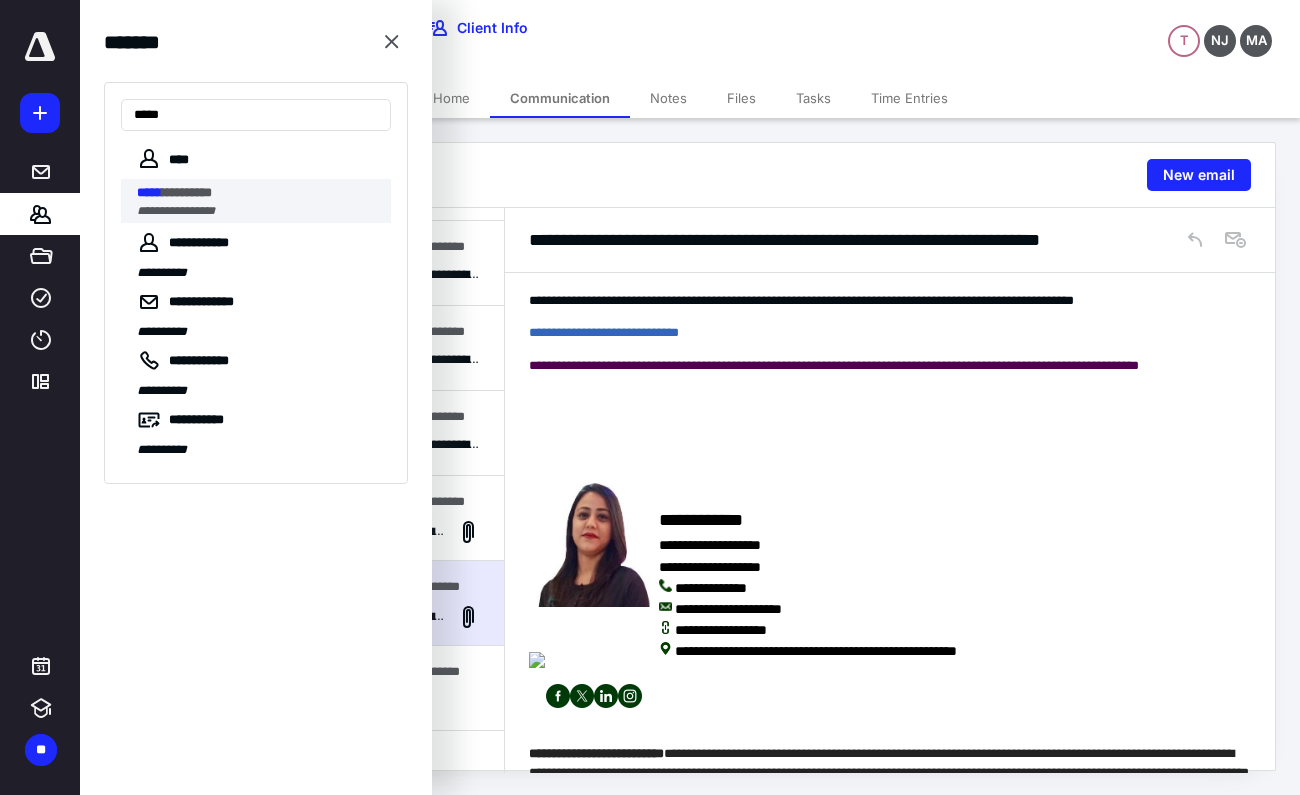 type on "*****" 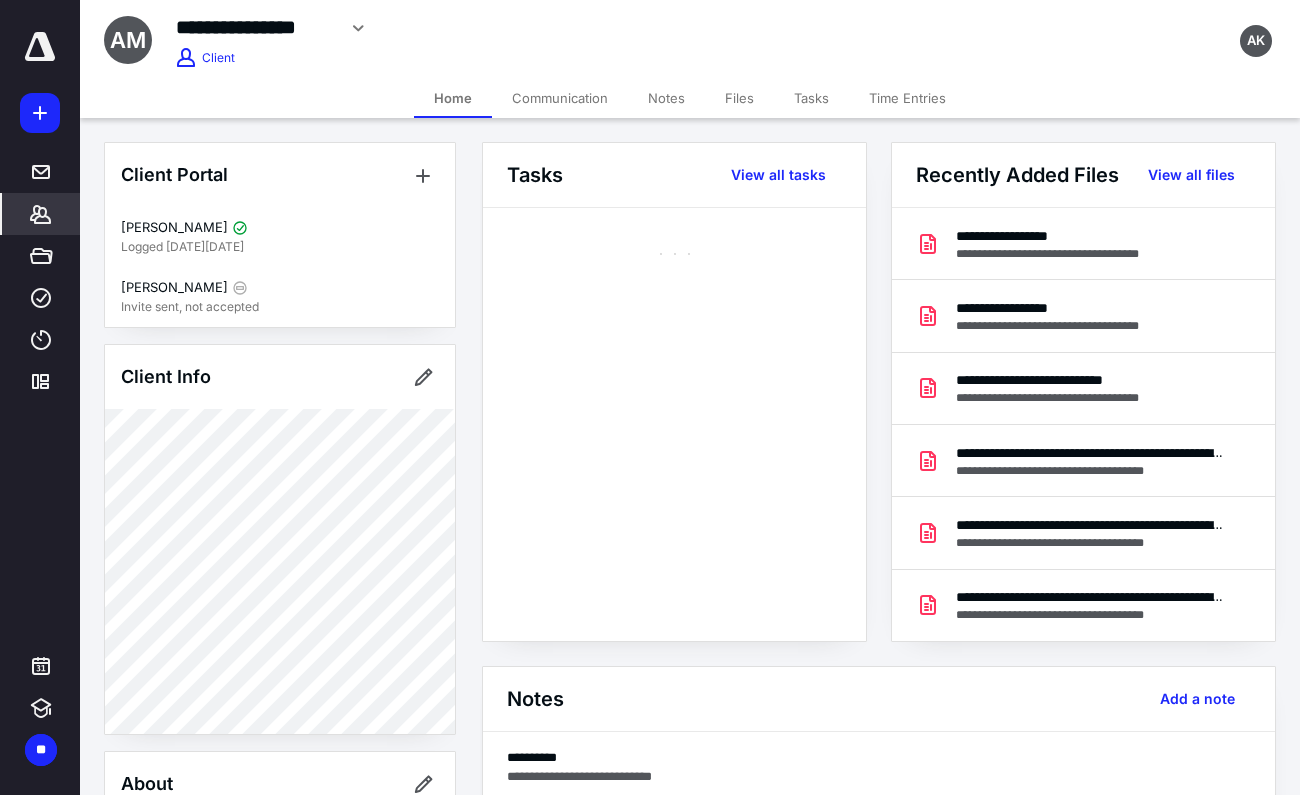 click on "Communication" at bounding box center (560, 98) 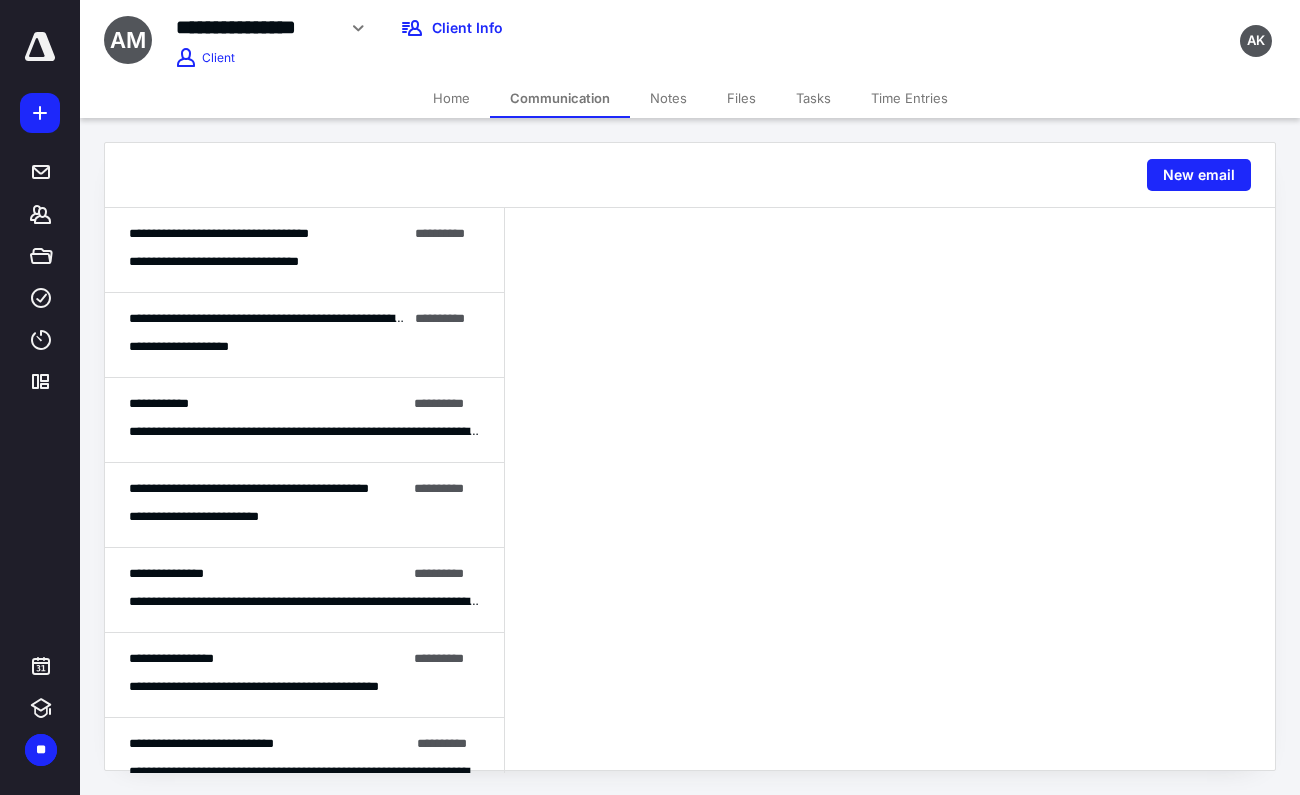scroll, scrollTop: -2, scrollLeft: 0, axis: vertical 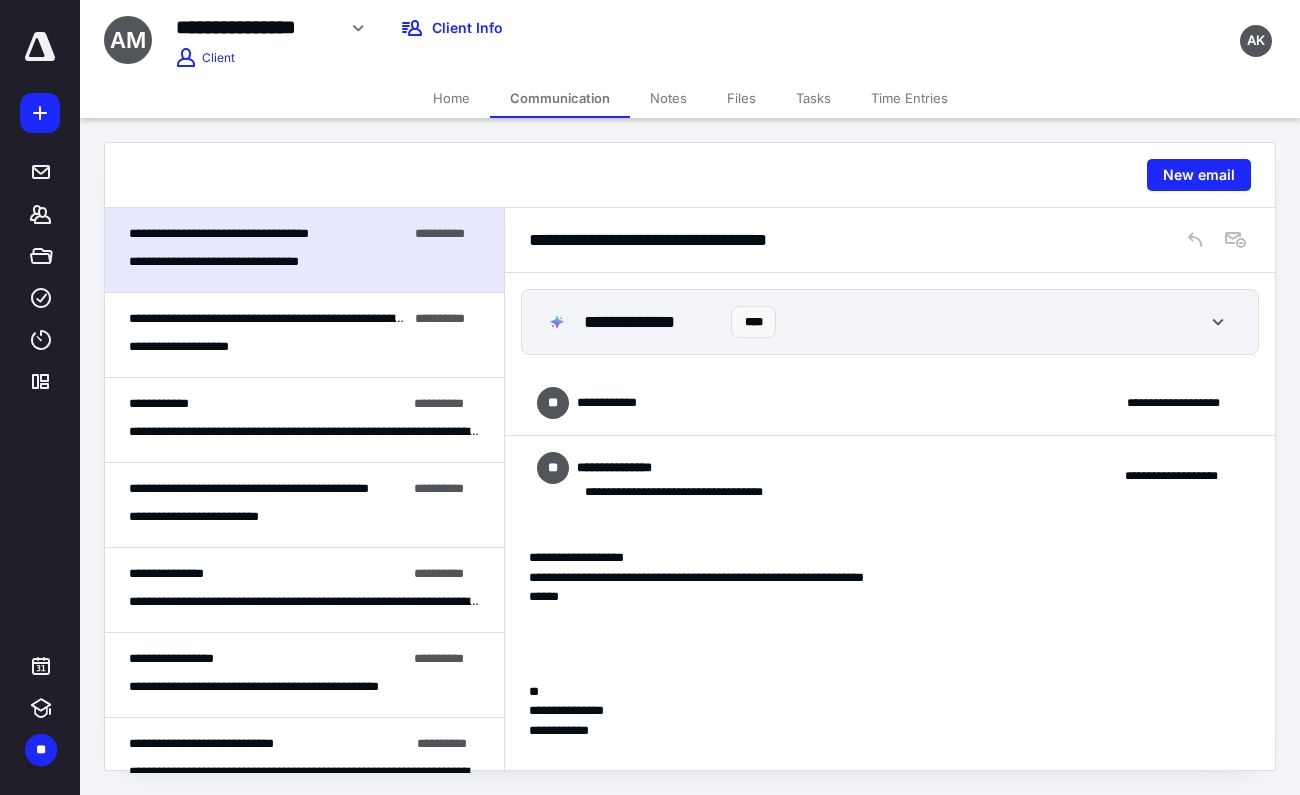 click on "**********" at bounding box center (890, 403) 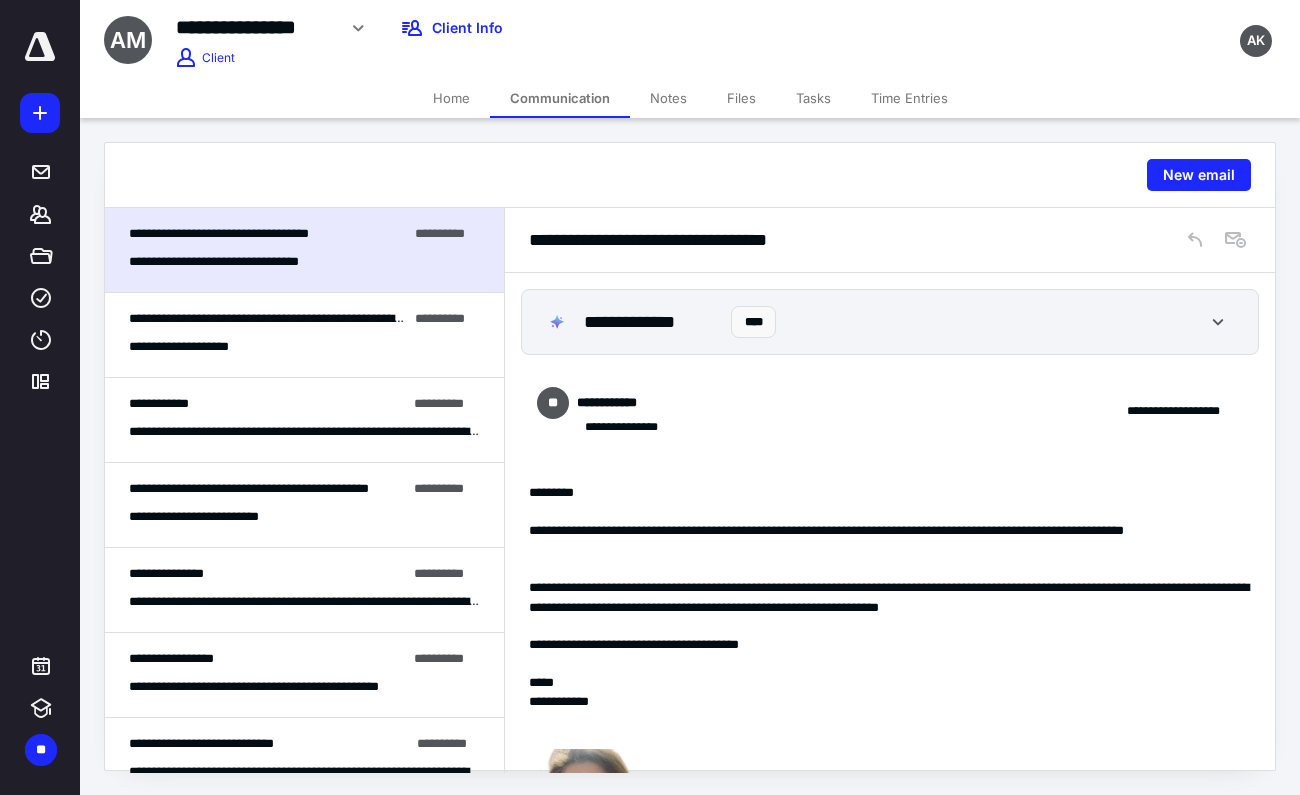 click on "**********" at bounding box center (284, 318) 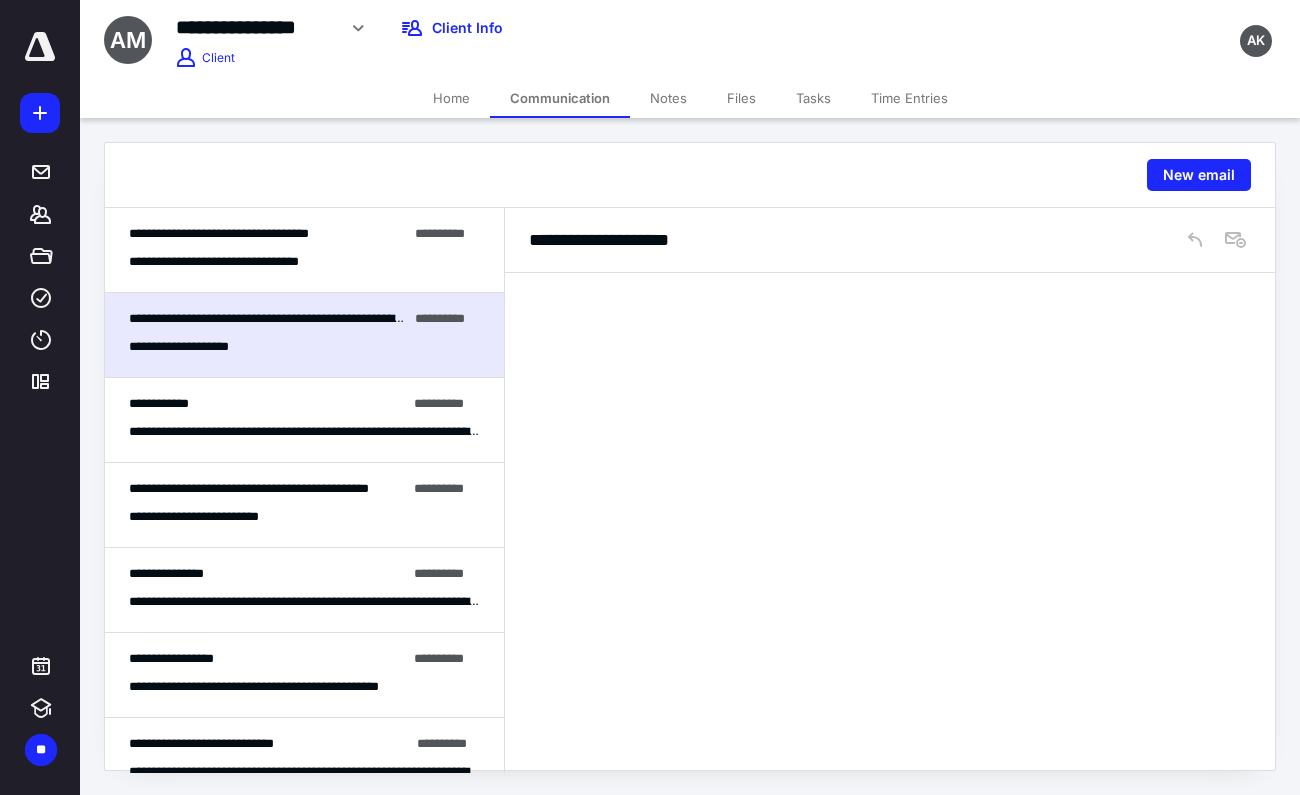 click on "**********" at bounding box center [284, 318] 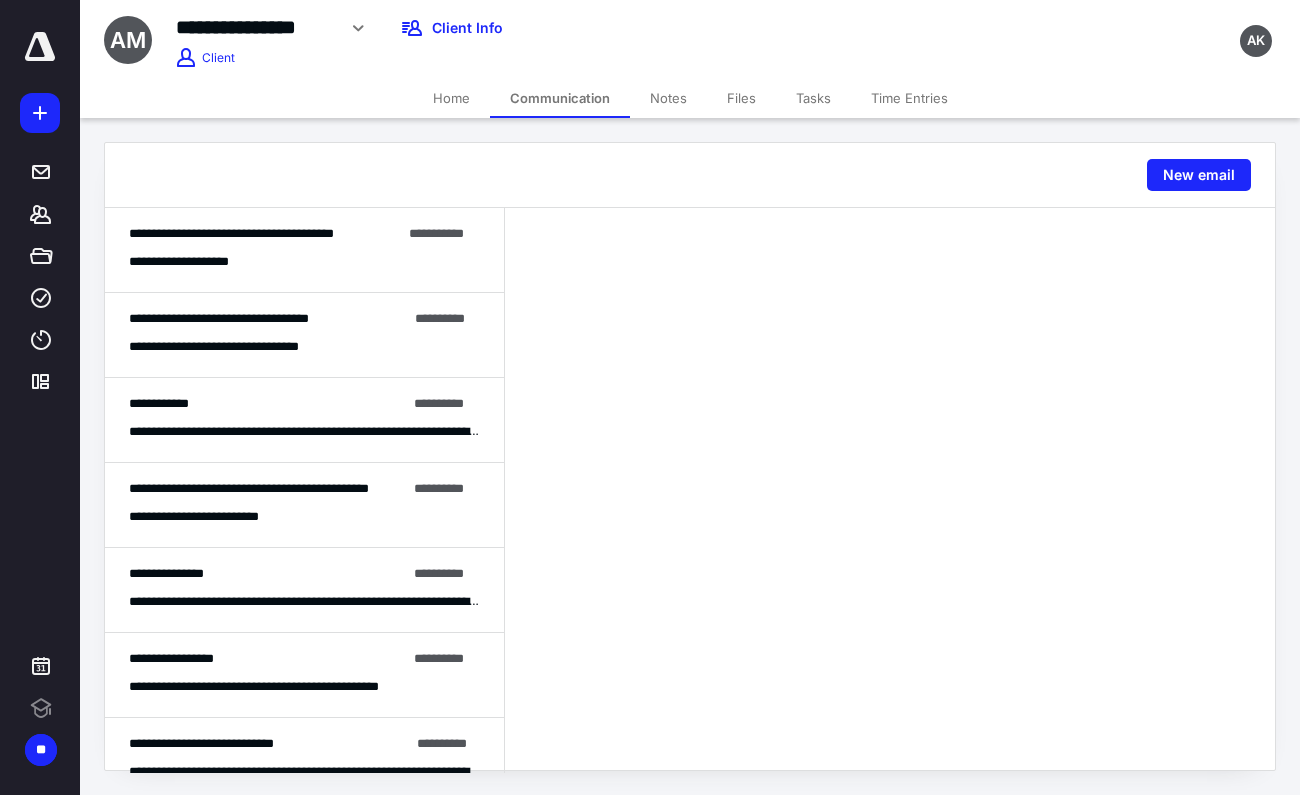 scroll, scrollTop: 0, scrollLeft: 0, axis: both 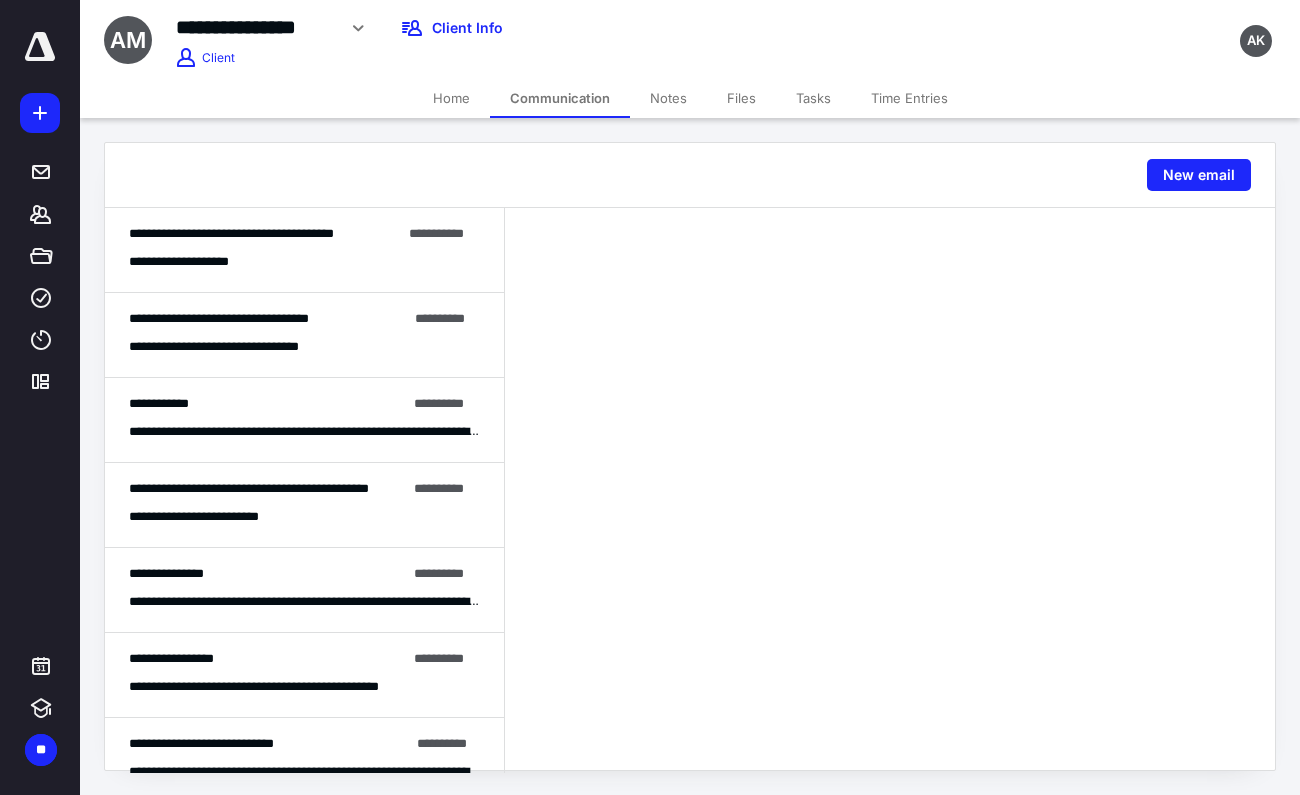 click on "**********" at bounding box center (304, 335) 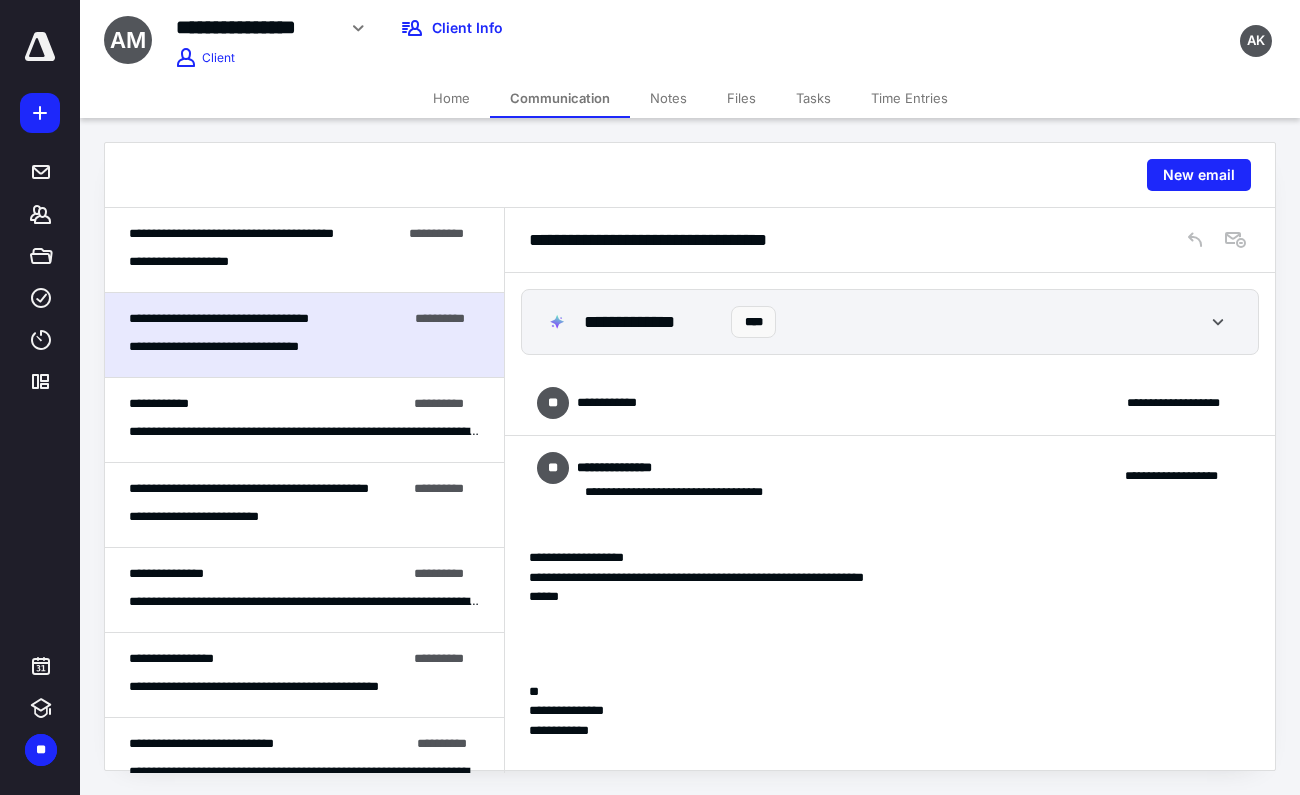 click on "**********" at bounding box center [304, 261] 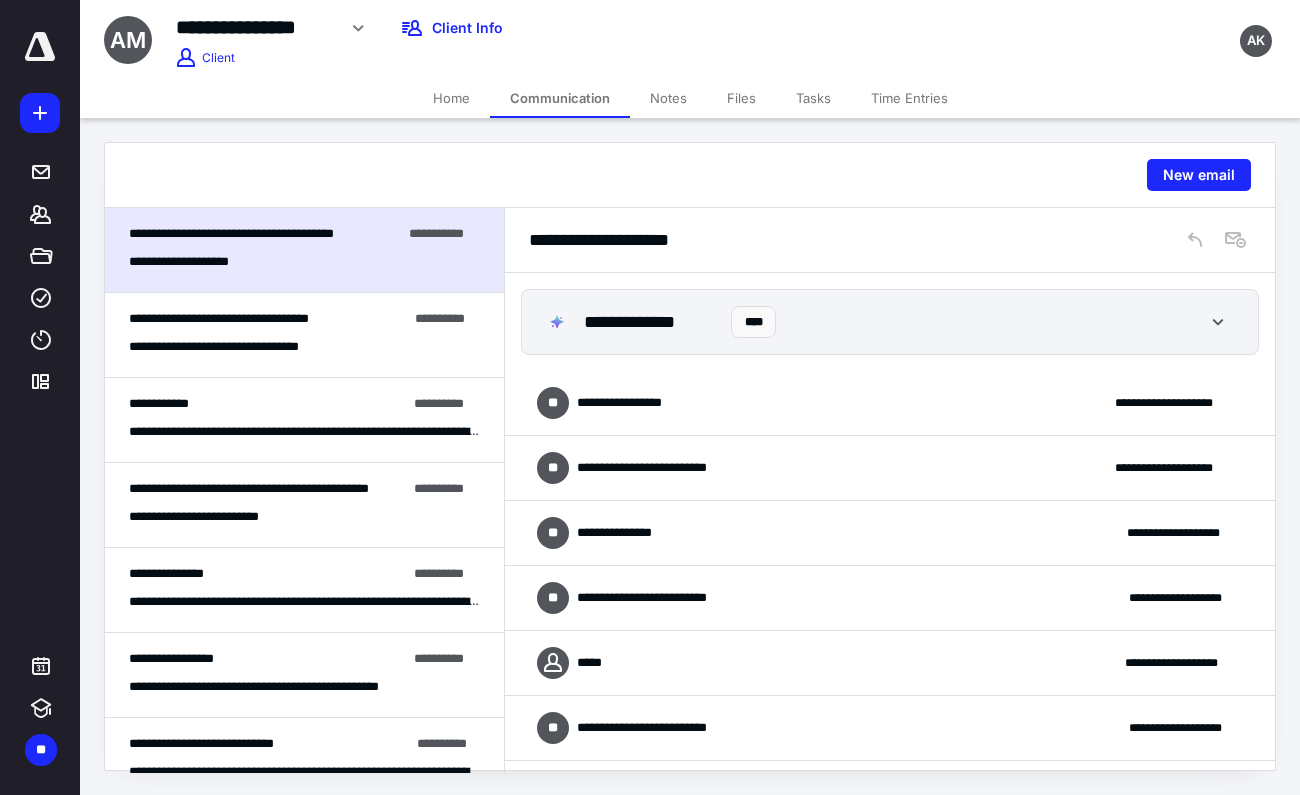 scroll, scrollTop: 591, scrollLeft: 0, axis: vertical 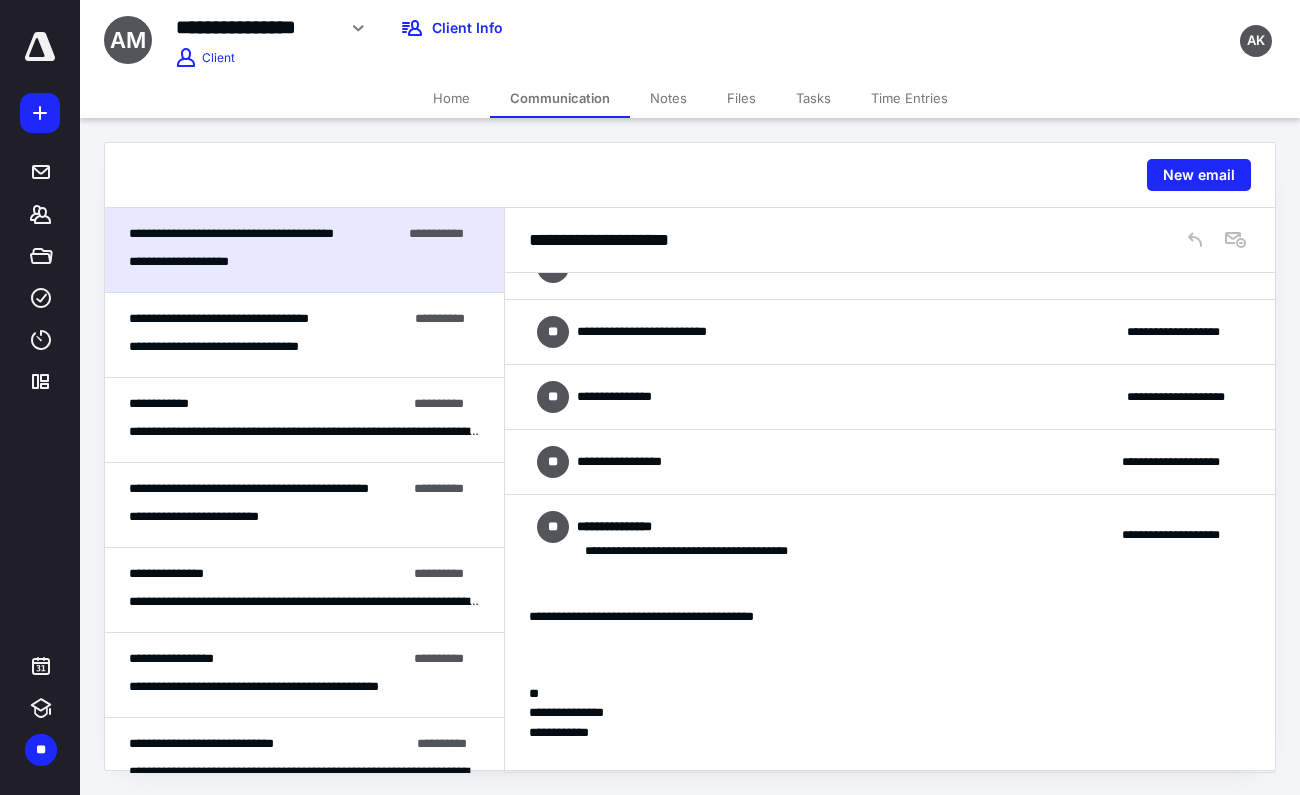 click on "**********" at bounding box center [628, 462] 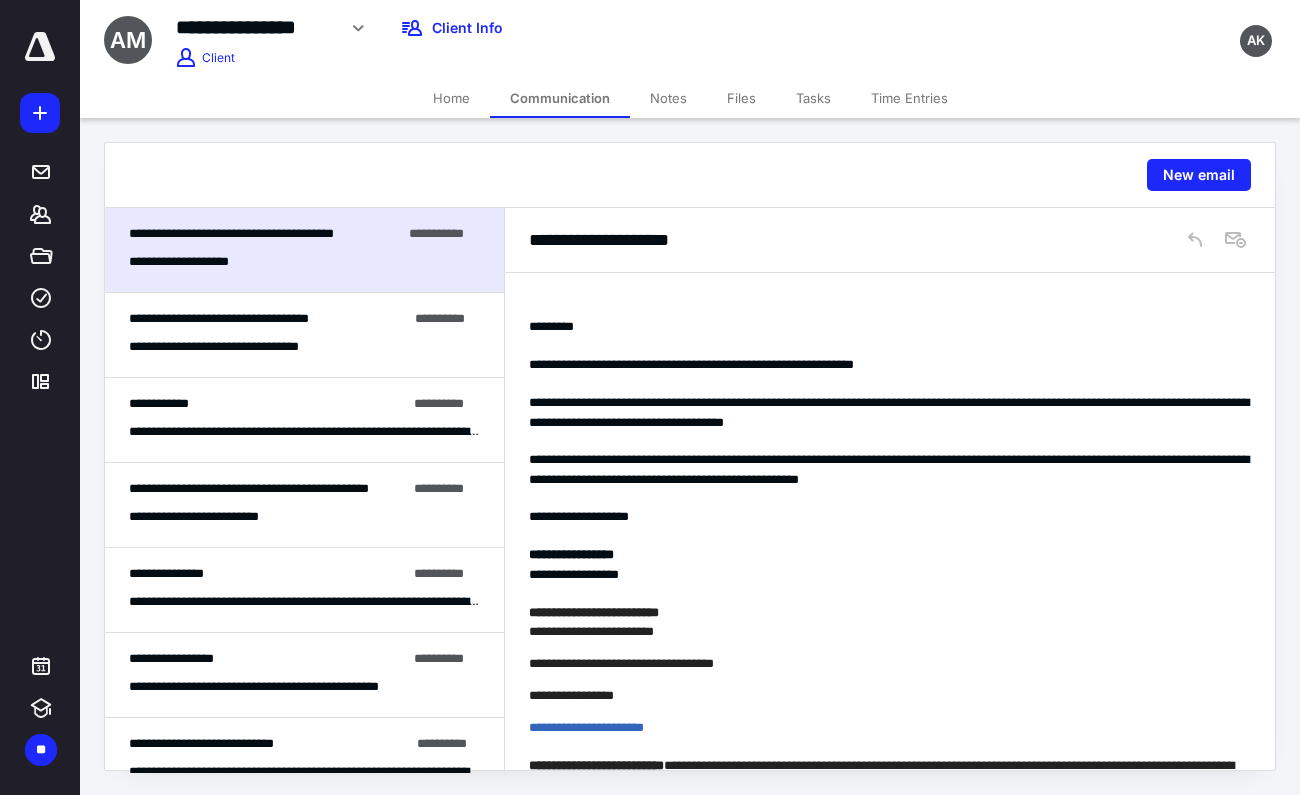 scroll, scrollTop: 584, scrollLeft: 0, axis: vertical 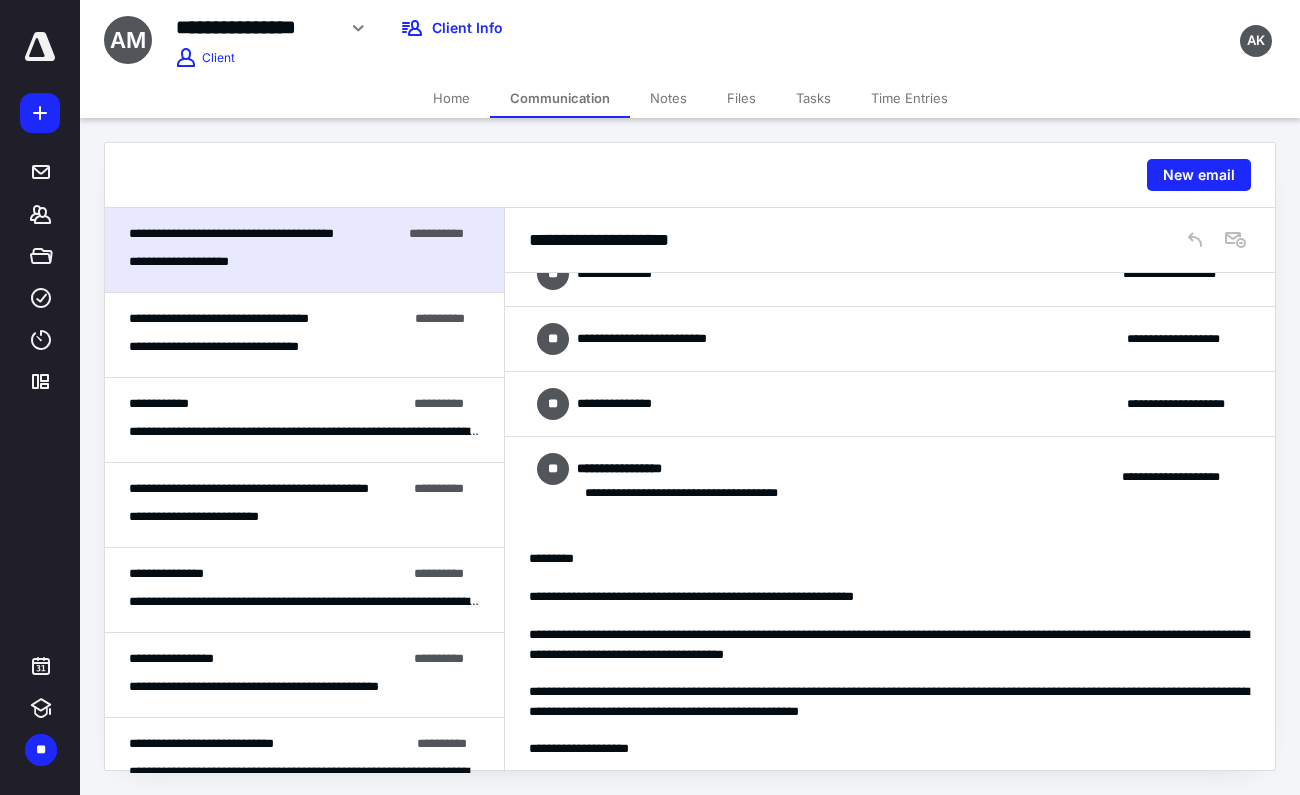 click on "**********" at bounding box center (890, 404) 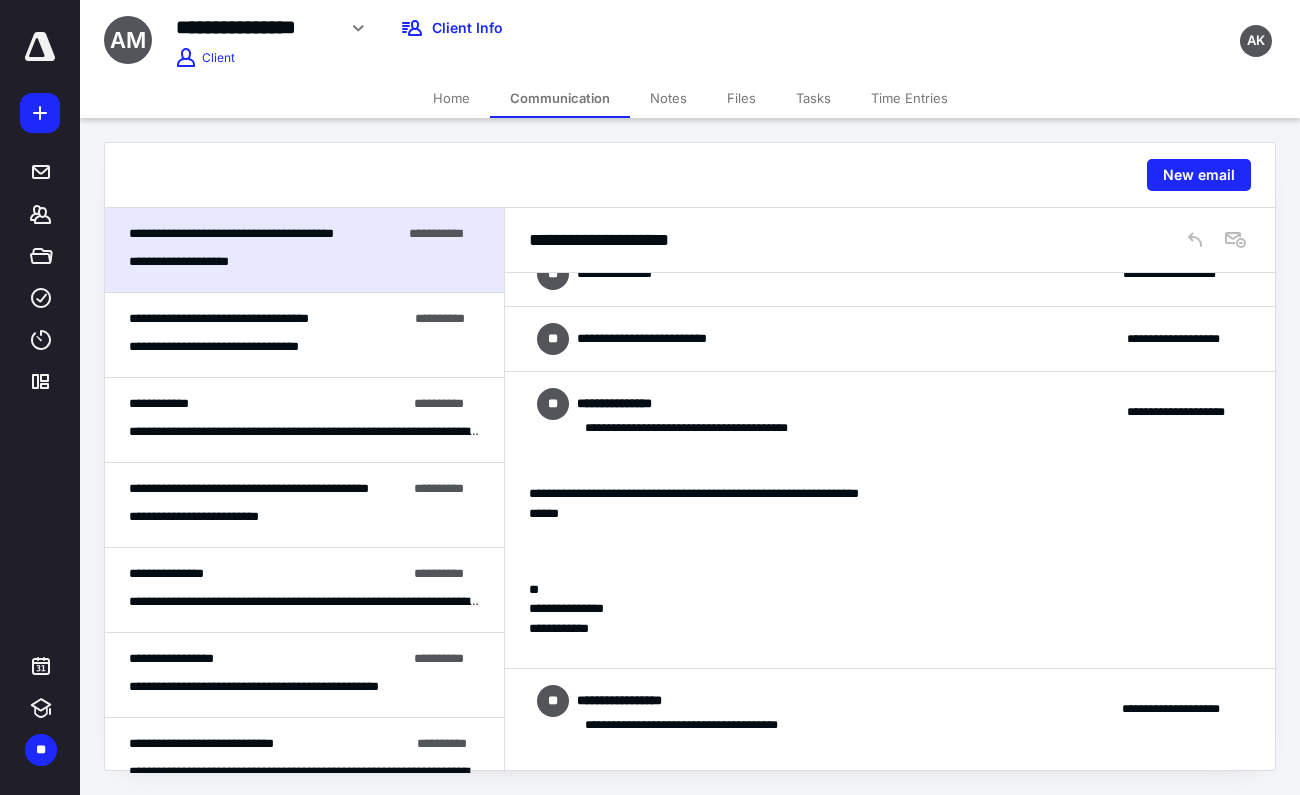 click on "**********" at bounding box center [890, 339] 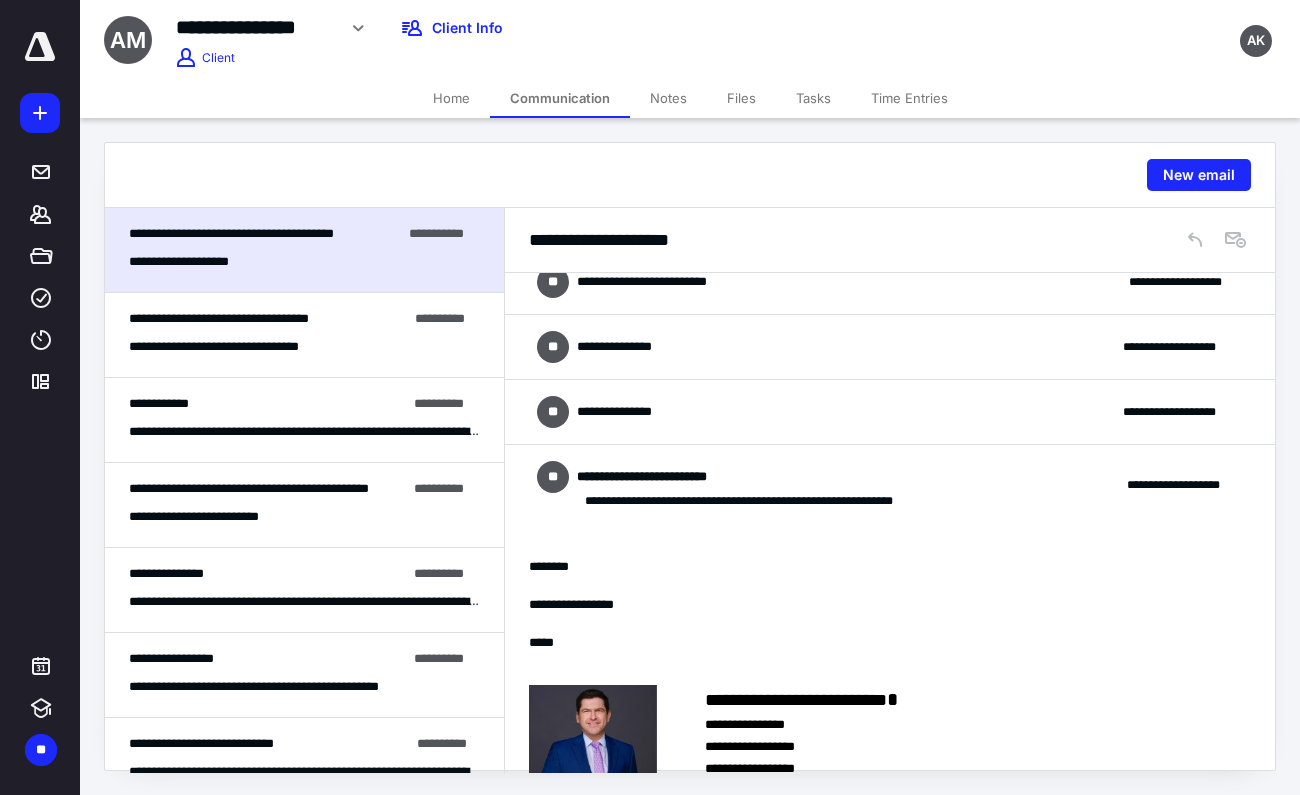 scroll, scrollTop: 444, scrollLeft: 0, axis: vertical 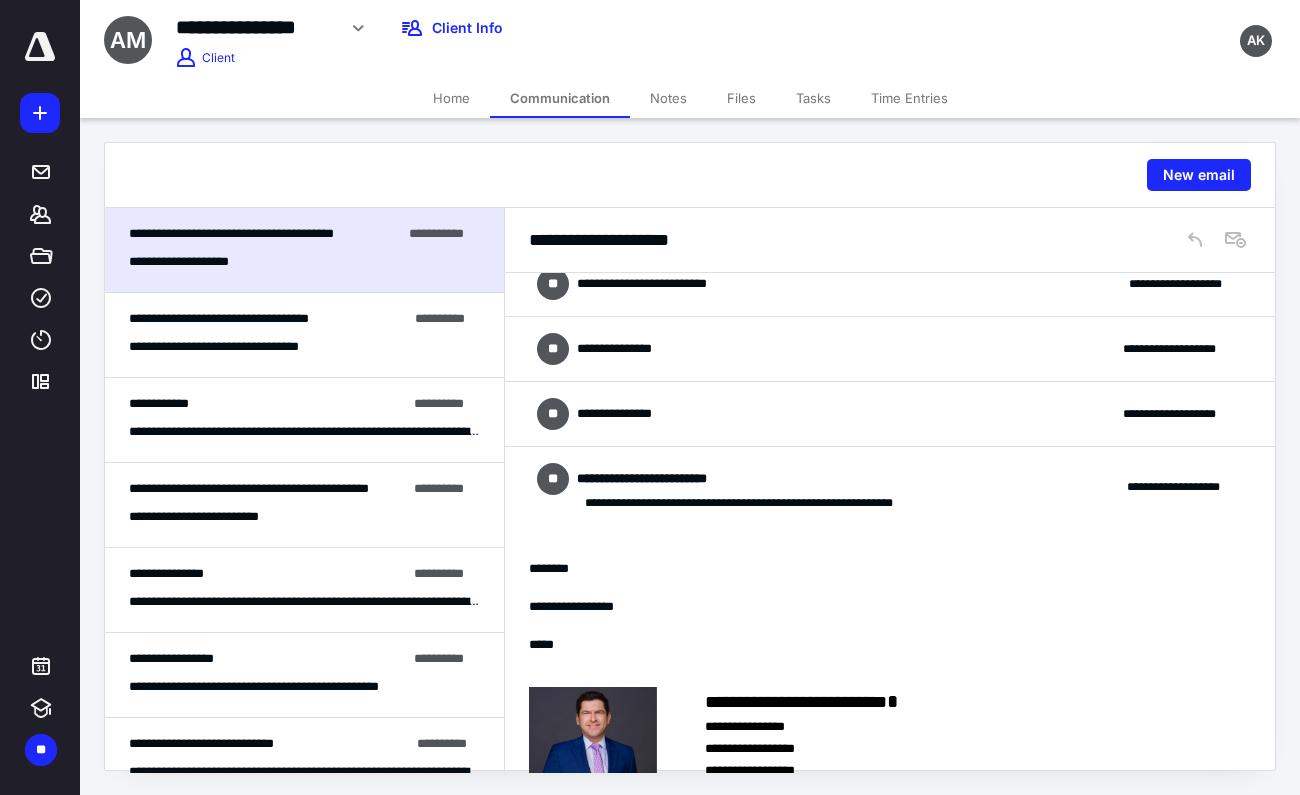 click on "**********" at bounding box center (665, 284) 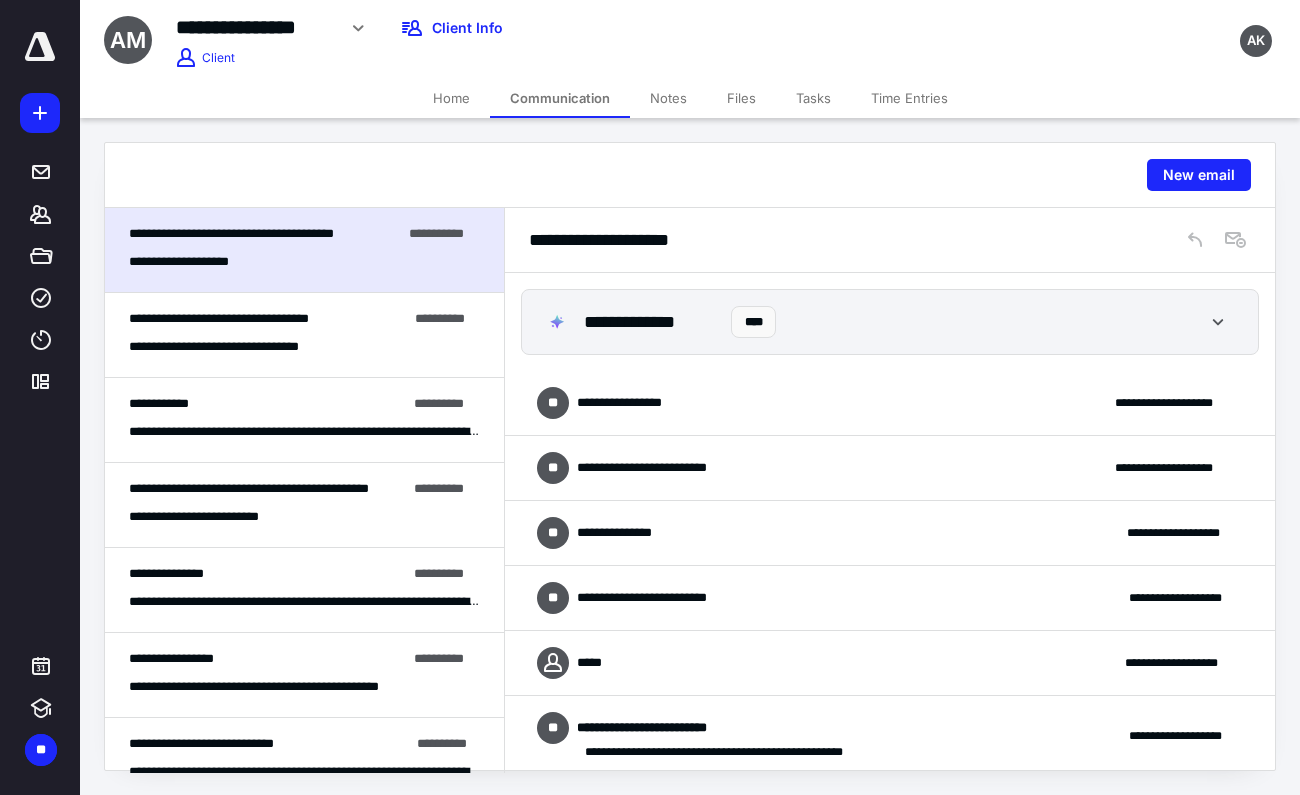 scroll, scrollTop: -1, scrollLeft: 0, axis: vertical 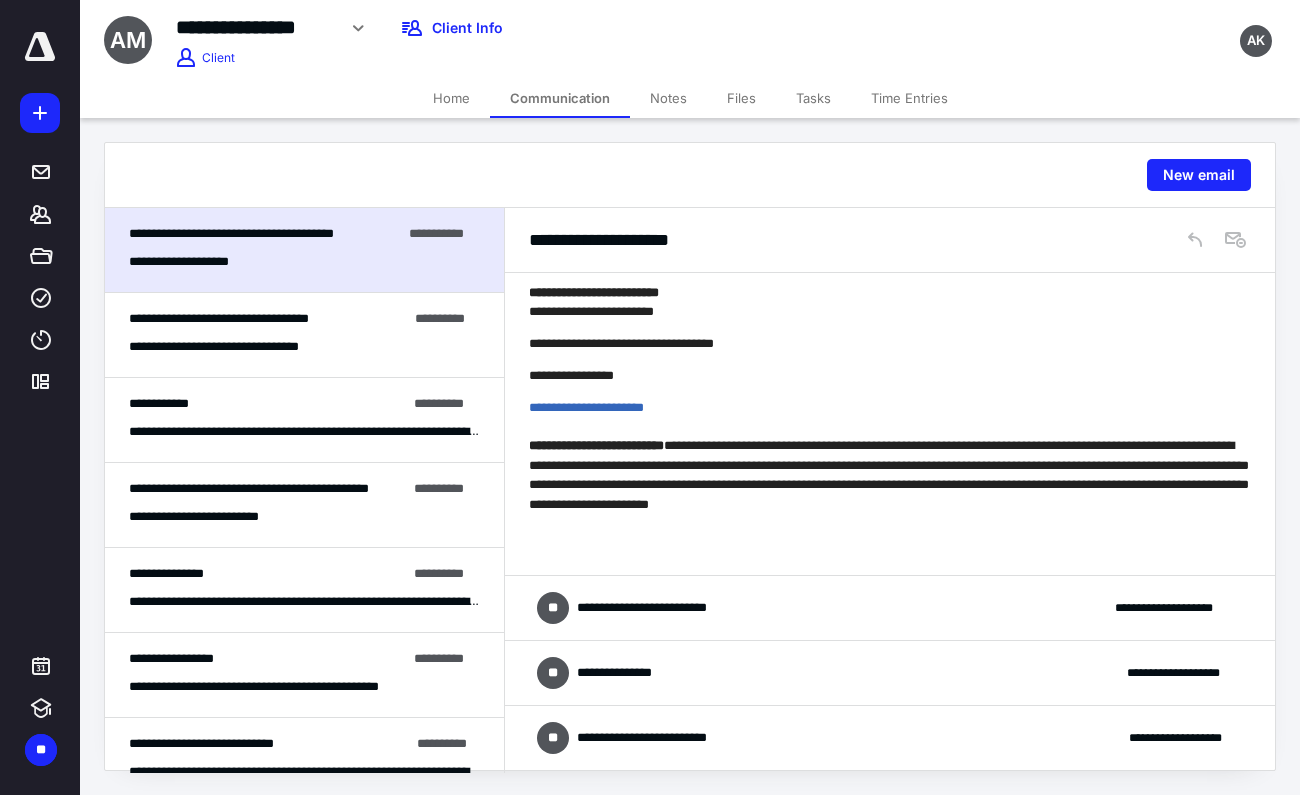 click on "**********" at bounding box center (665, 608) 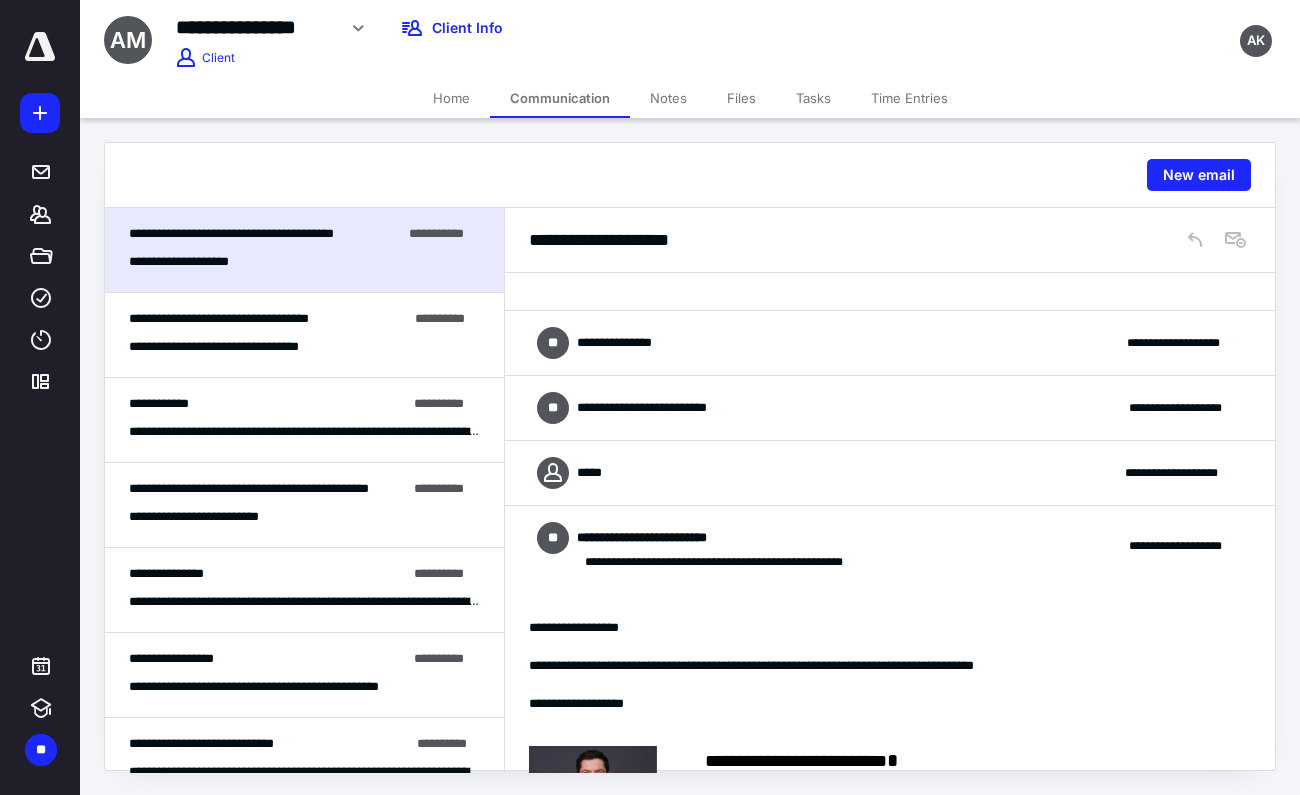 scroll, scrollTop: 2109, scrollLeft: 0, axis: vertical 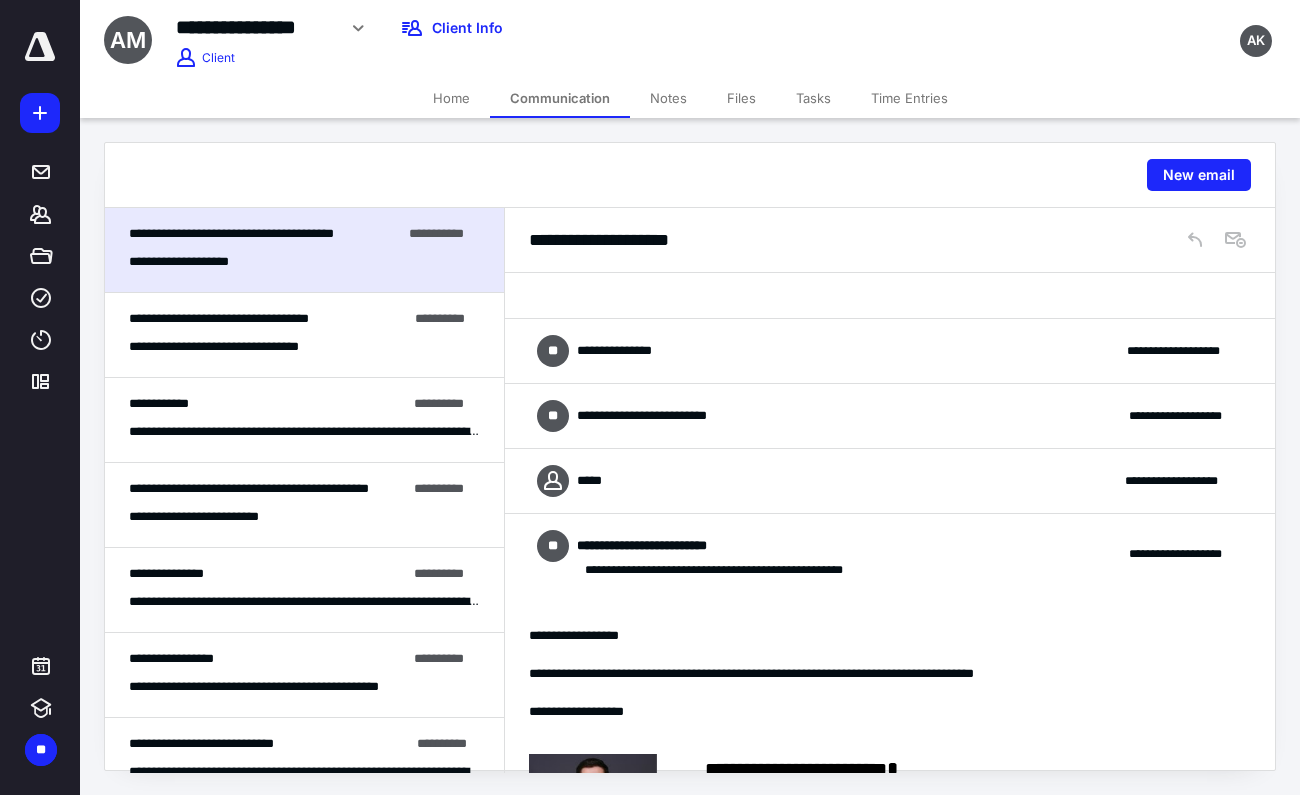 click on "**********" at bounding box center (890, 351) 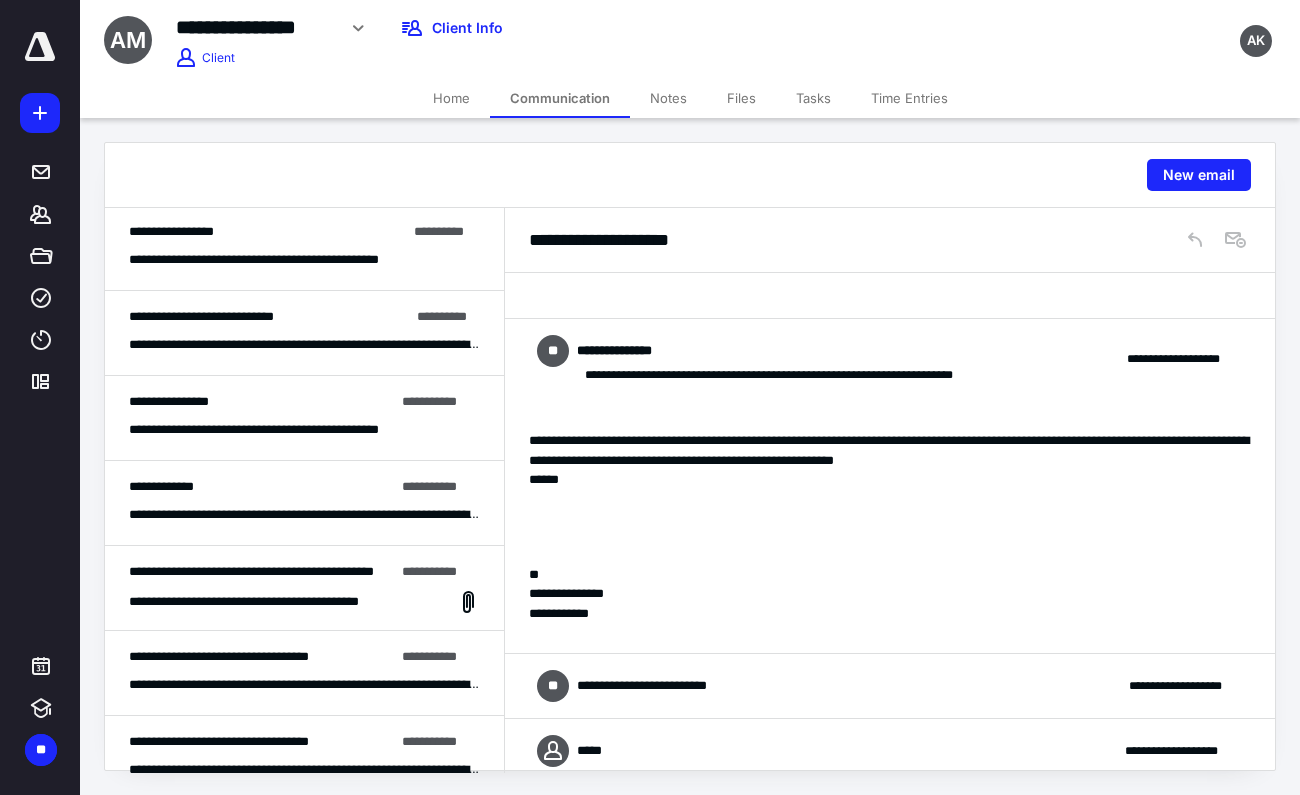 scroll, scrollTop: 438, scrollLeft: 0, axis: vertical 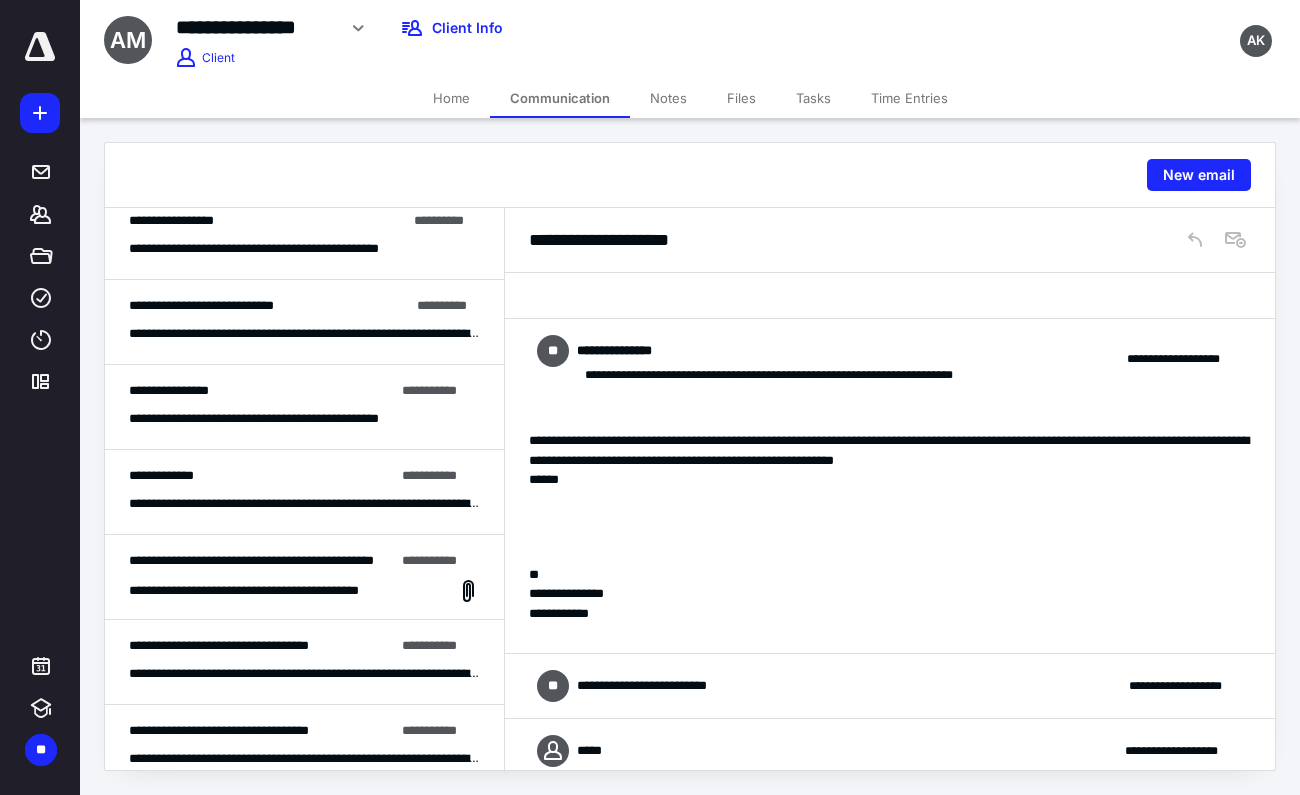 click on "**********" at bounding box center [304, 503] 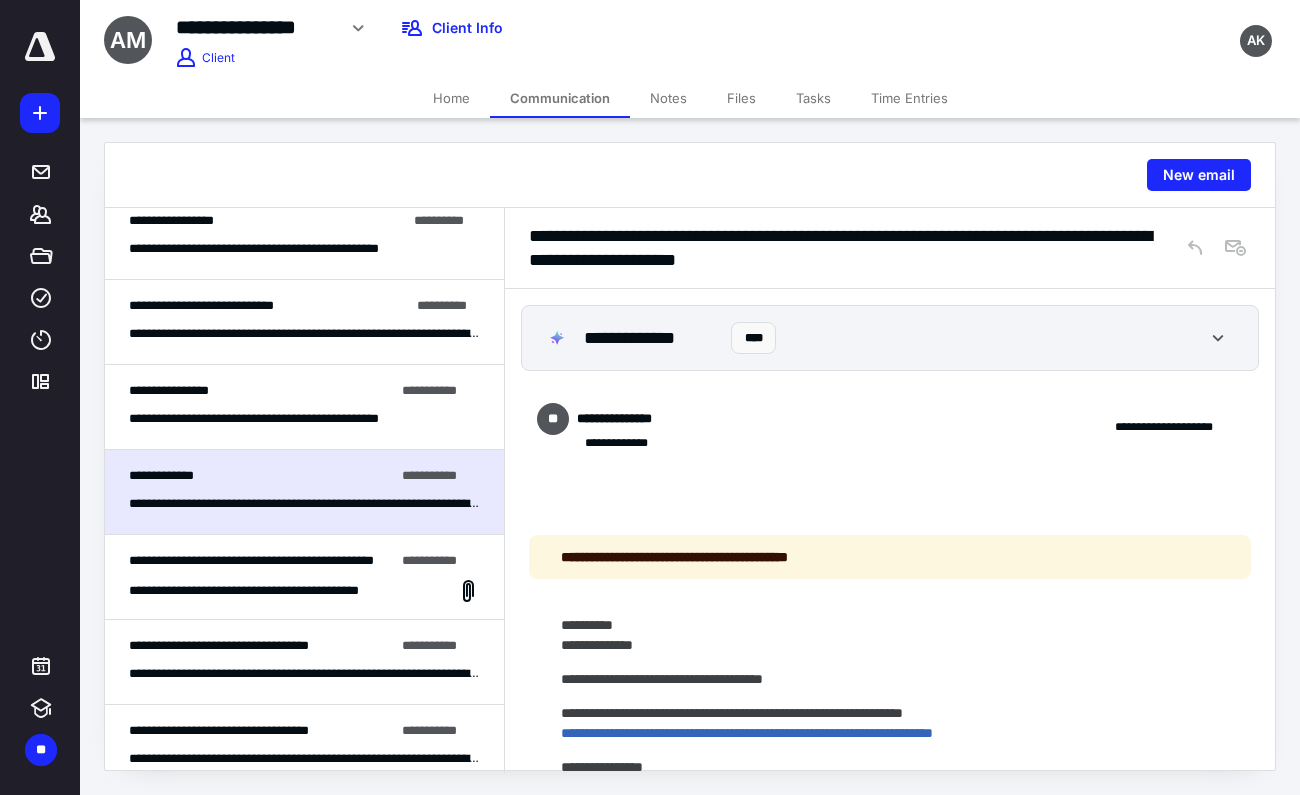 scroll, scrollTop: 0, scrollLeft: 0, axis: both 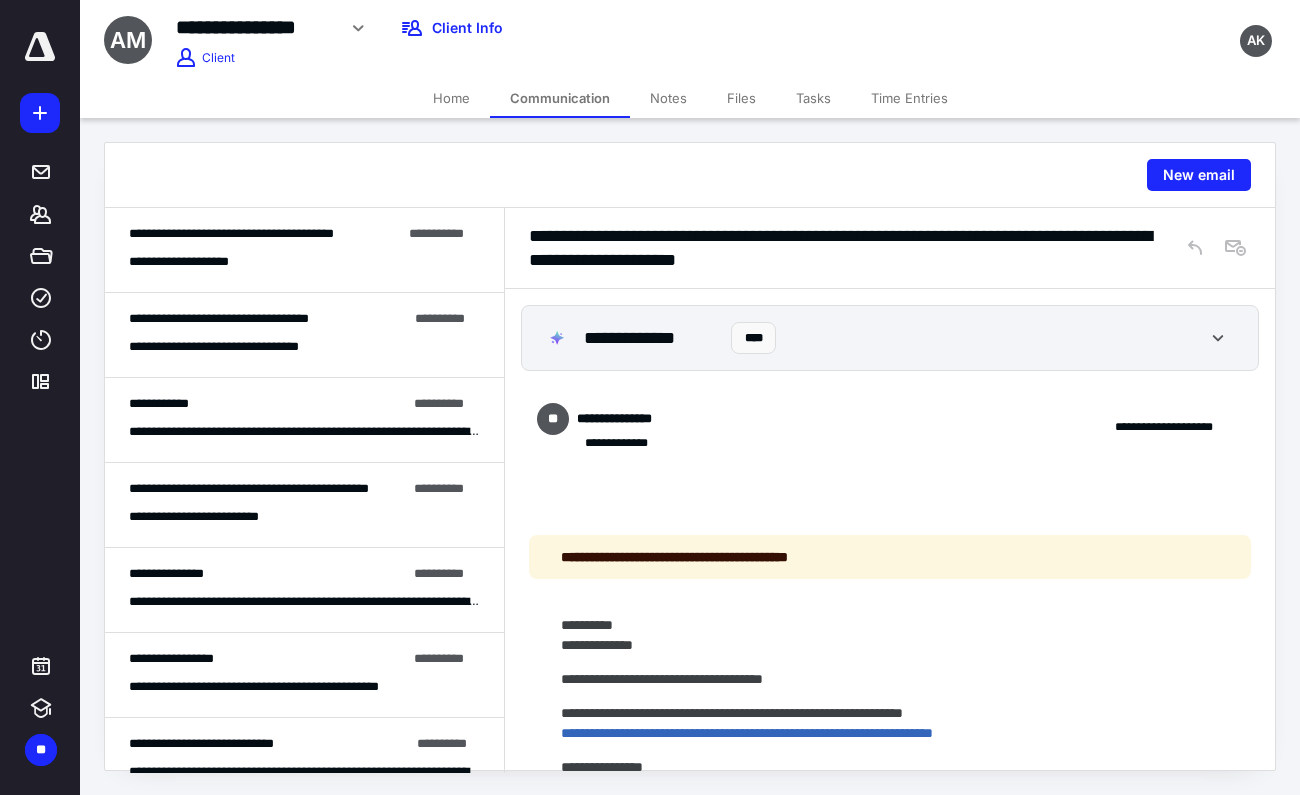 click on "Home" at bounding box center (451, 98) 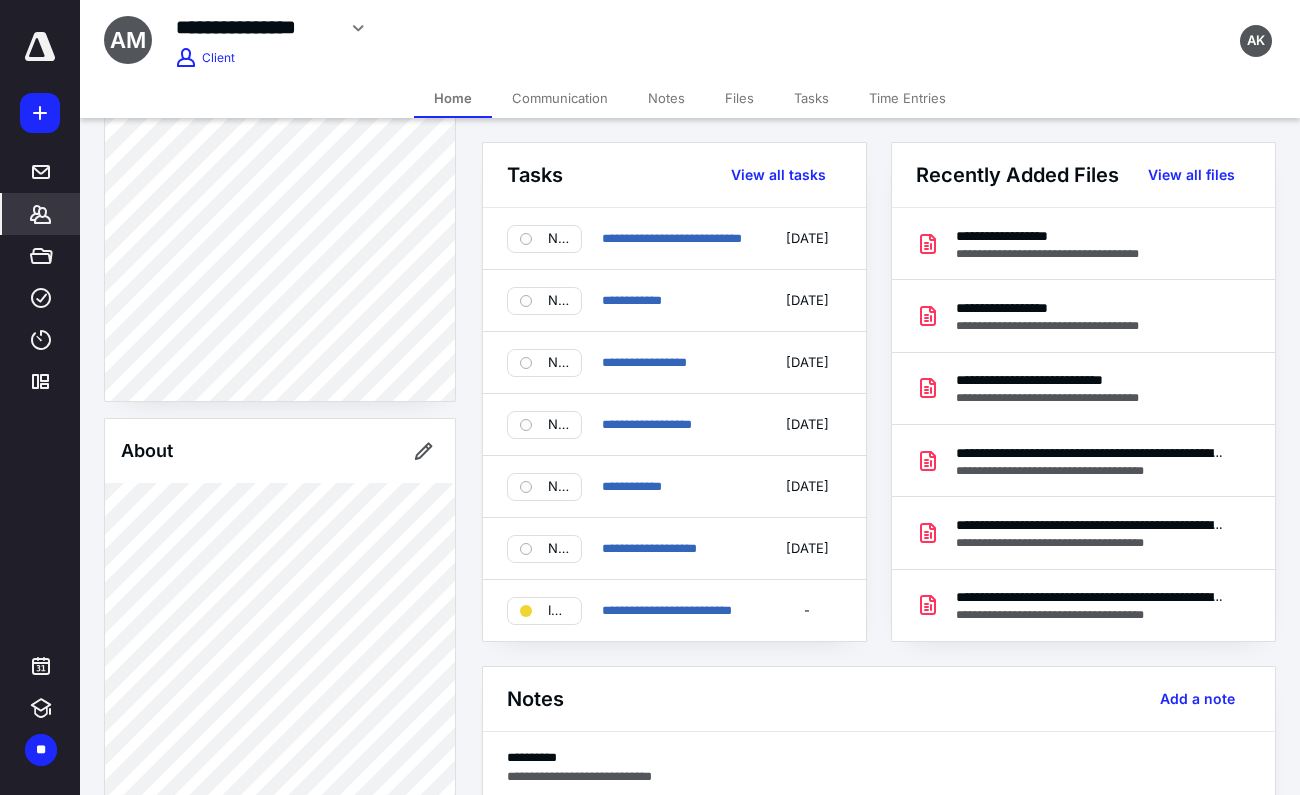 scroll, scrollTop: 0, scrollLeft: 0, axis: both 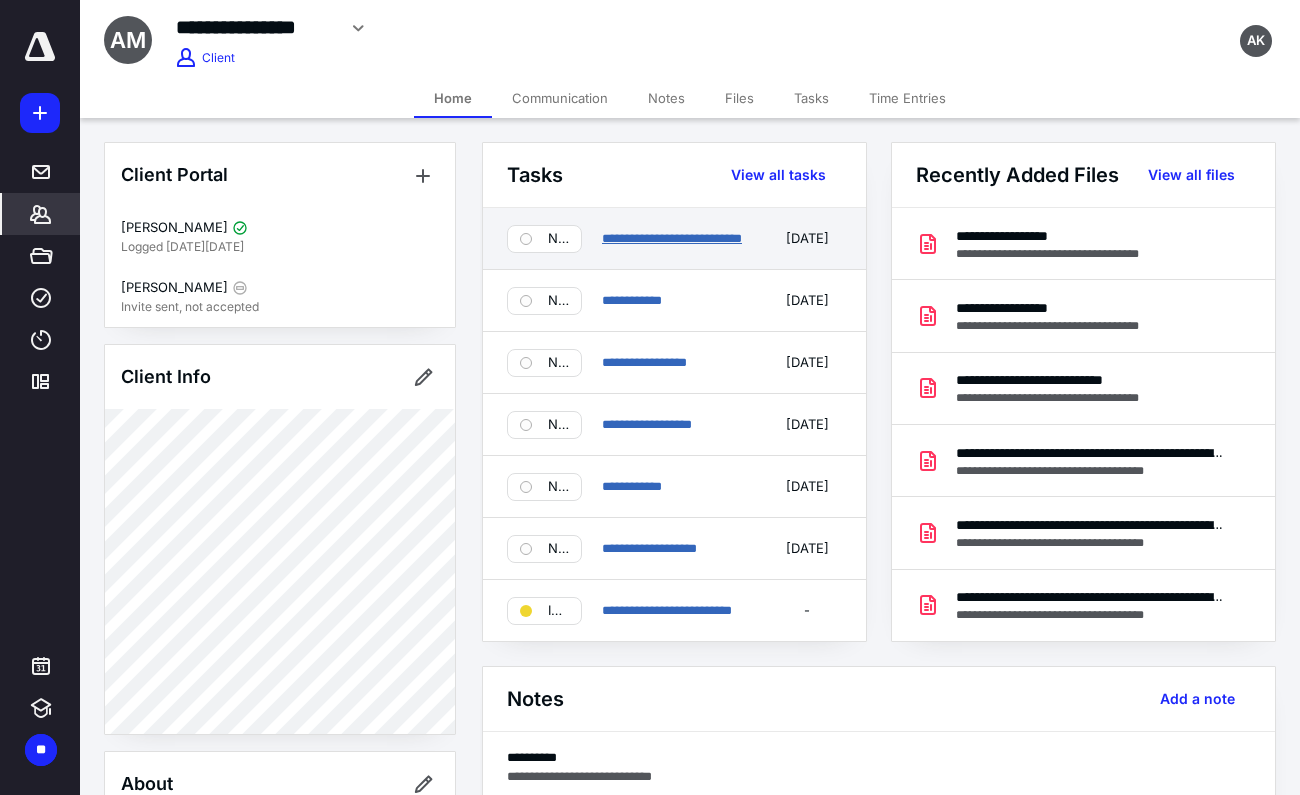 click on "**********" at bounding box center [672, 238] 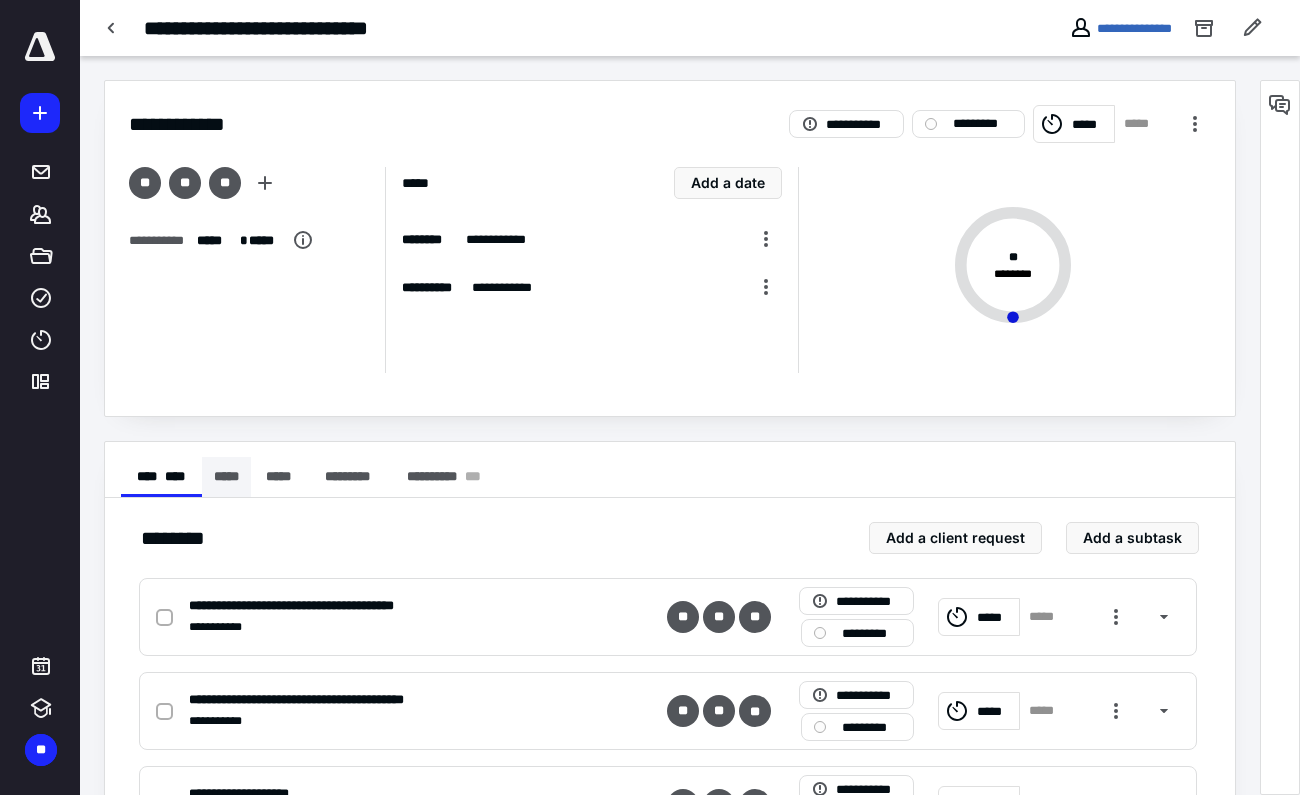 click on "*****" at bounding box center [226, 477] 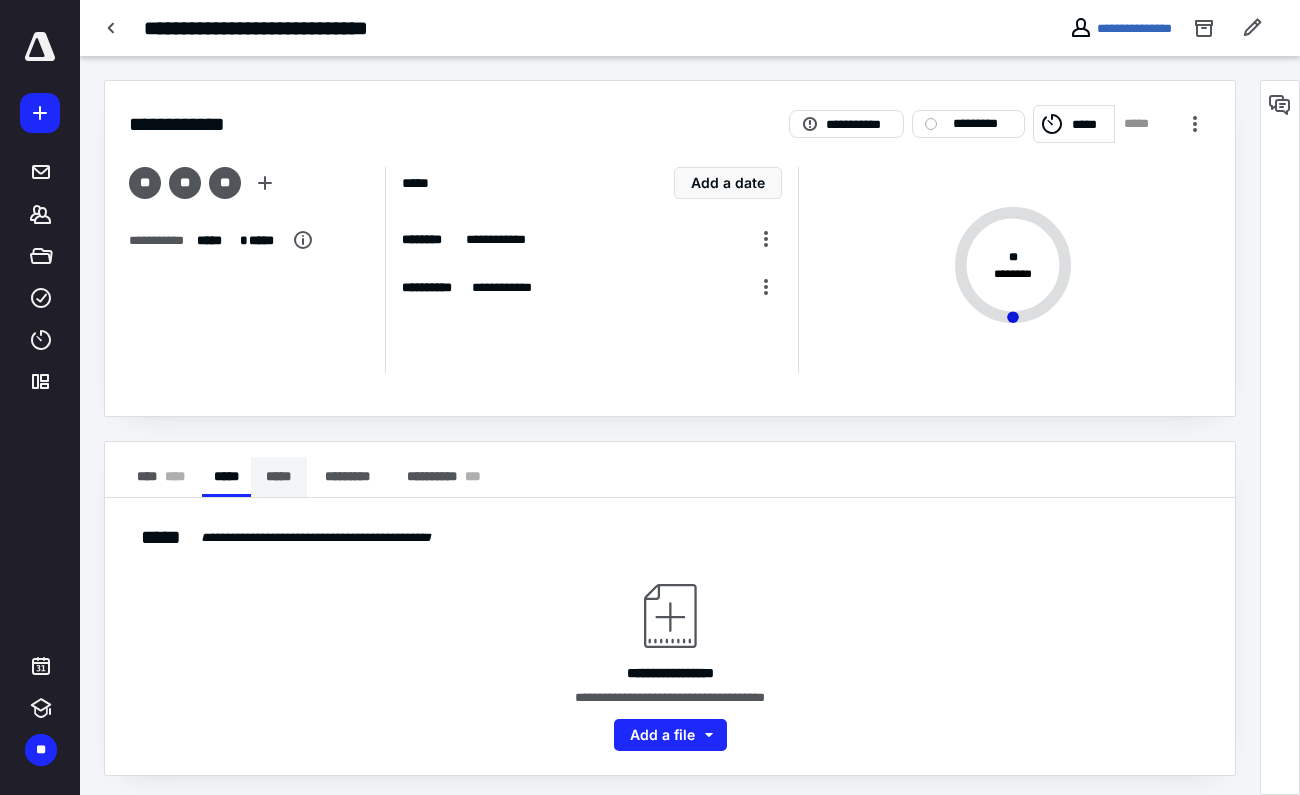 click on "*****" at bounding box center (279, 477) 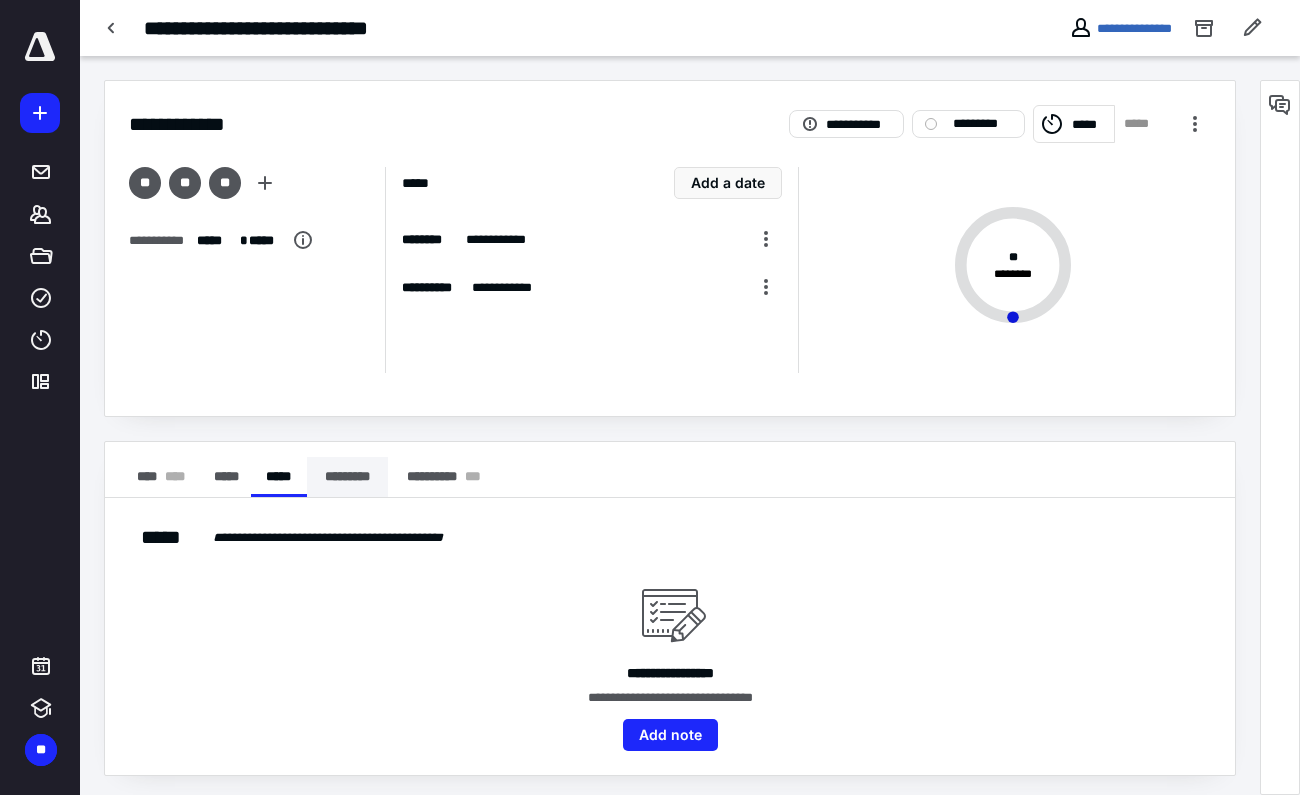 click on "*********" at bounding box center [348, 477] 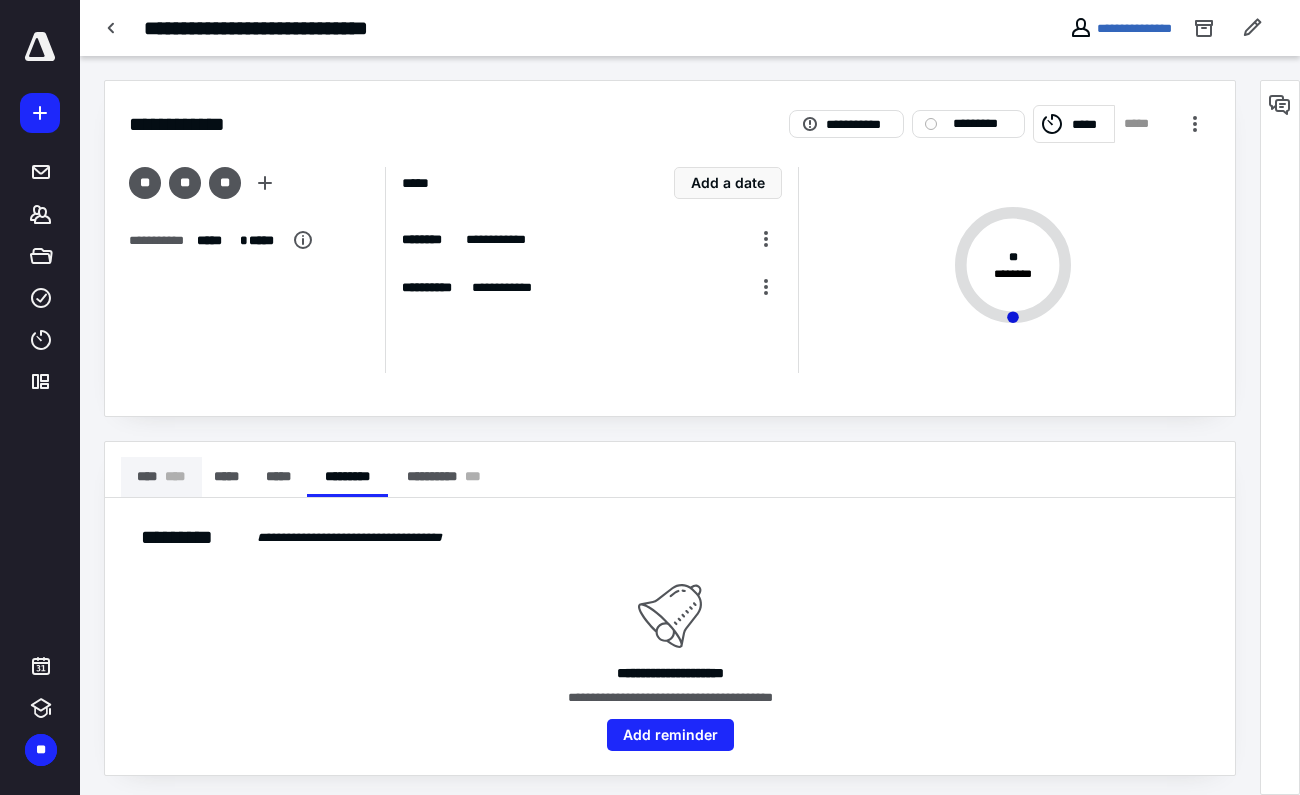 click on "**** * ** *" at bounding box center [161, 477] 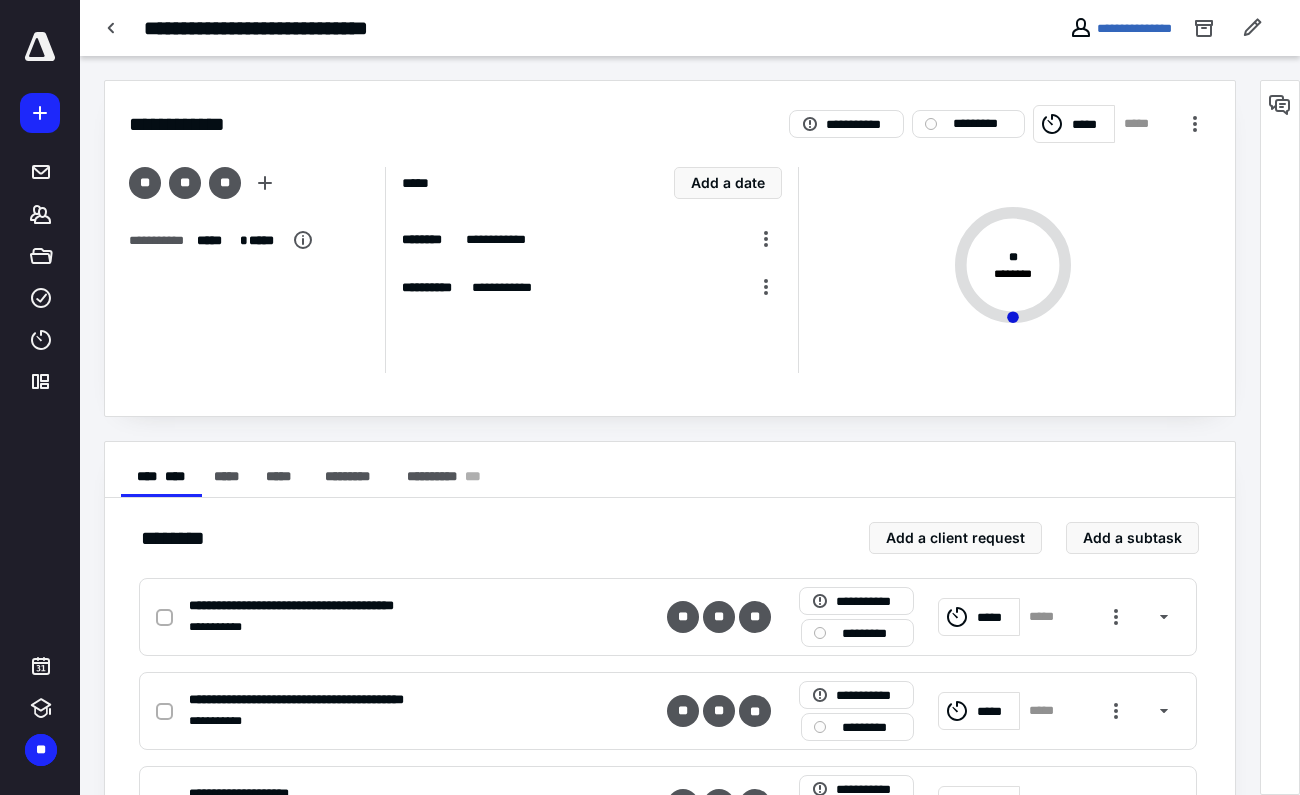 scroll, scrollTop: 0, scrollLeft: 0, axis: both 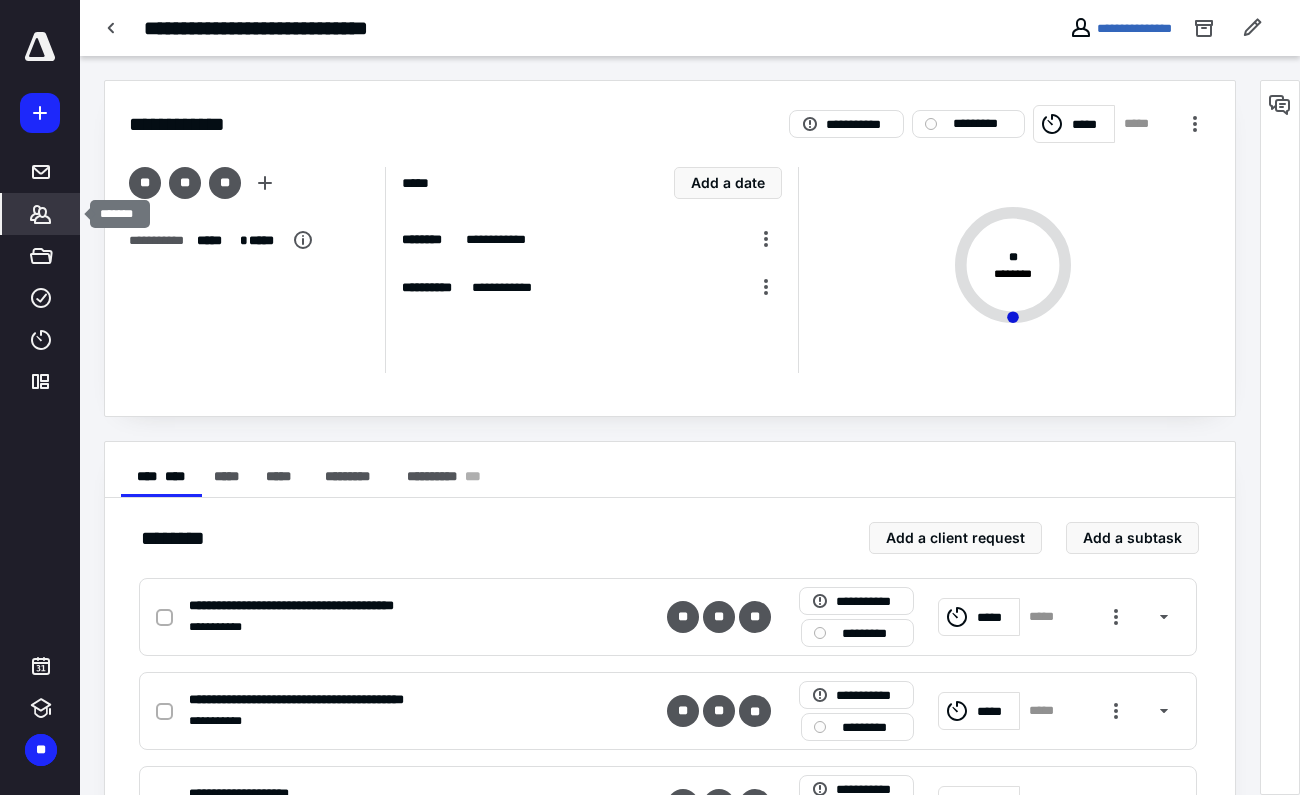 click 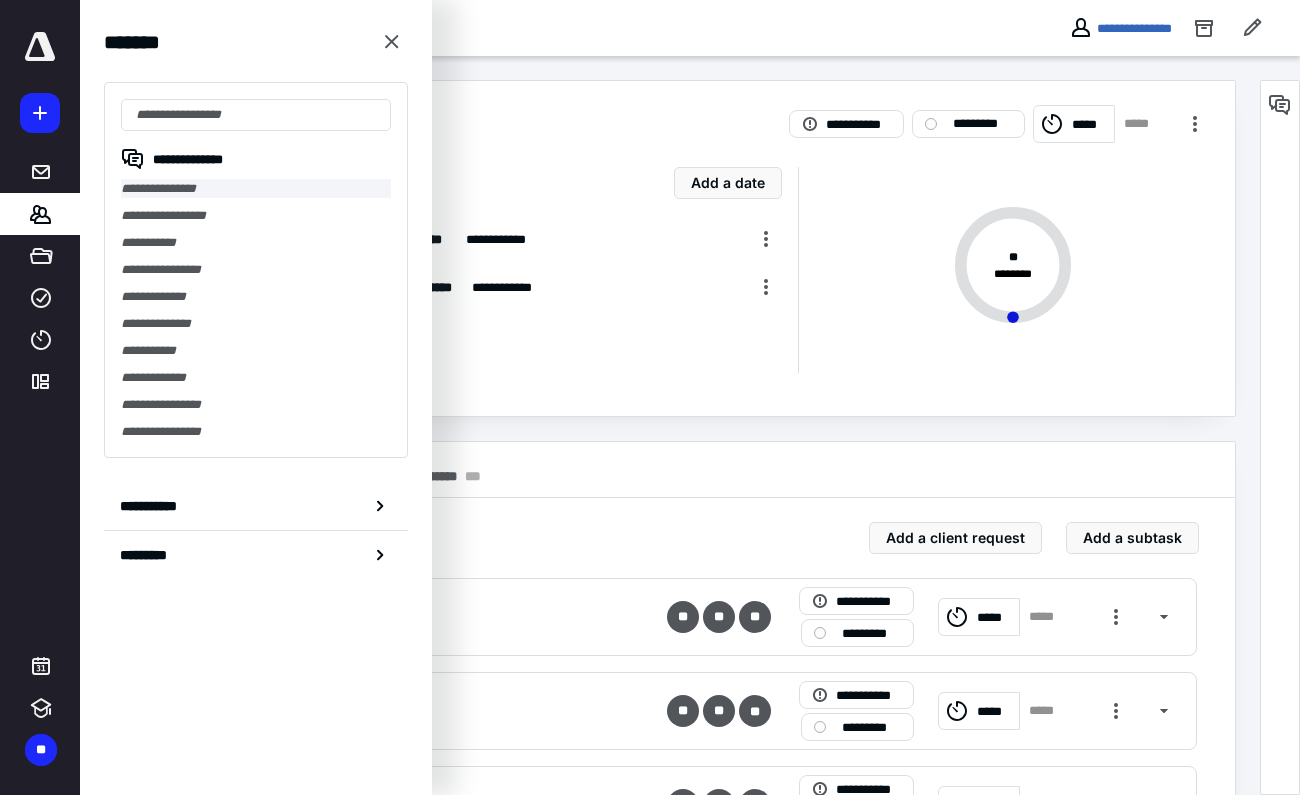 click on "**********" at bounding box center (256, 188) 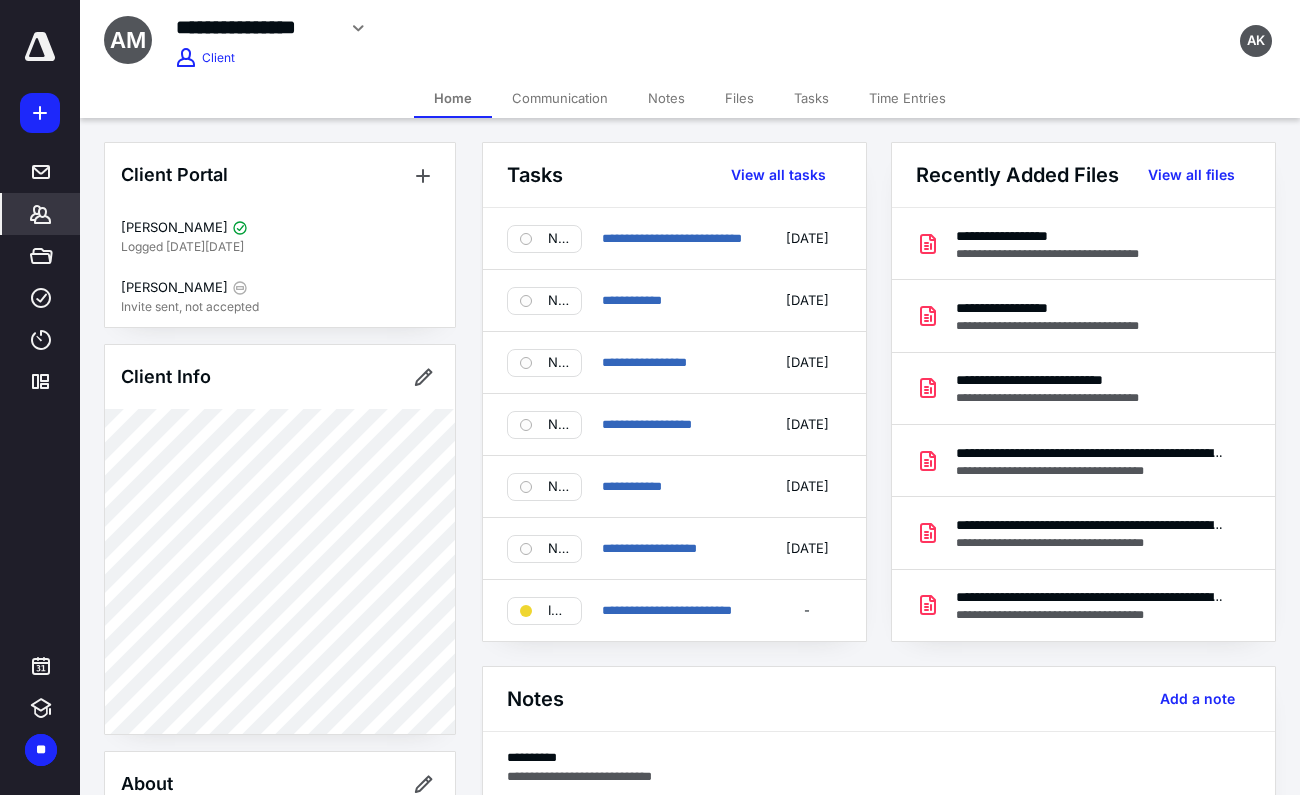 click on "Communication" at bounding box center (560, 98) 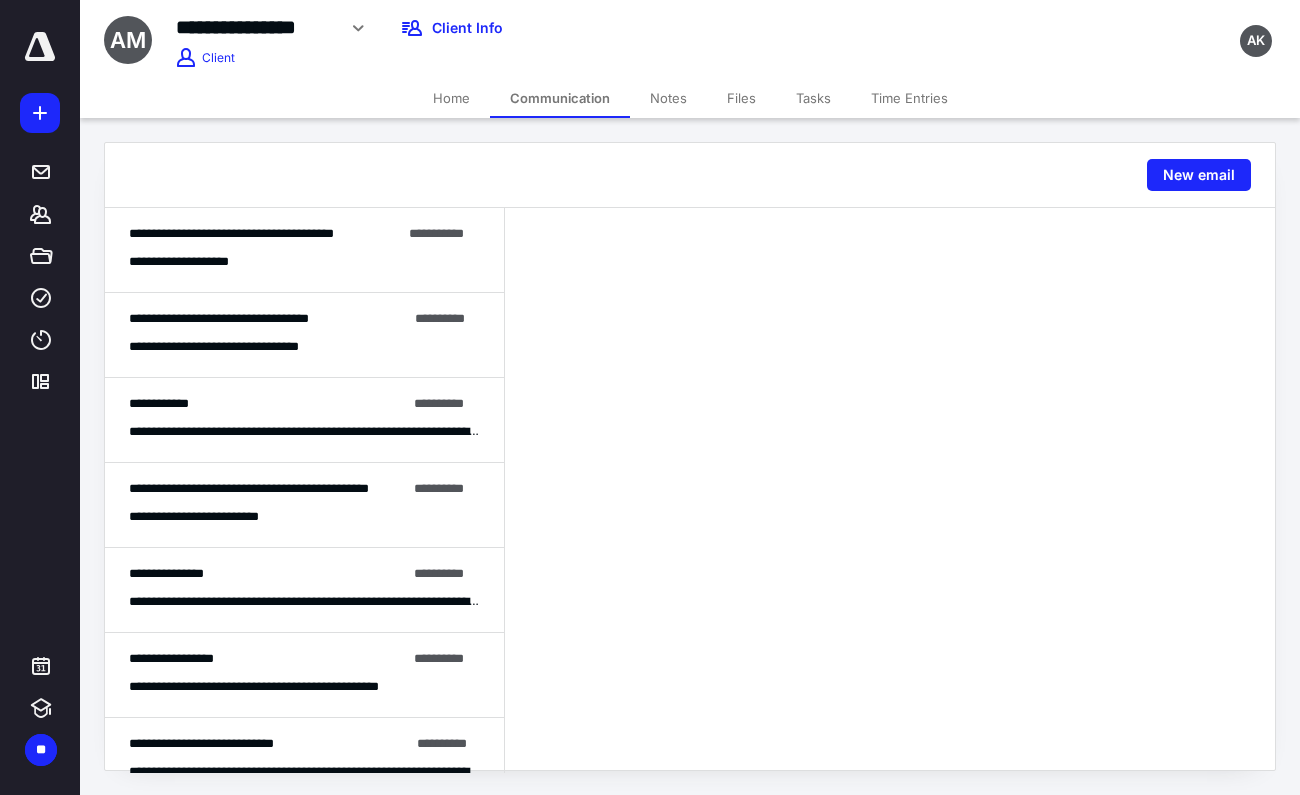 click on "**********" at bounding box center [304, 346] 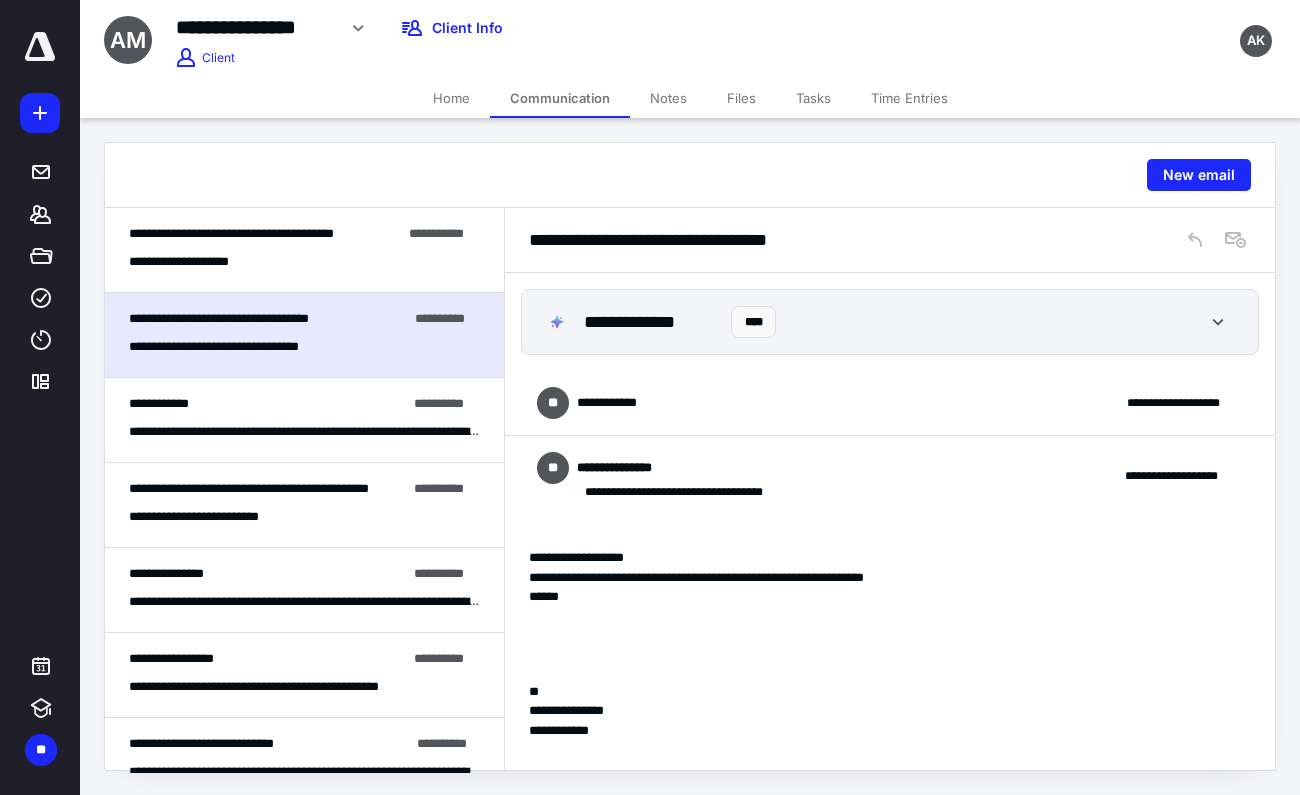 click on "**********" at bounding box center (267, 404) 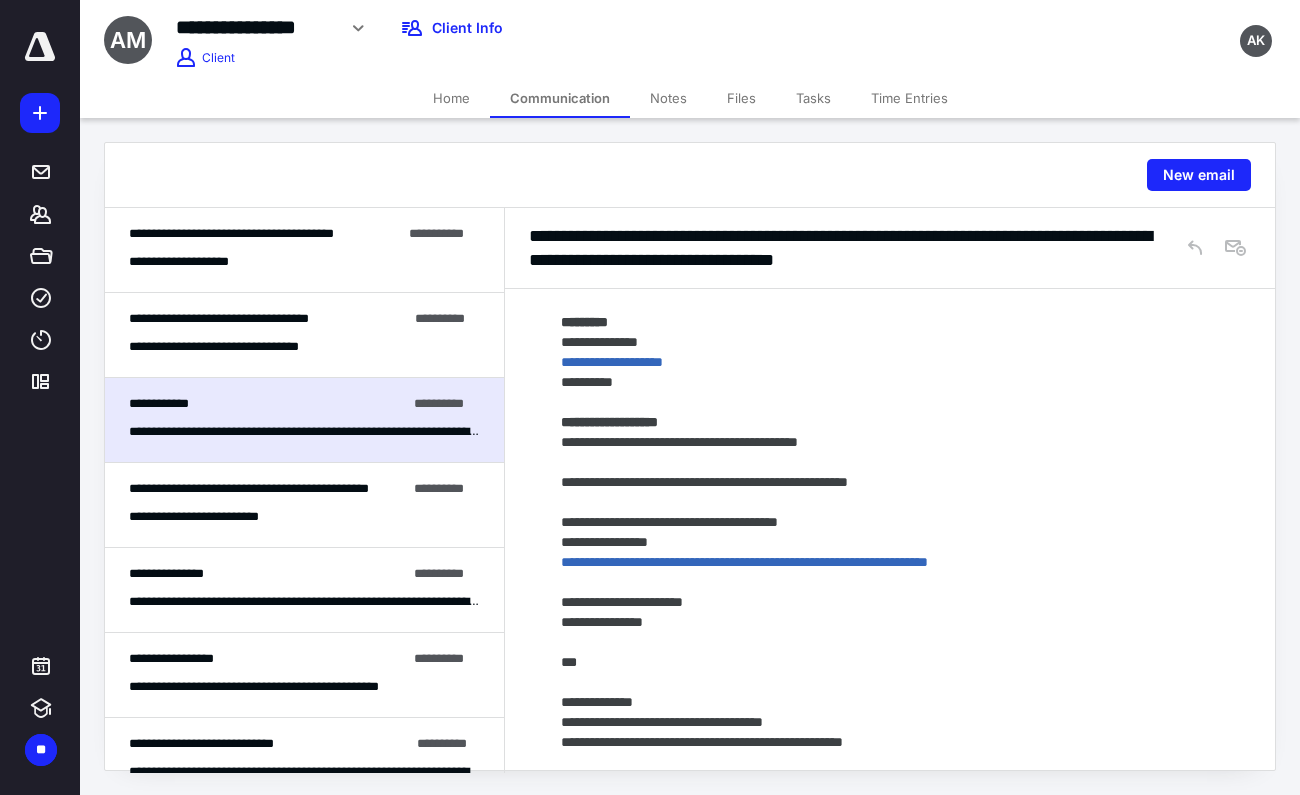 scroll, scrollTop: 365, scrollLeft: 0, axis: vertical 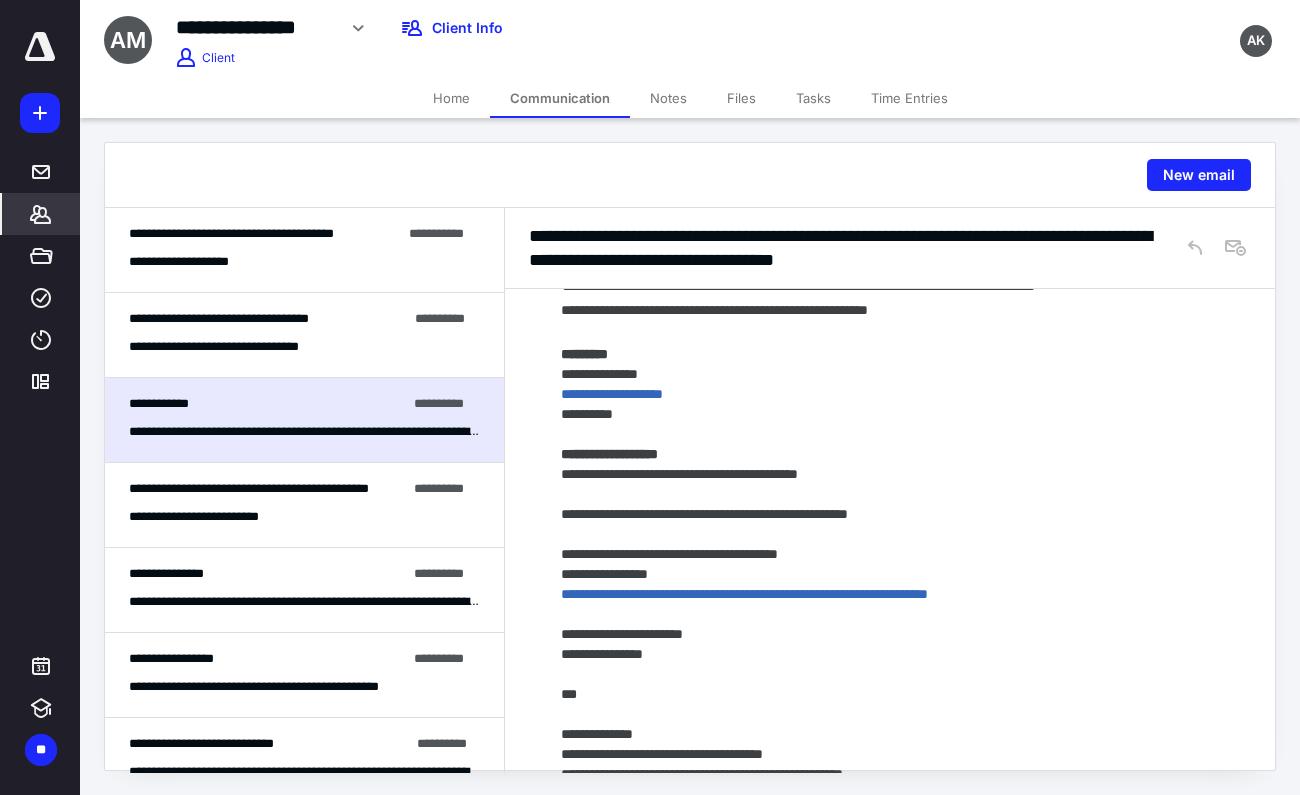 click 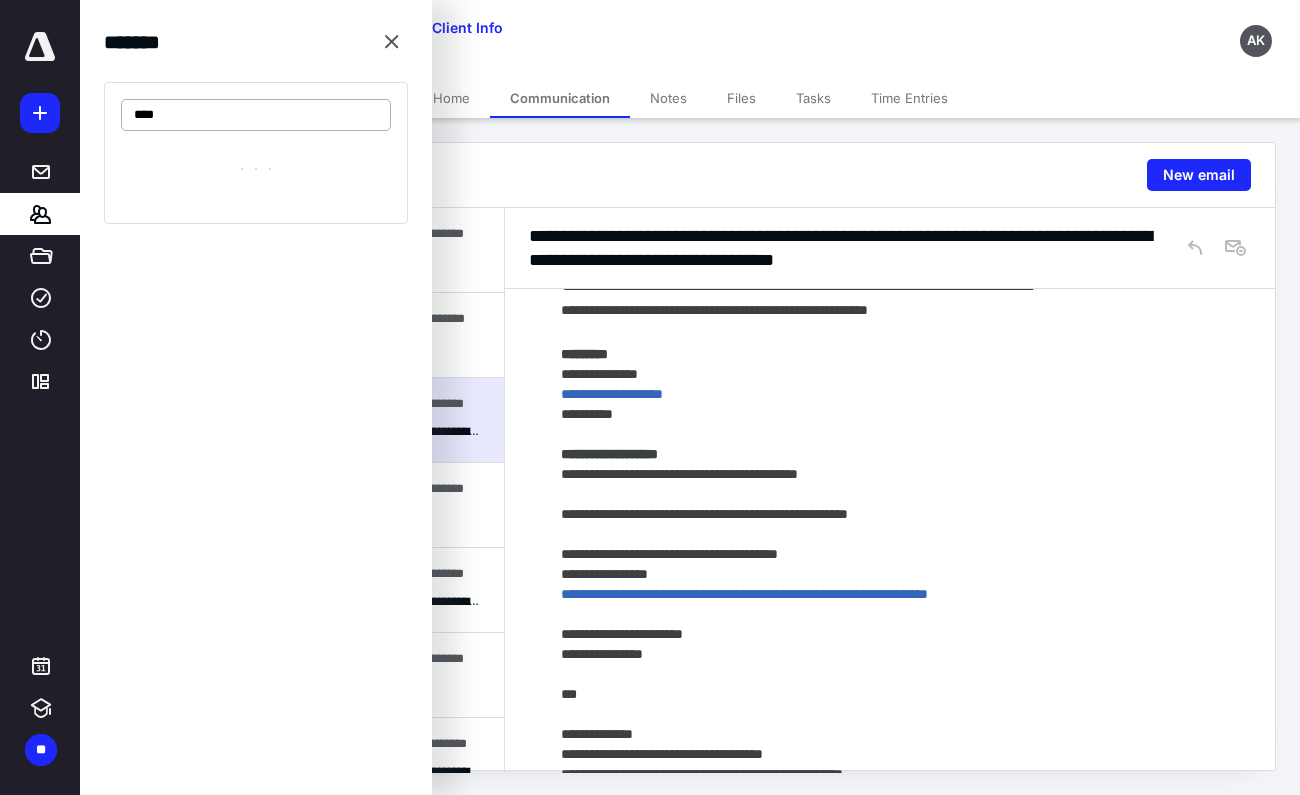 type on "*****" 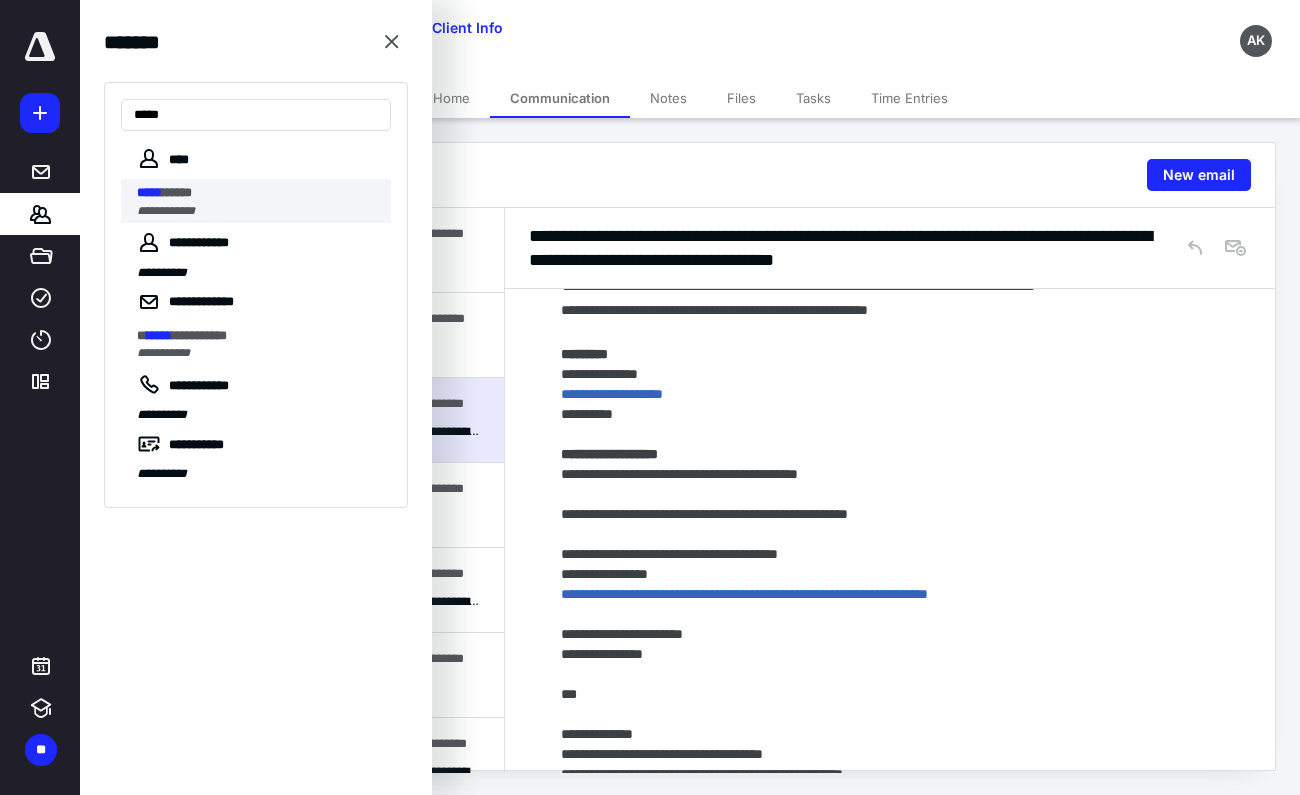 click on "**********" at bounding box center (166, 211) 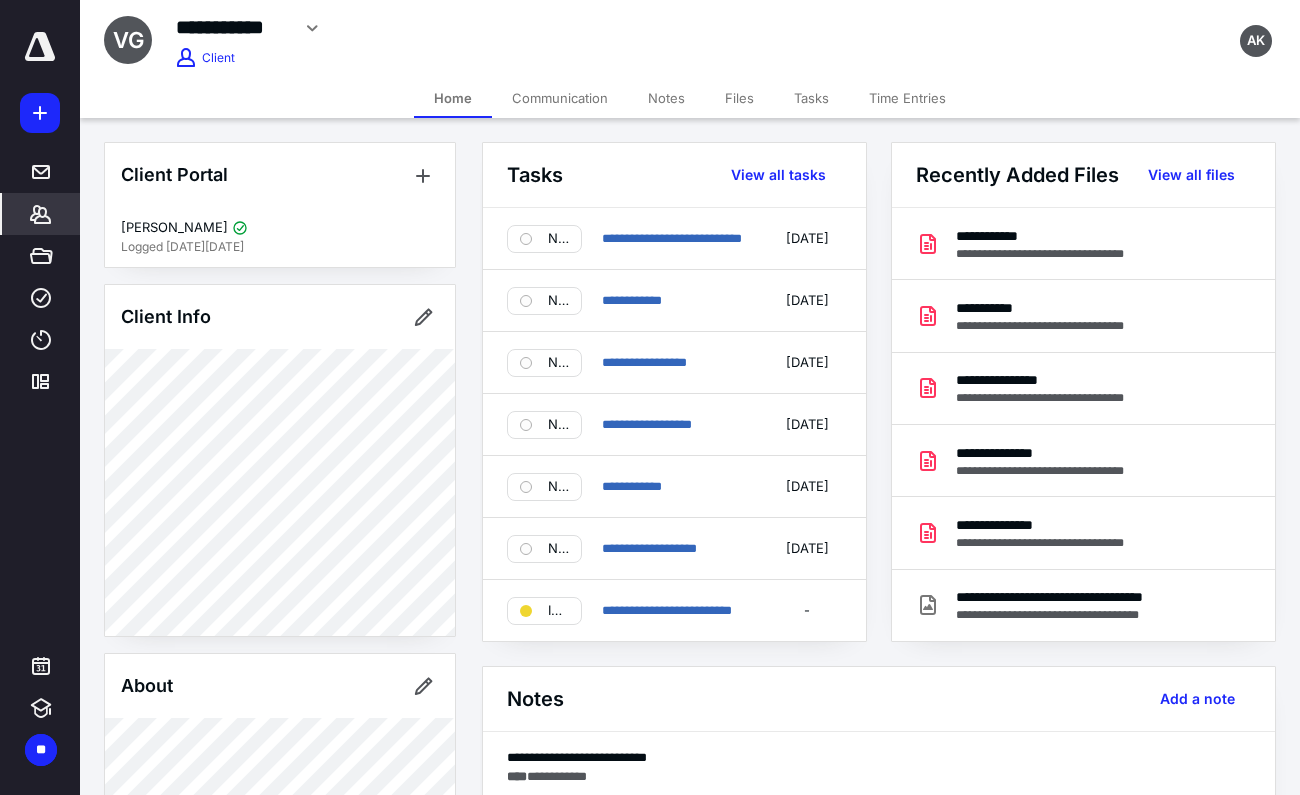 click on "Communication" at bounding box center (560, 98) 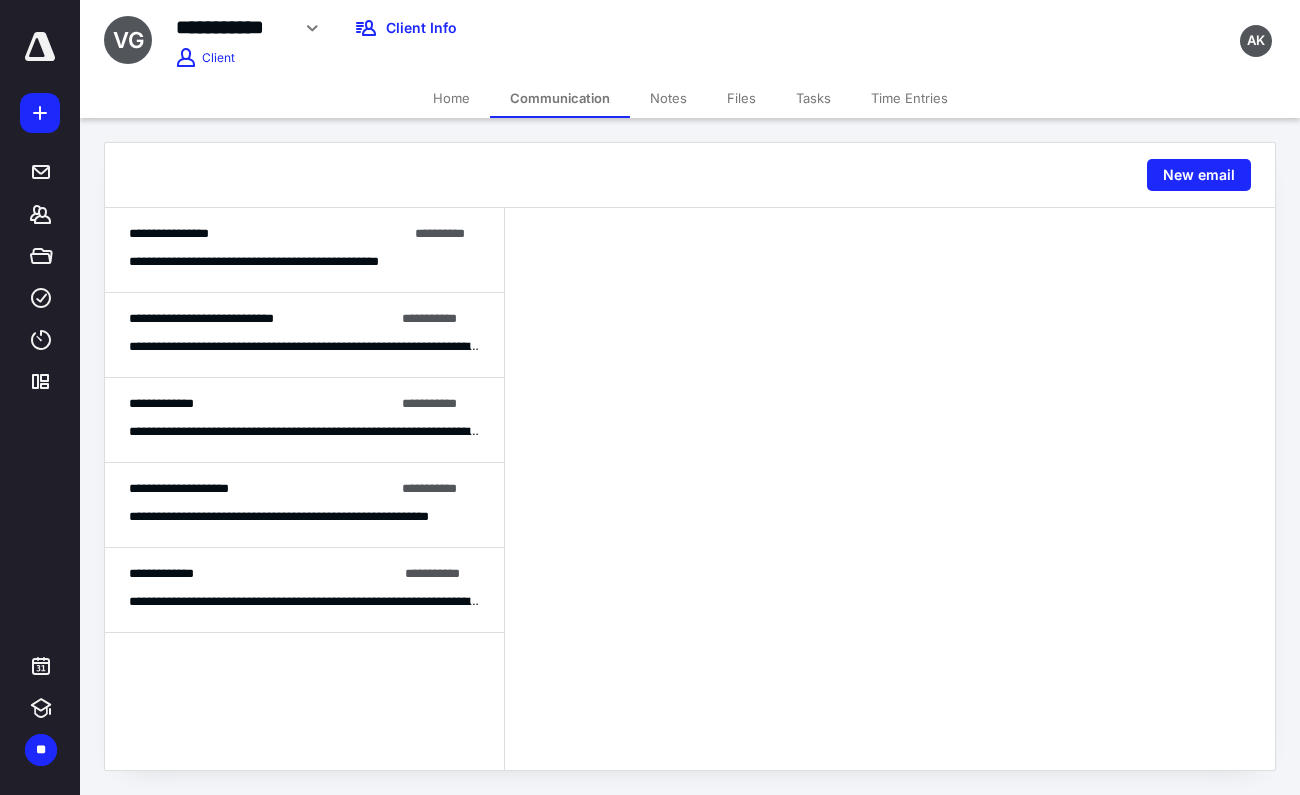 click on "**********" at bounding box center [289, 261] 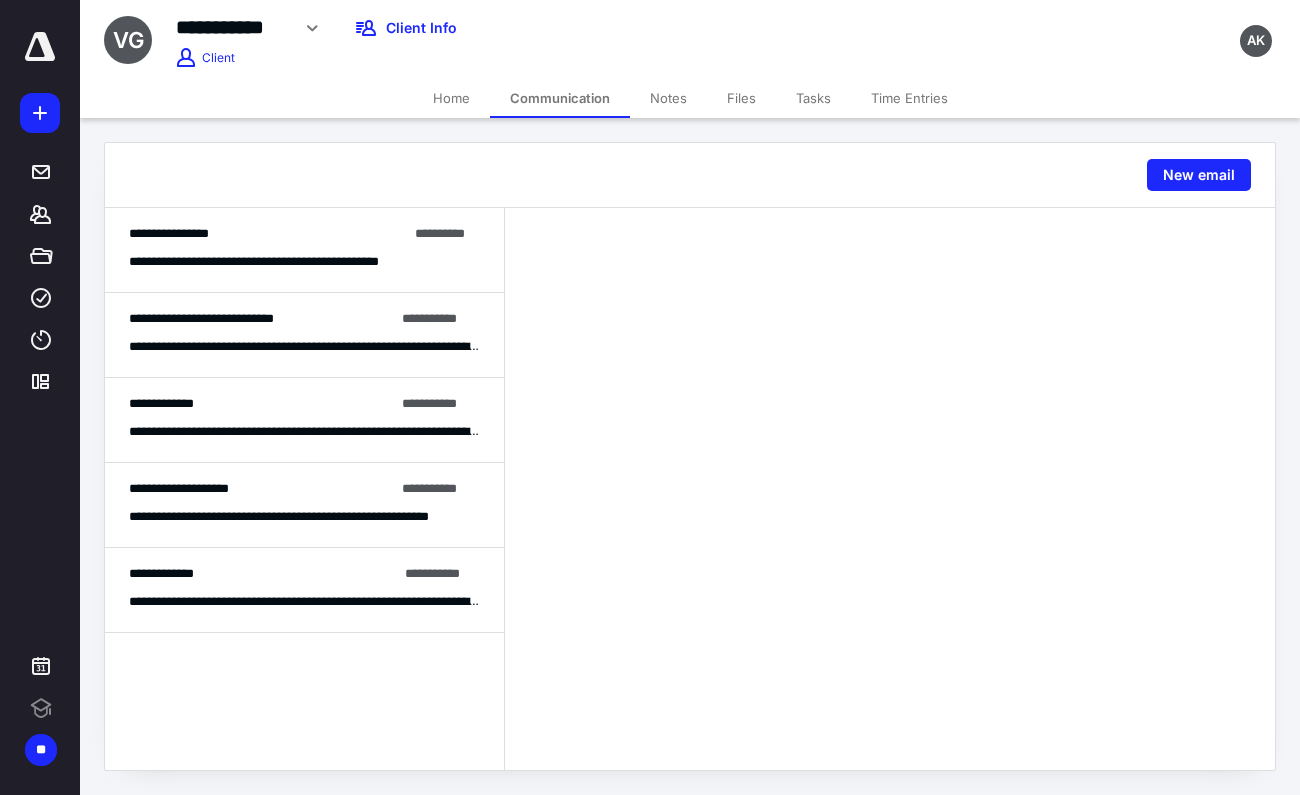 scroll, scrollTop: 0, scrollLeft: 0, axis: both 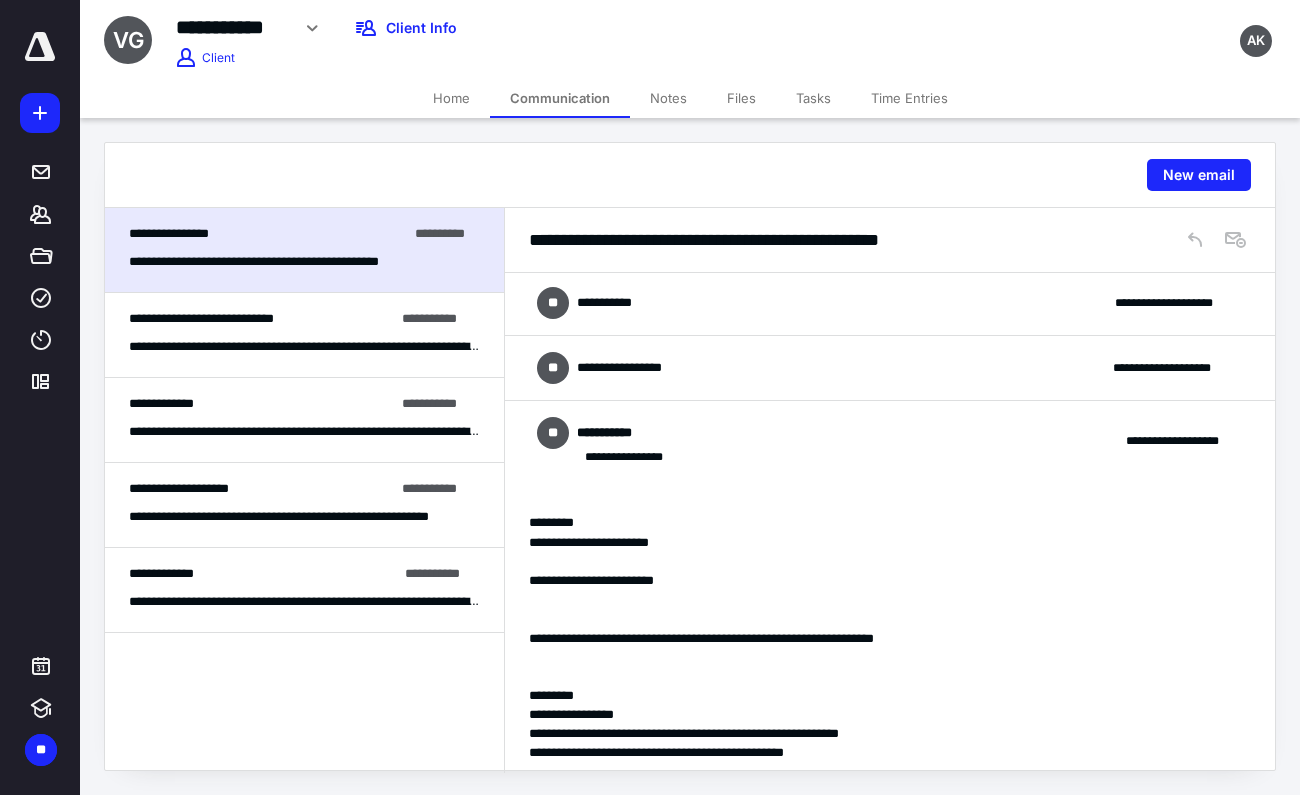 click on "**********" at bounding box center (890, 368) 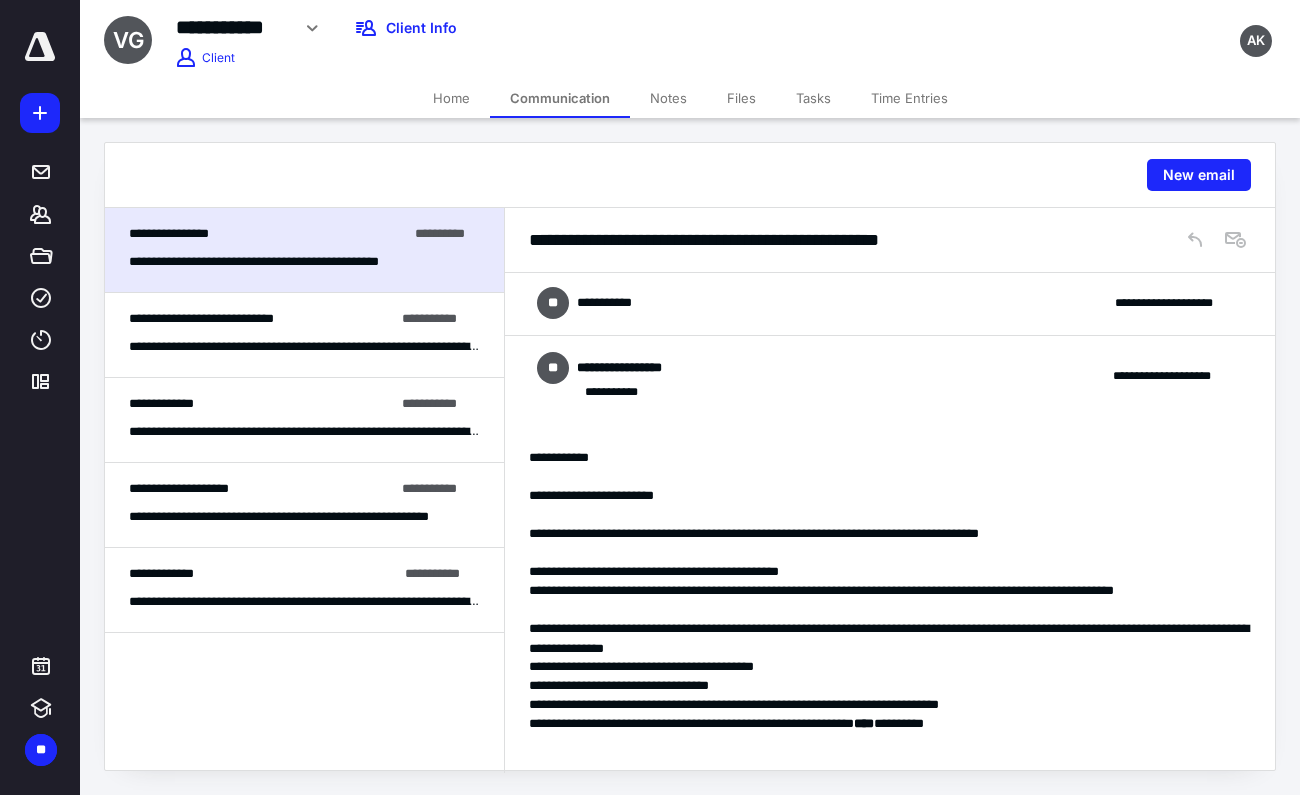 click on "Home" at bounding box center [451, 98] 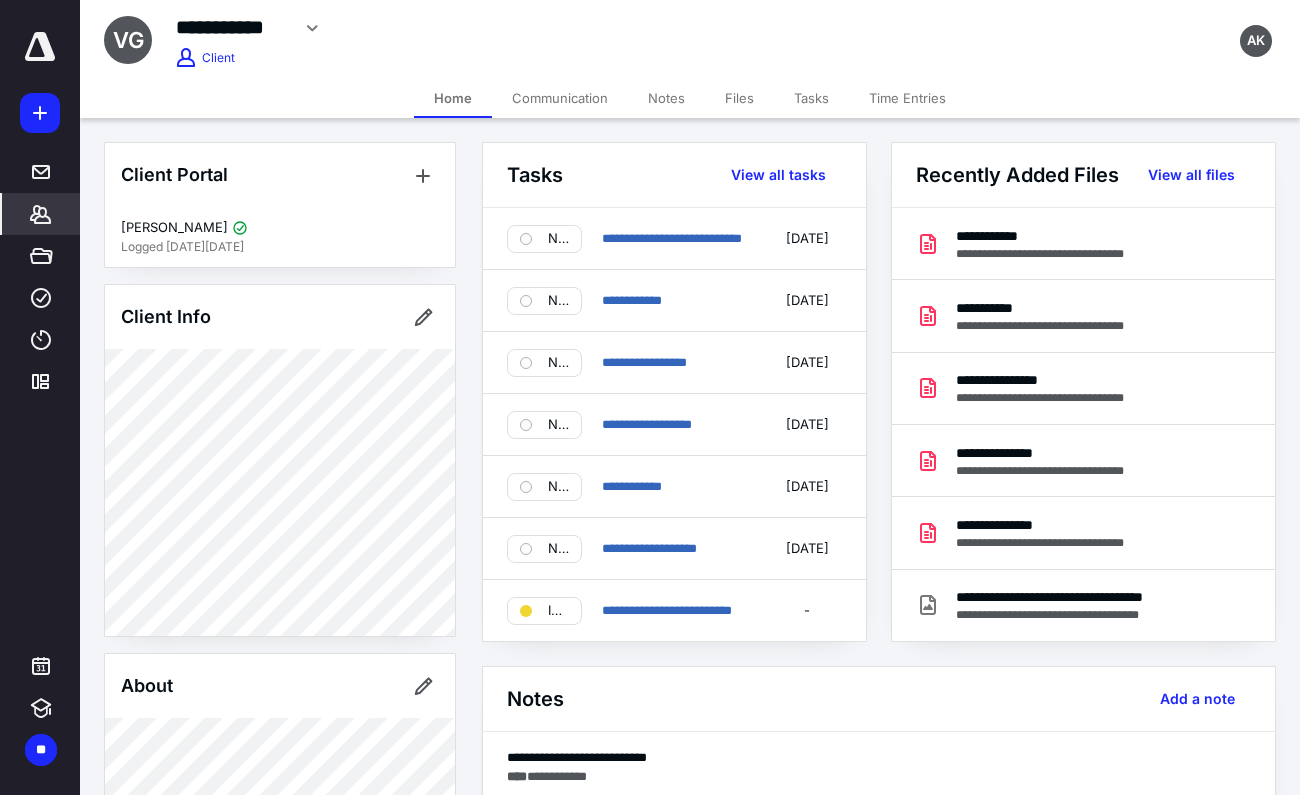 click on "*******" at bounding box center (41, 214) 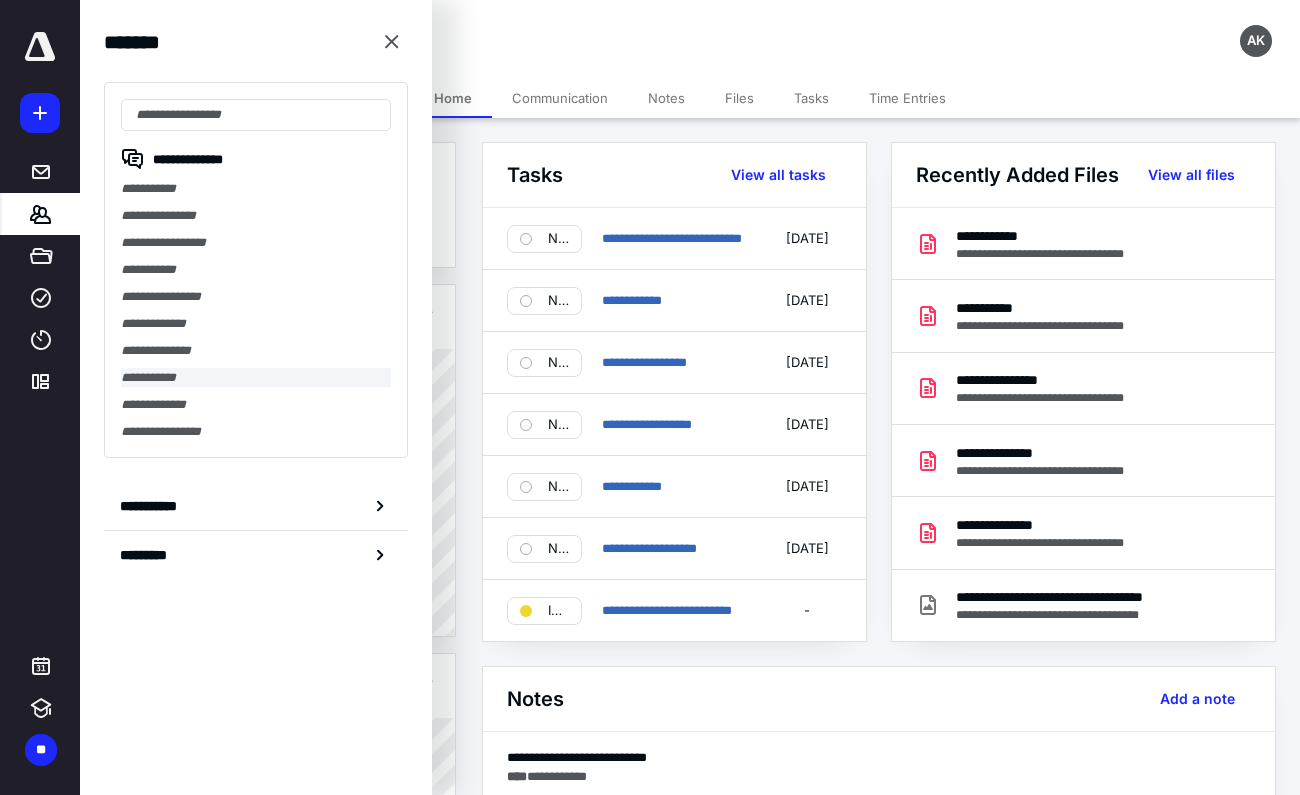 click on "**********" at bounding box center (256, 377) 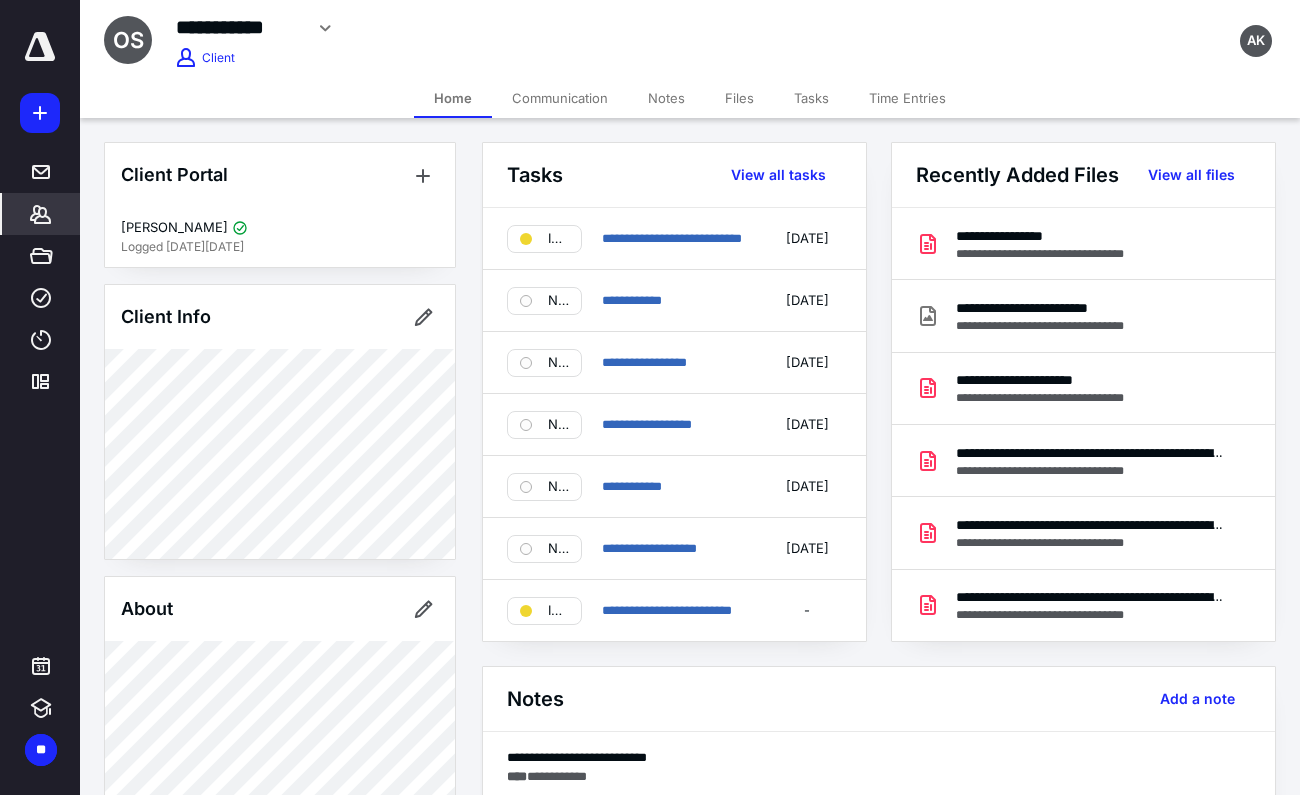 click on "Communication" at bounding box center (560, 98) 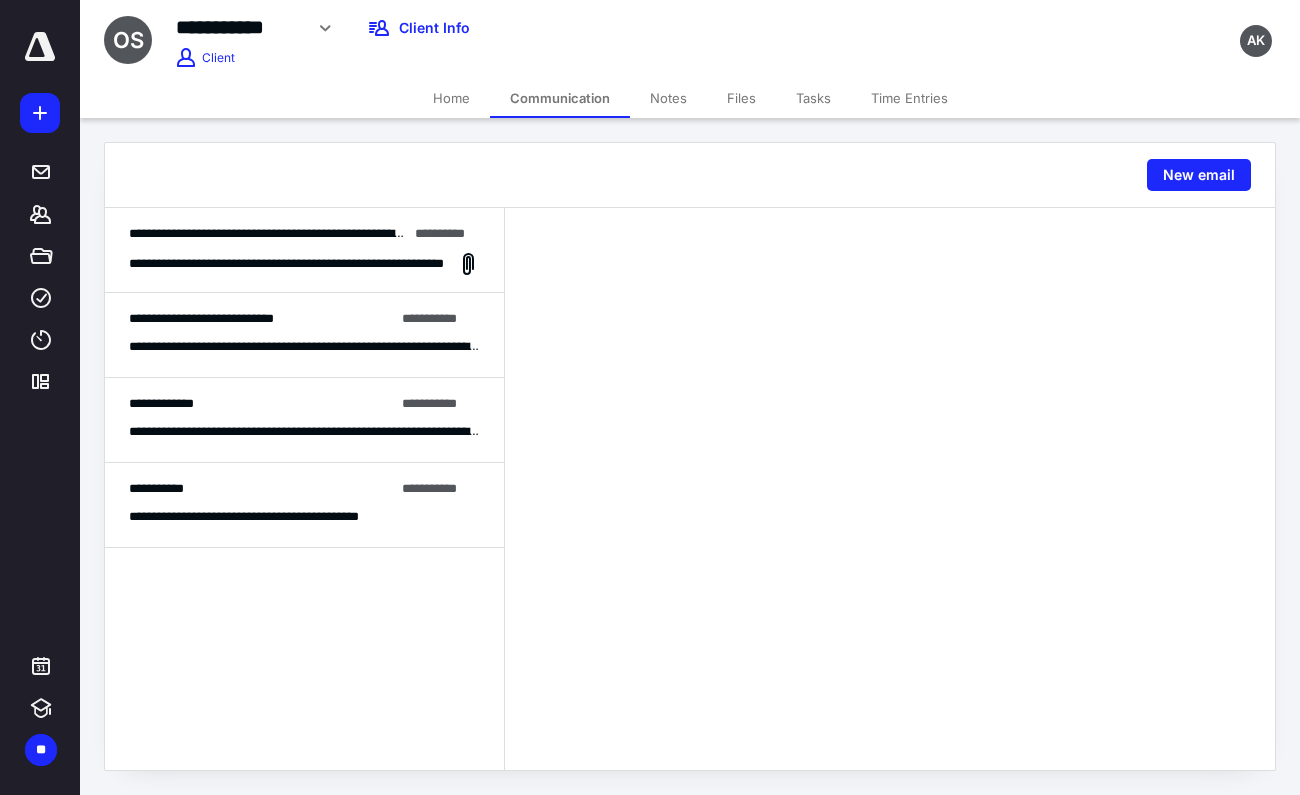 click on "**********" at bounding box center [288, 263] 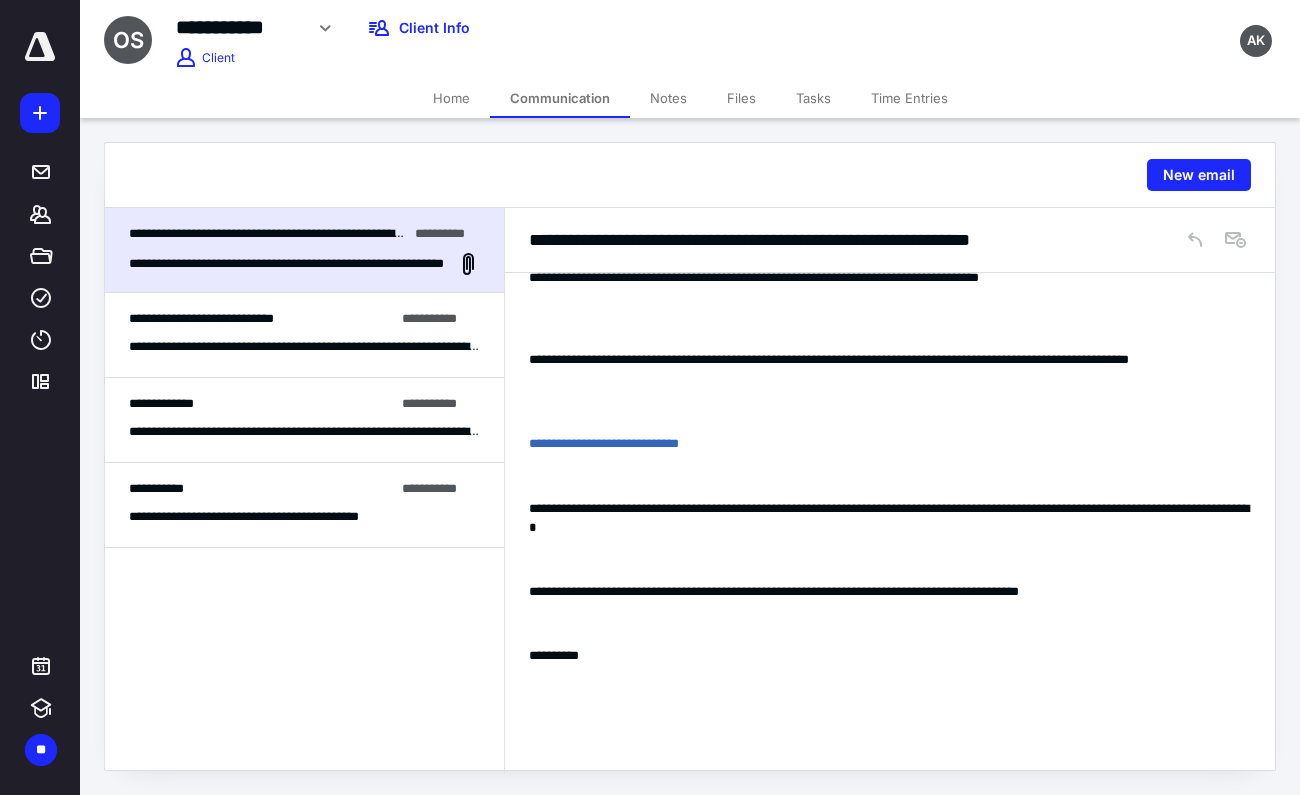 scroll, scrollTop: 572, scrollLeft: 0, axis: vertical 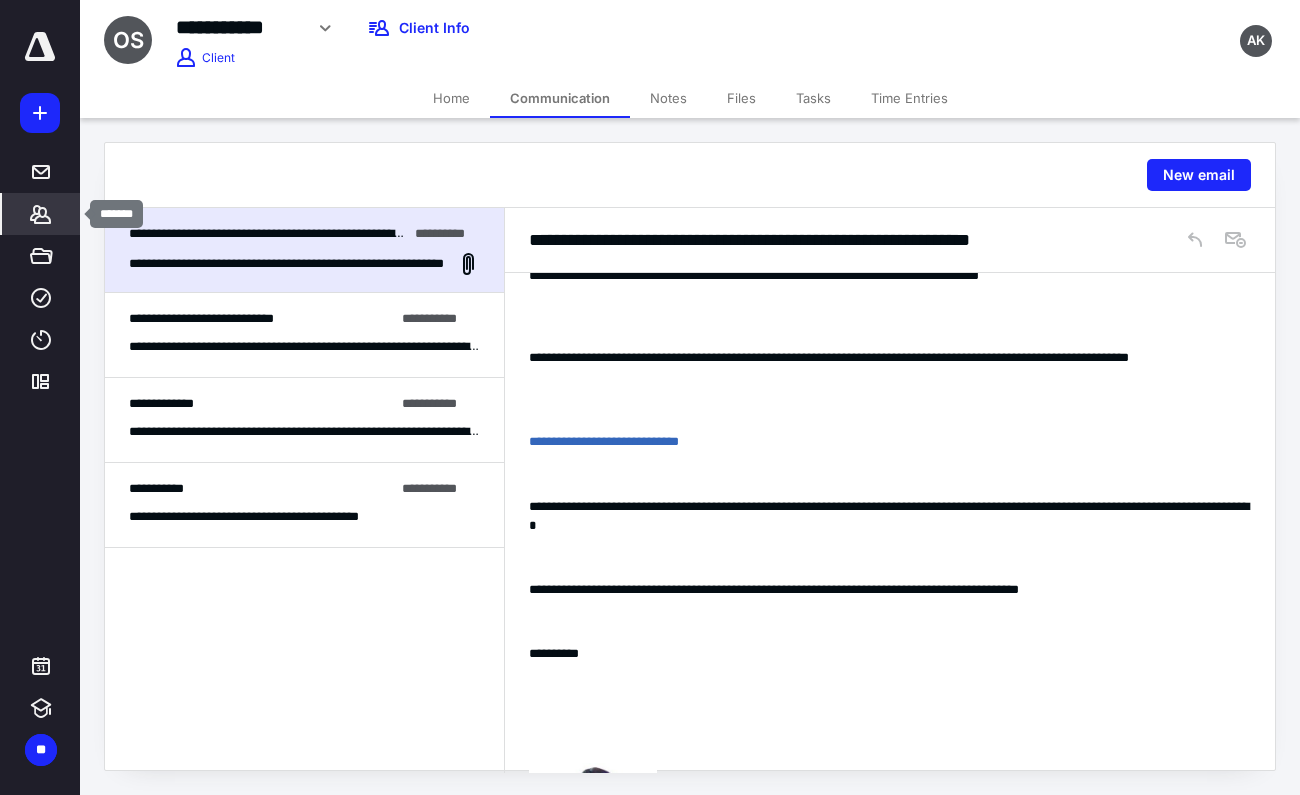click 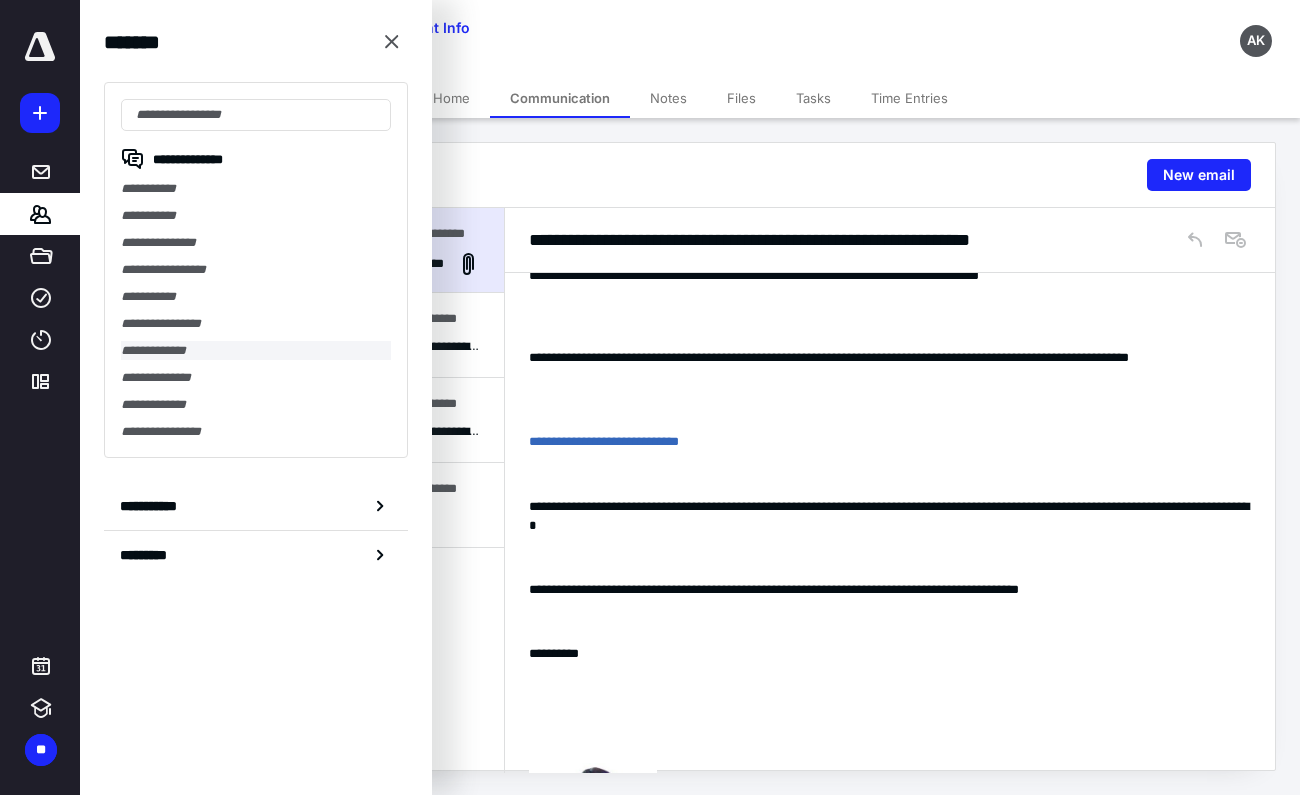 click on "**********" at bounding box center [256, 350] 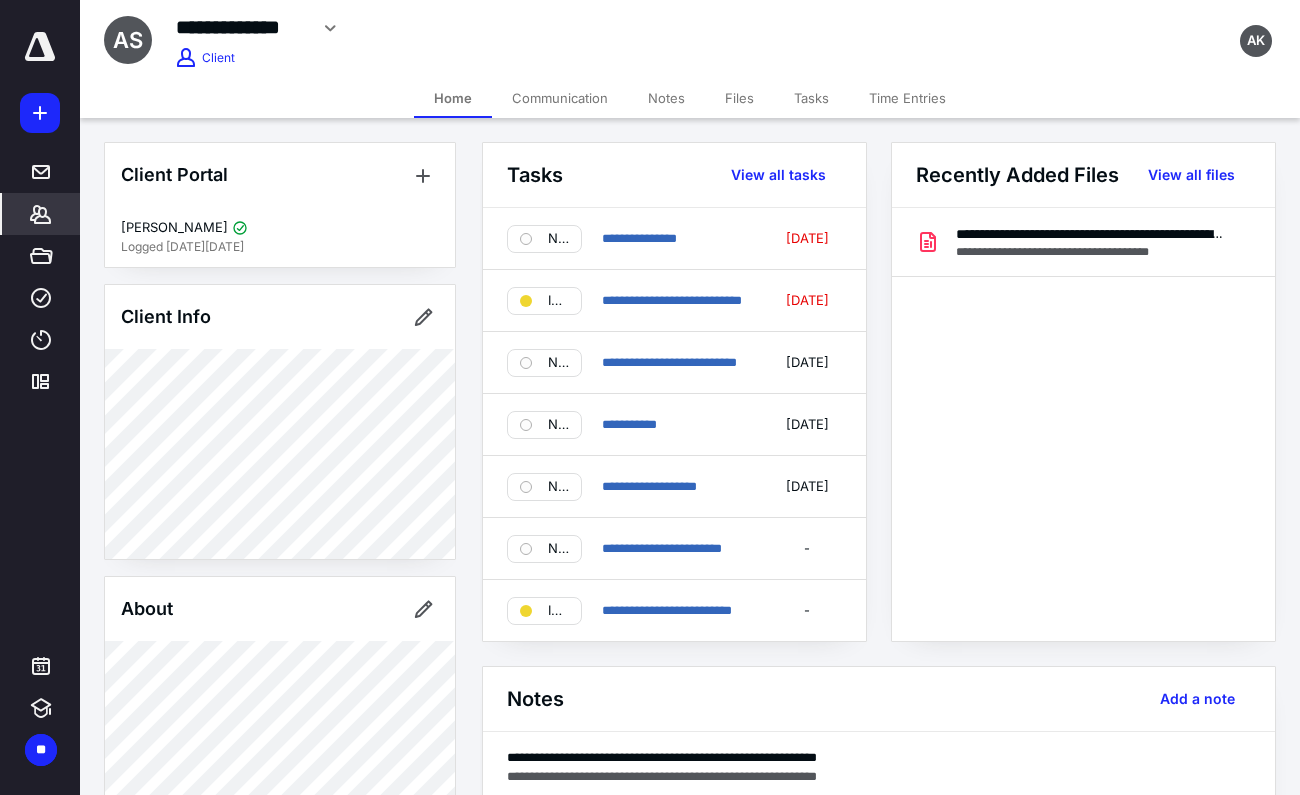 click on "Communication" at bounding box center (560, 98) 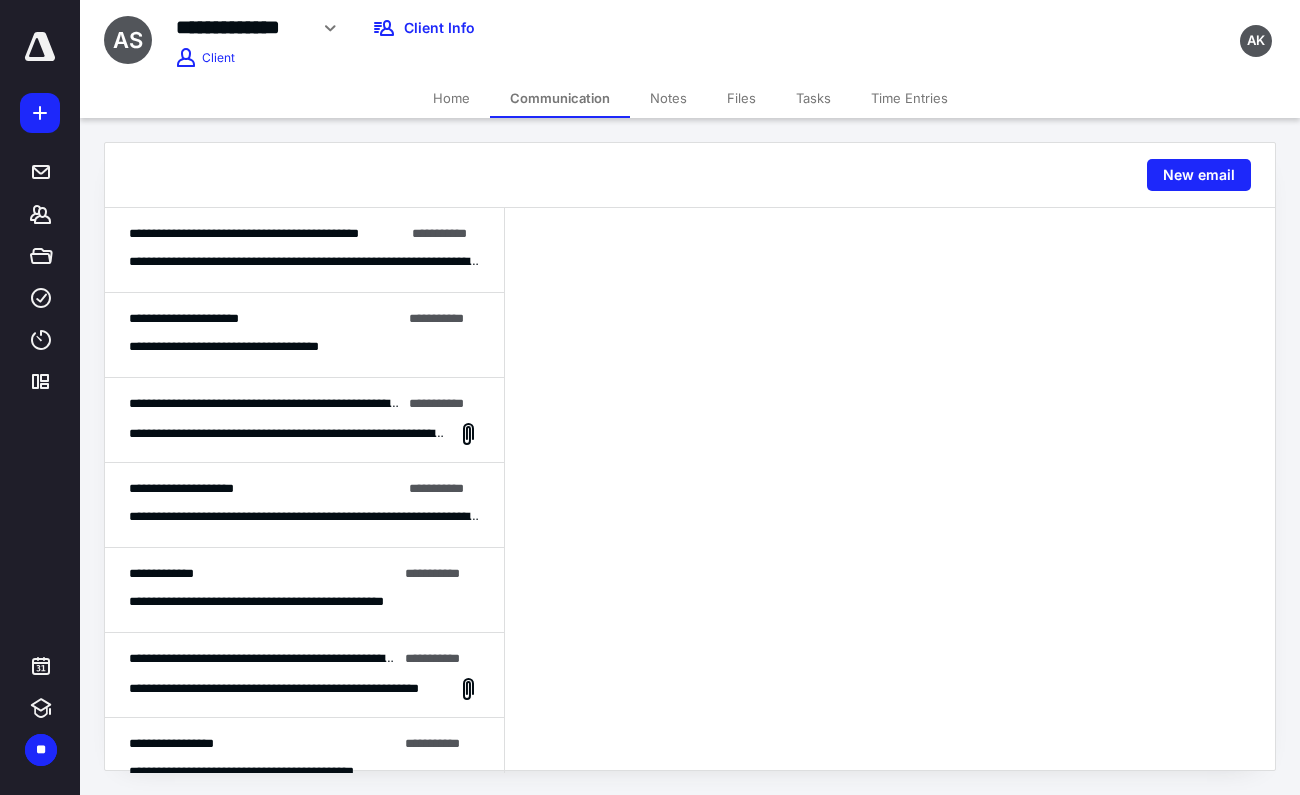 click on "**********" at bounding box center [304, 335] 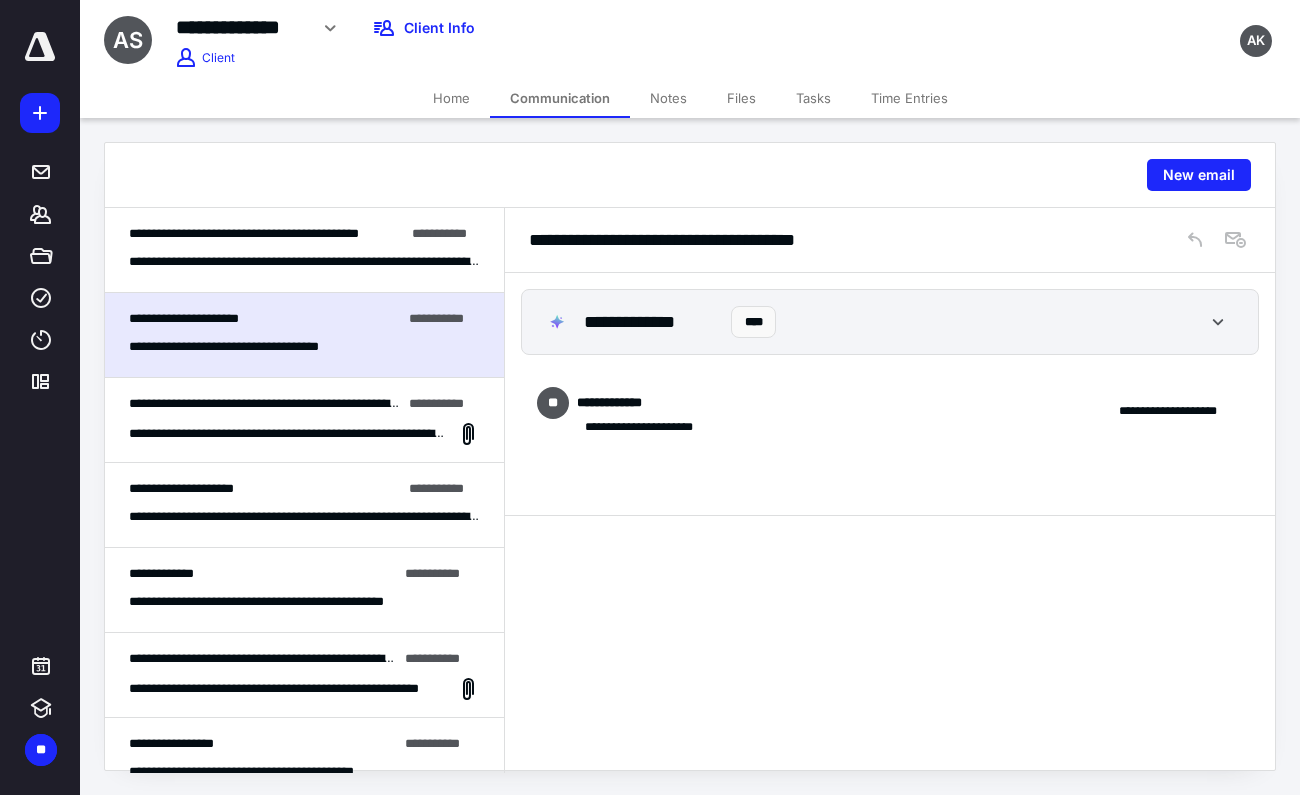 click on "**********" at bounding box center [304, 261] 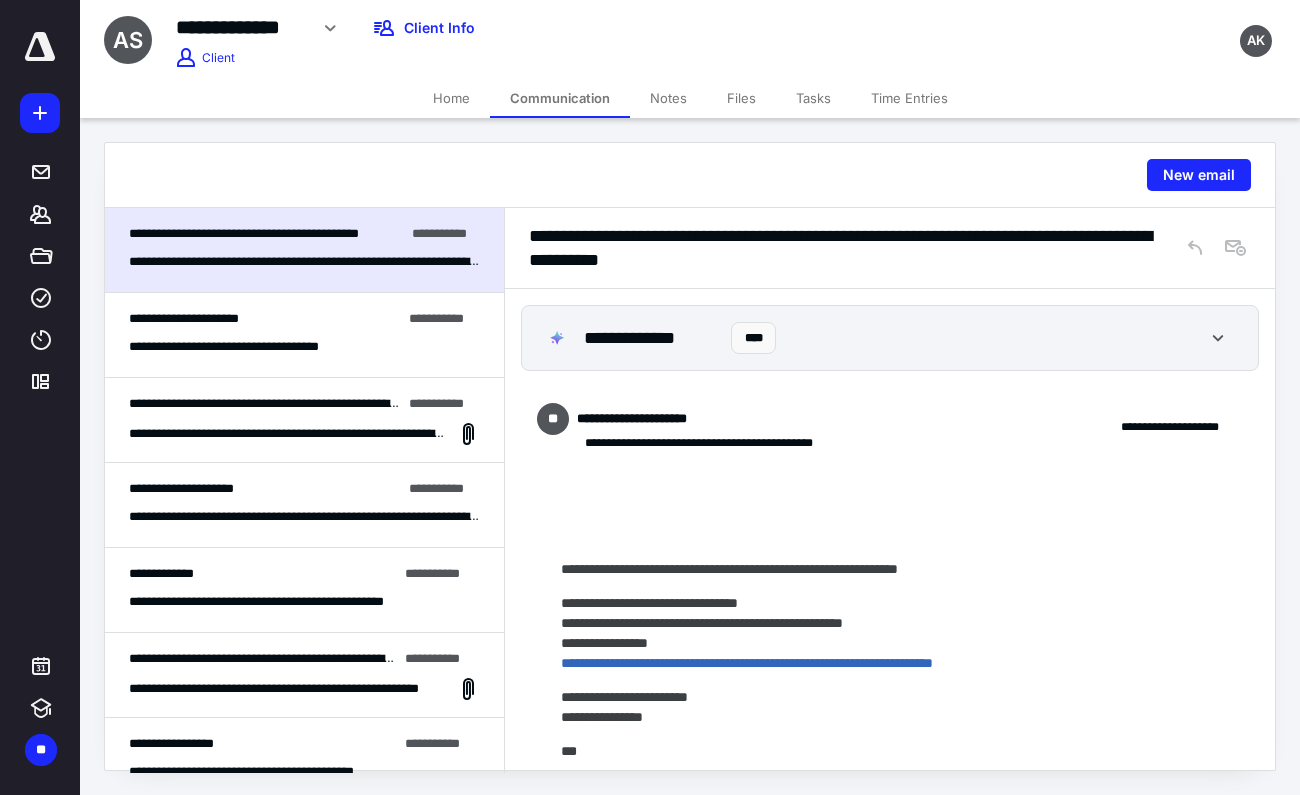 scroll, scrollTop: 1865, scrollLeft: 0, axis: vertical 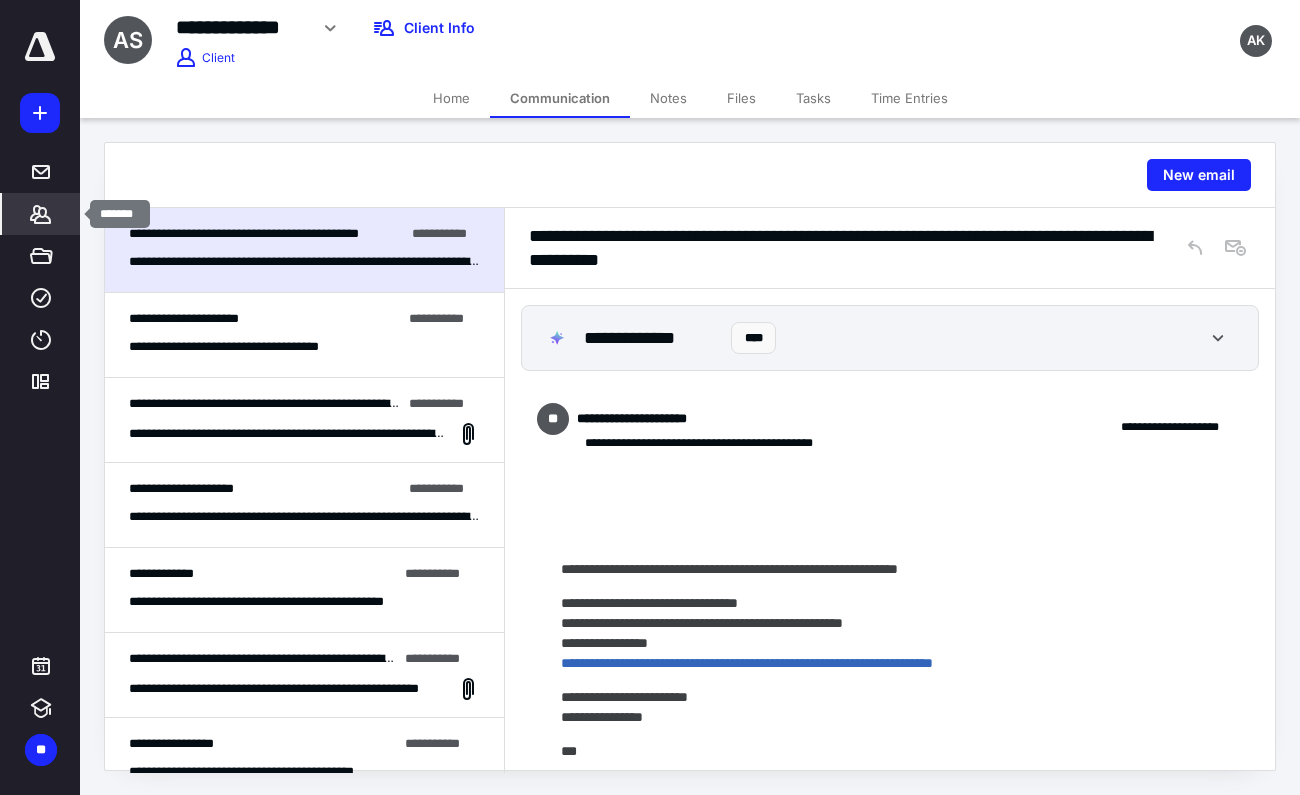 click 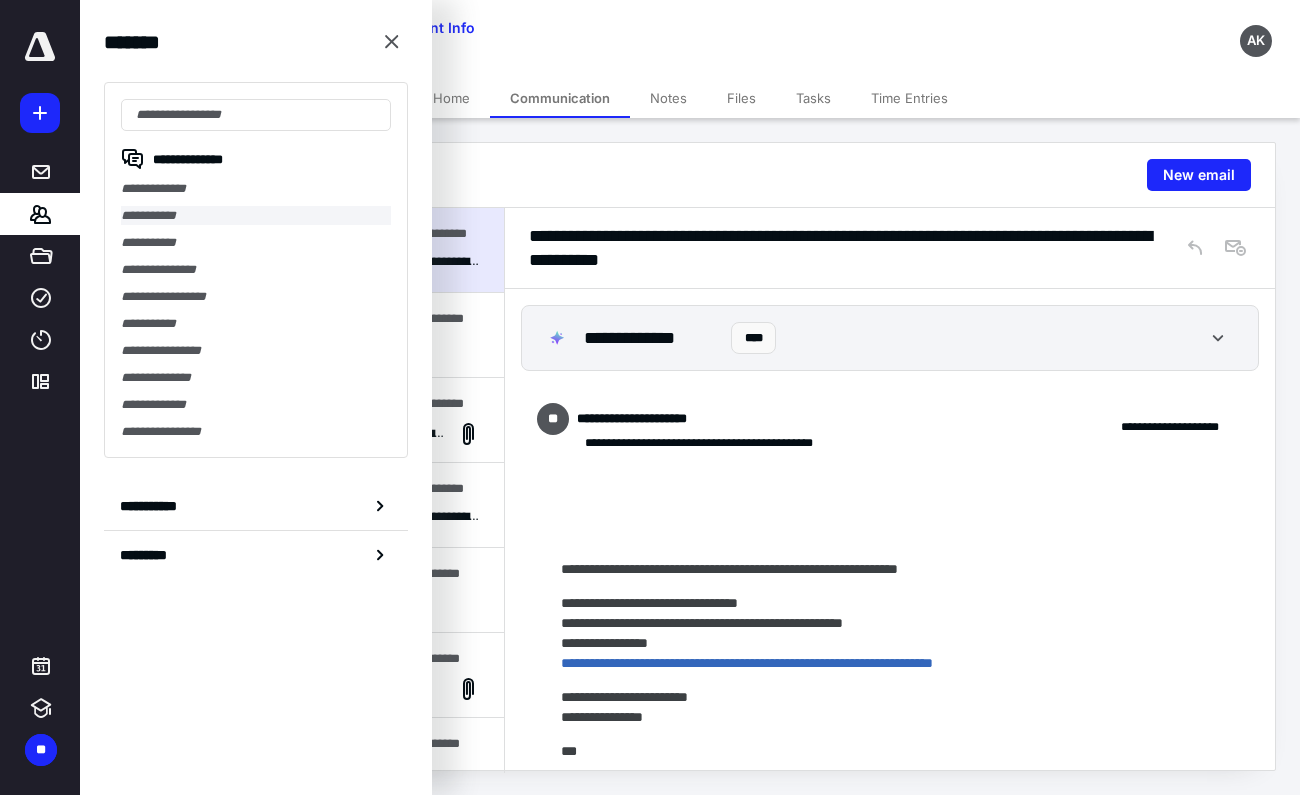 click on "**********" at bounding box center (256, 215) 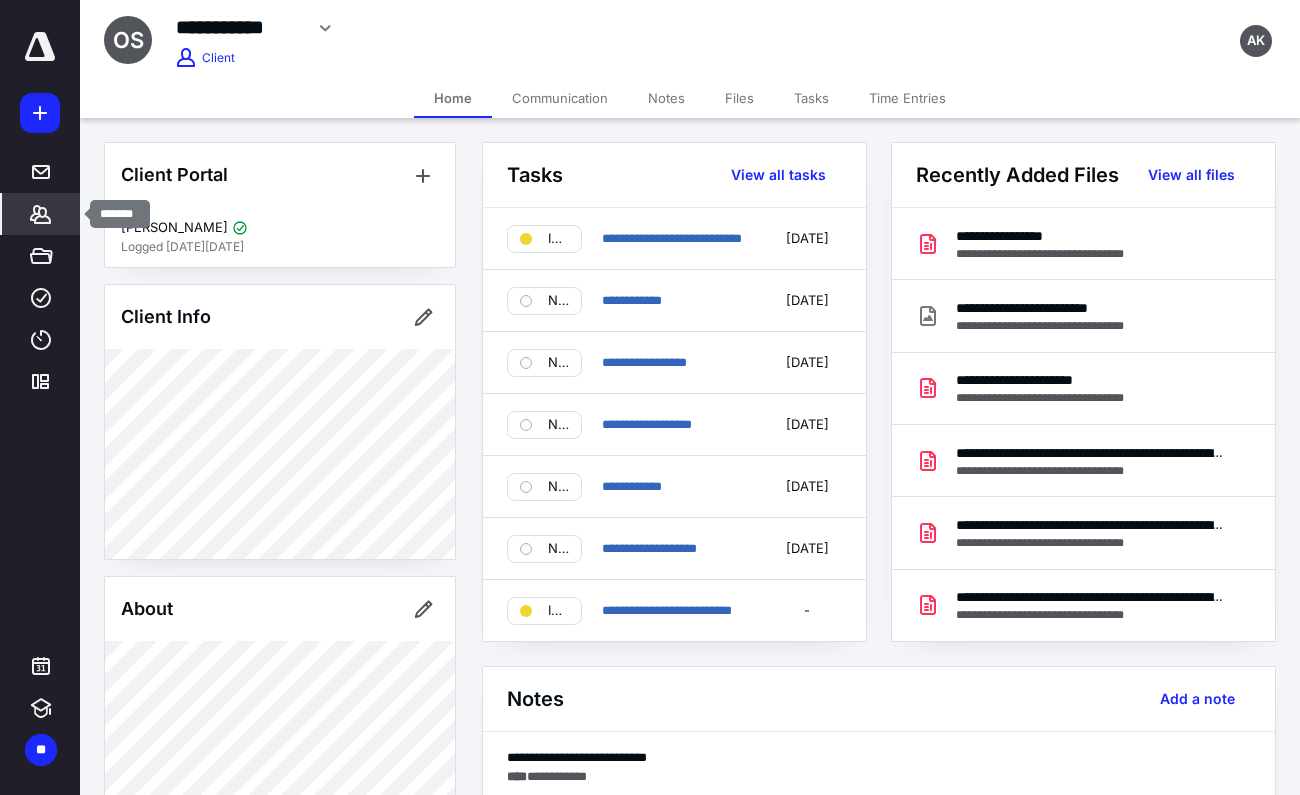 click 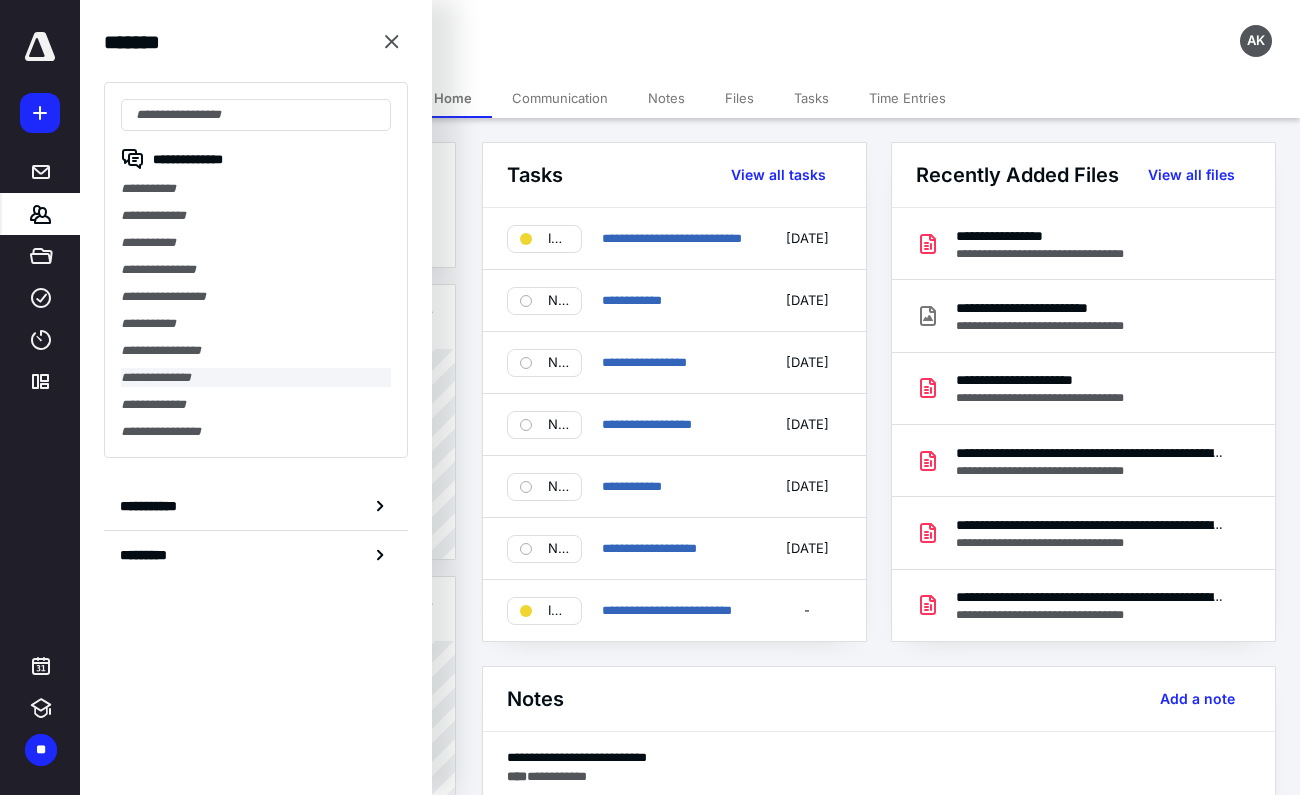 click on "**********" at bounding box center (256, 377) 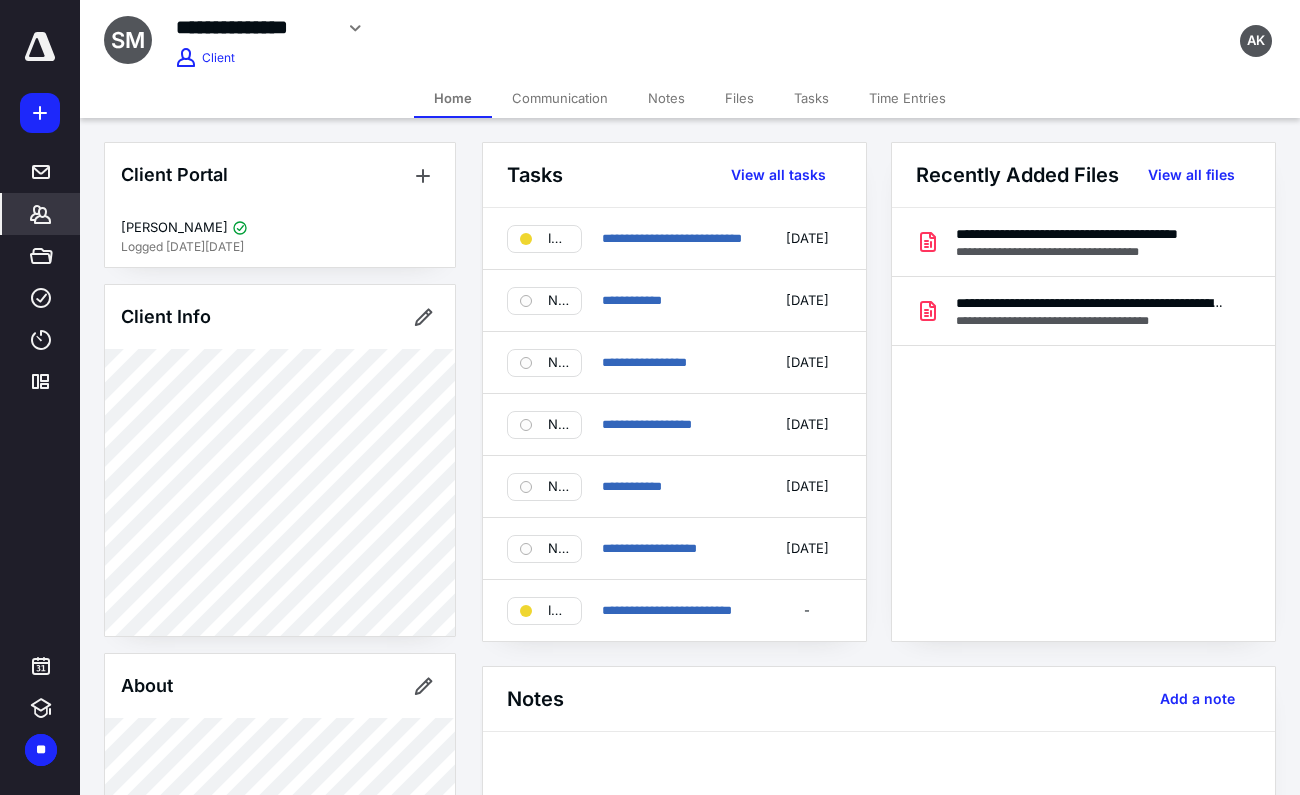 click on "Communication" at bounding box center (560, 98) 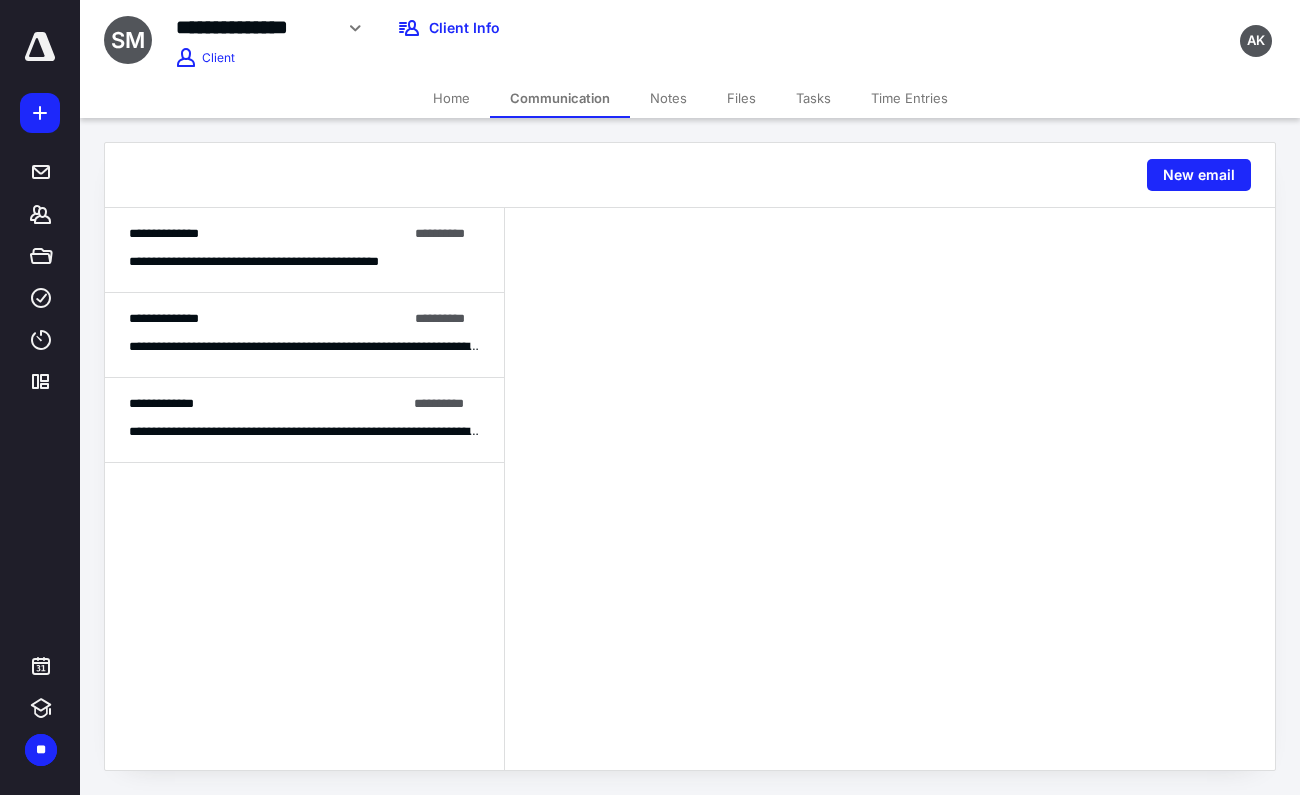 click on "**********" at bounding box center (289, 261) 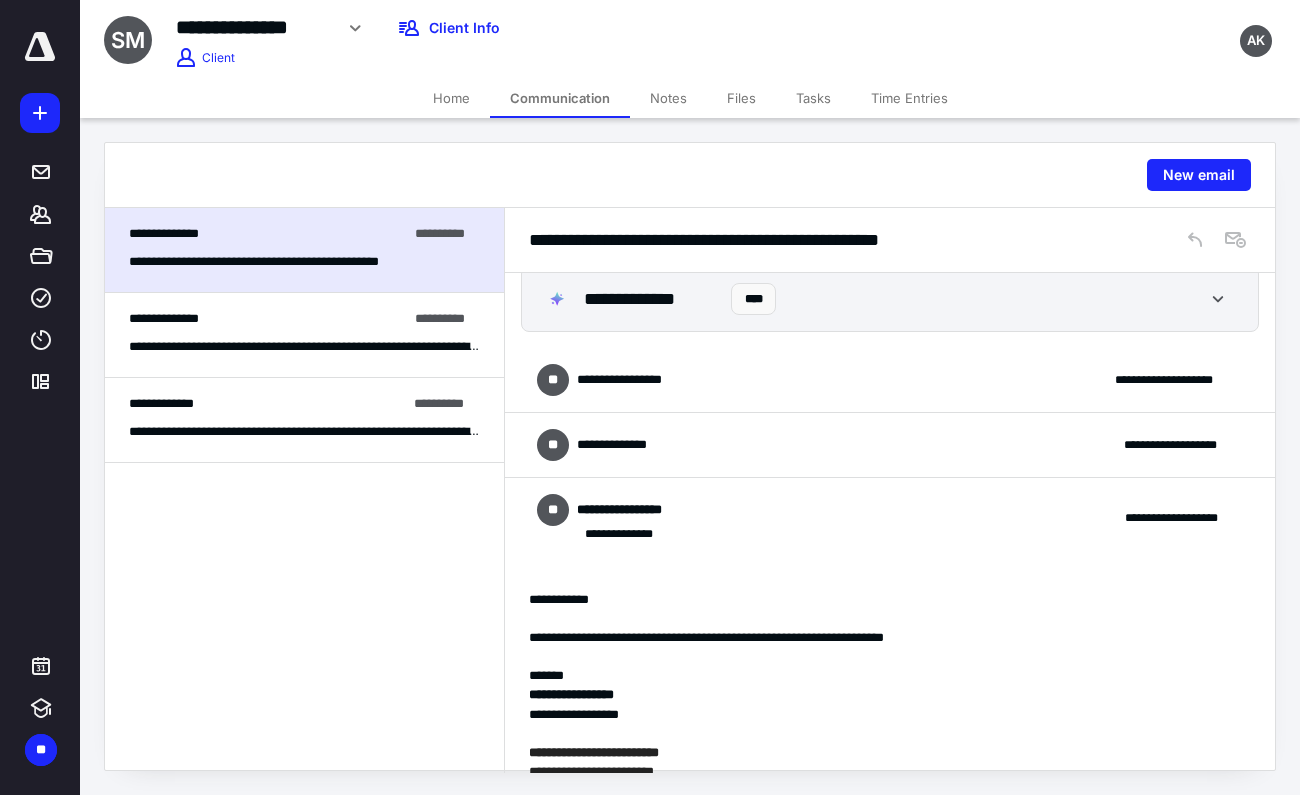 scroll, scrollTop: 21, scrollLeft: 0, axis: vertical 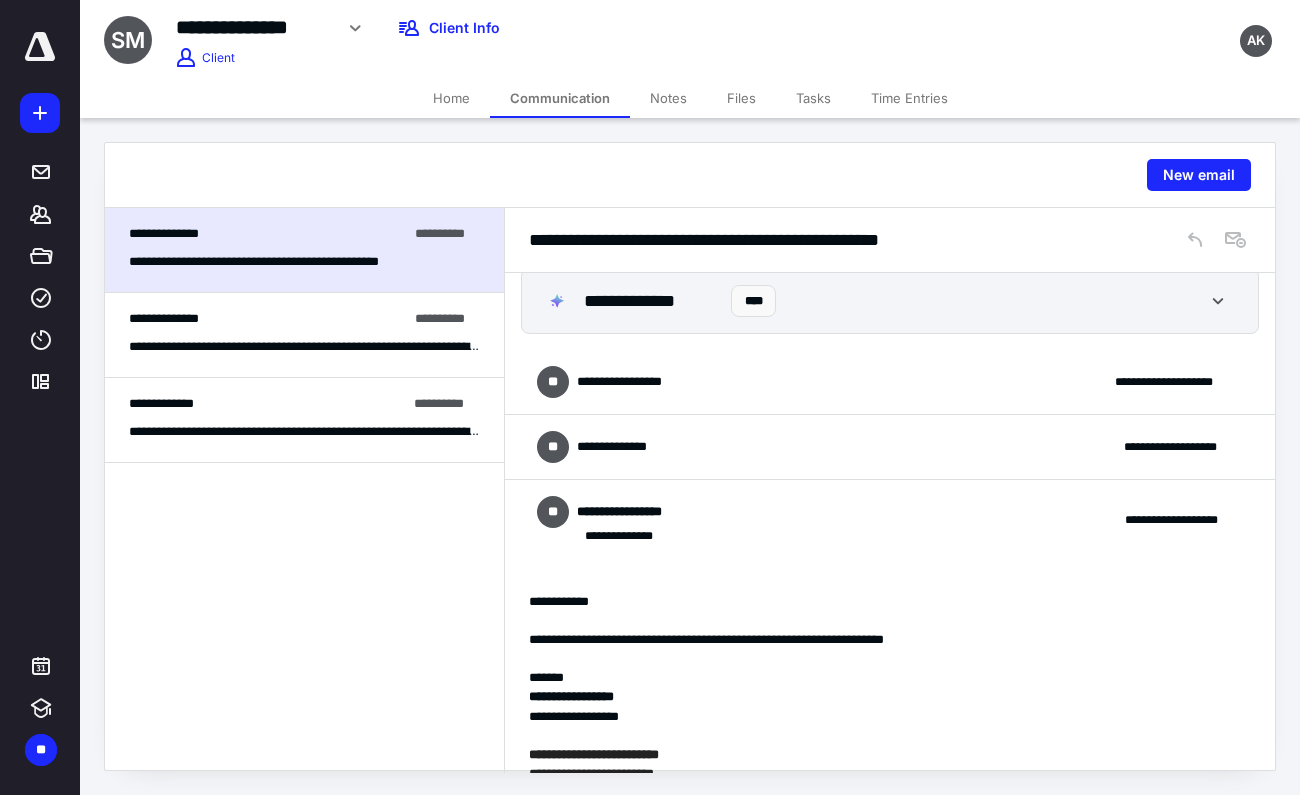 click on "**********" at bounding box center (890, 447) 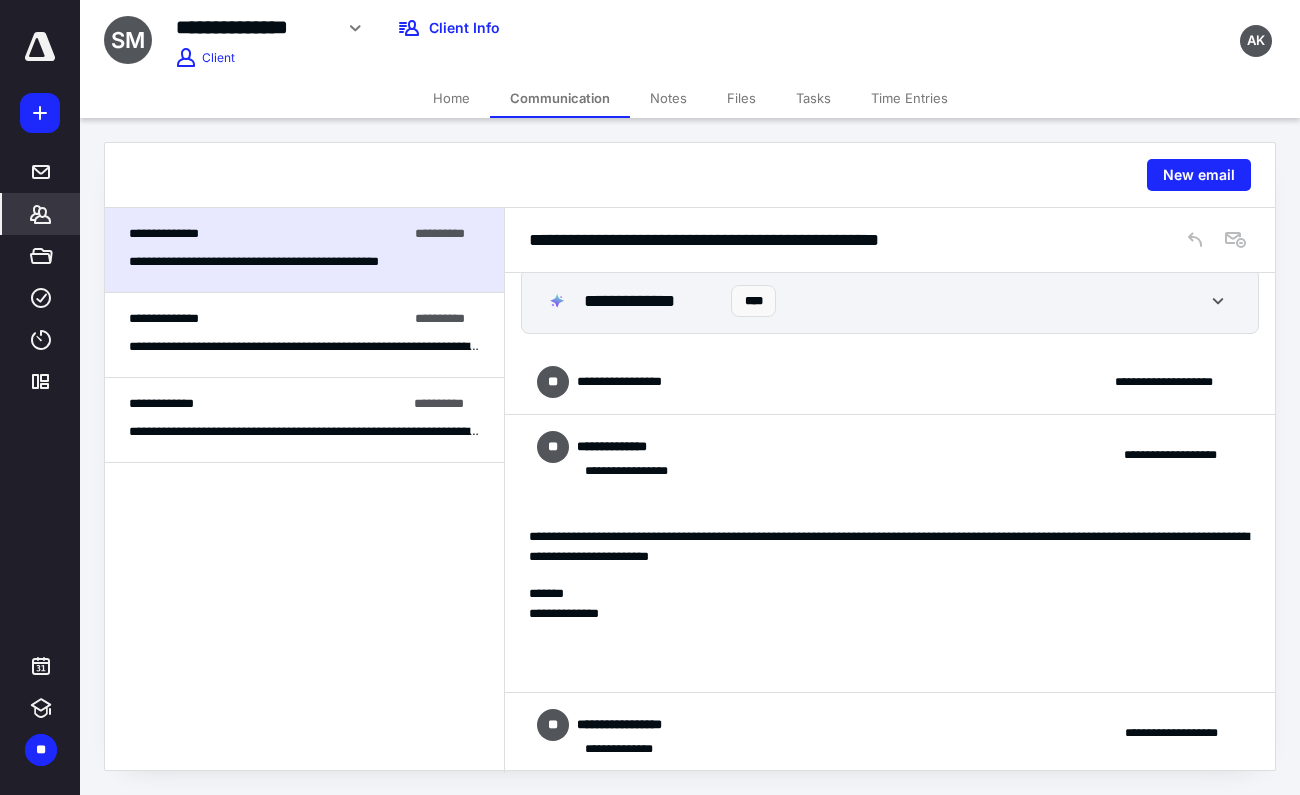 click on "*******" at bounding box center [41, 214] 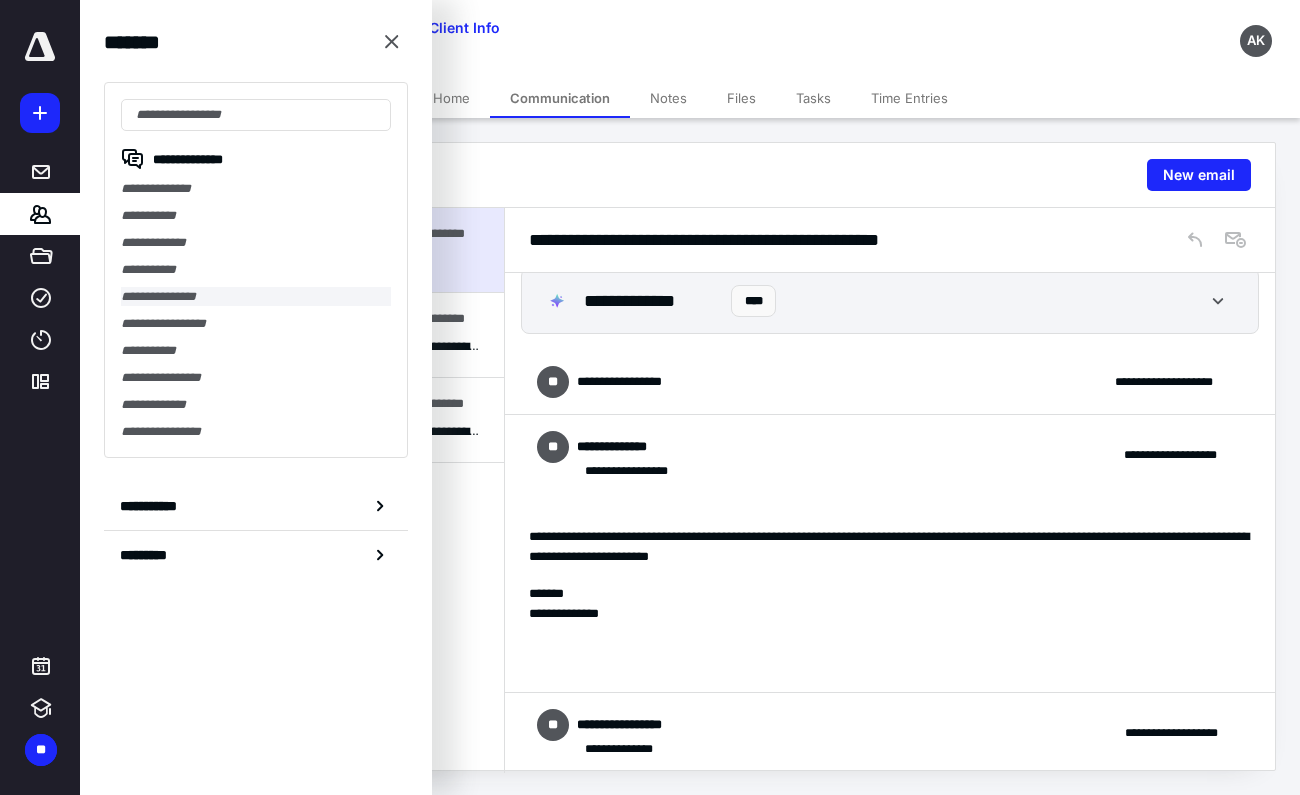 click on "**********" at bounding box center (256, 296) 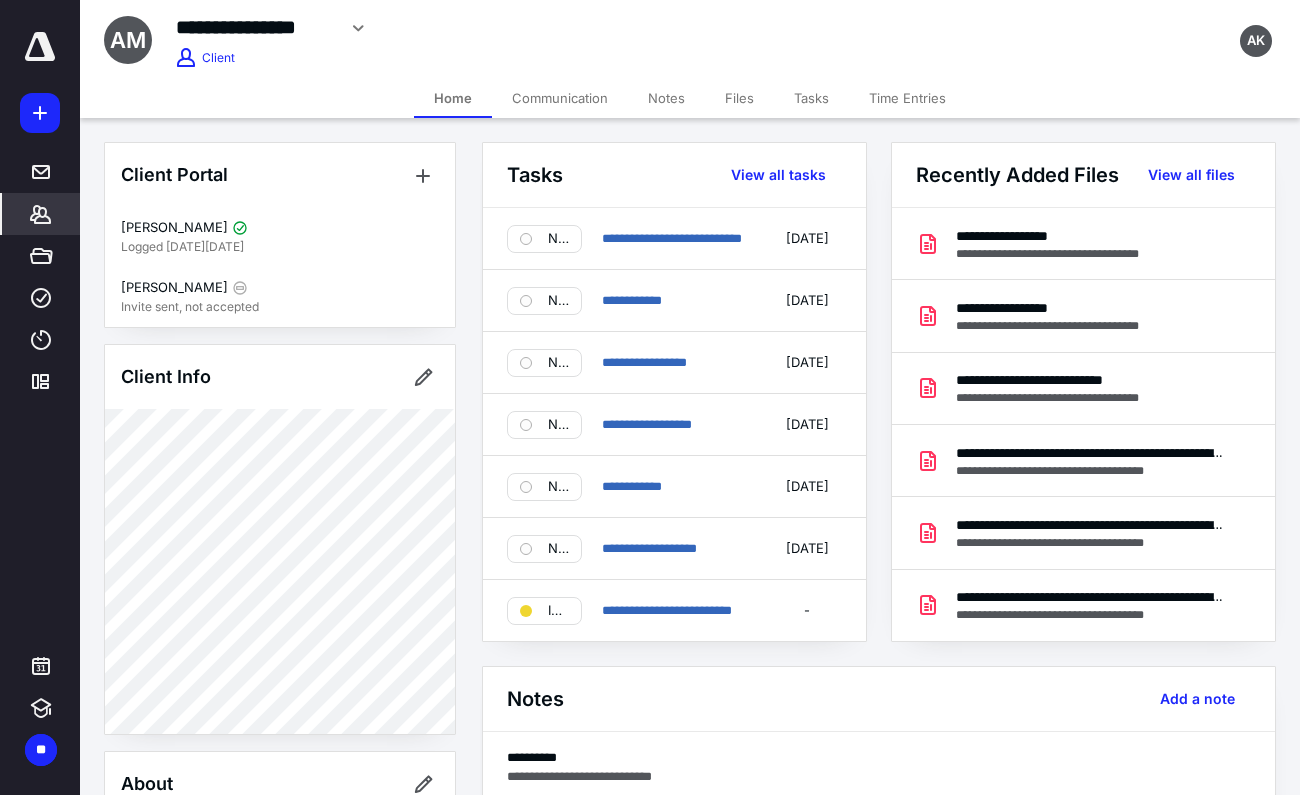 click on "Communication" at bounding box center (560, 98) 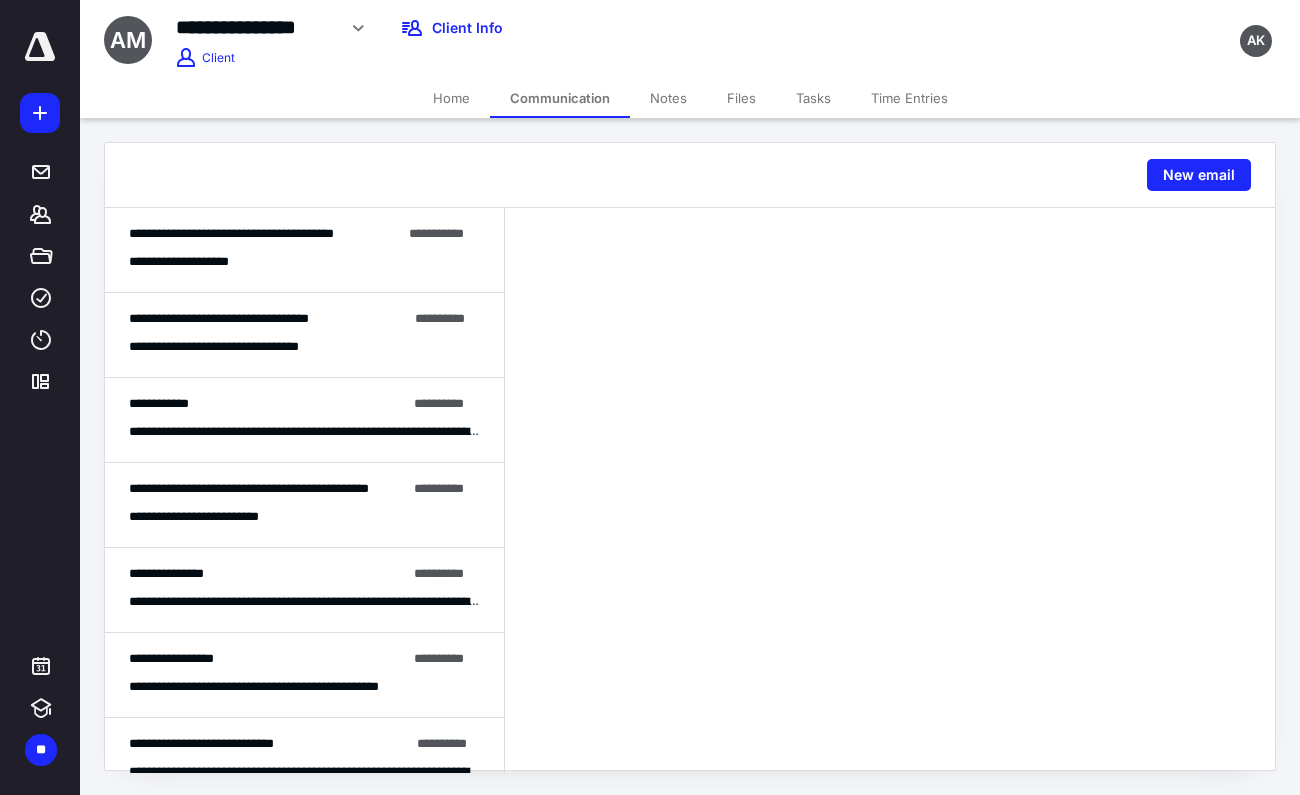 click on "Home" at bounding box center (451, 98) 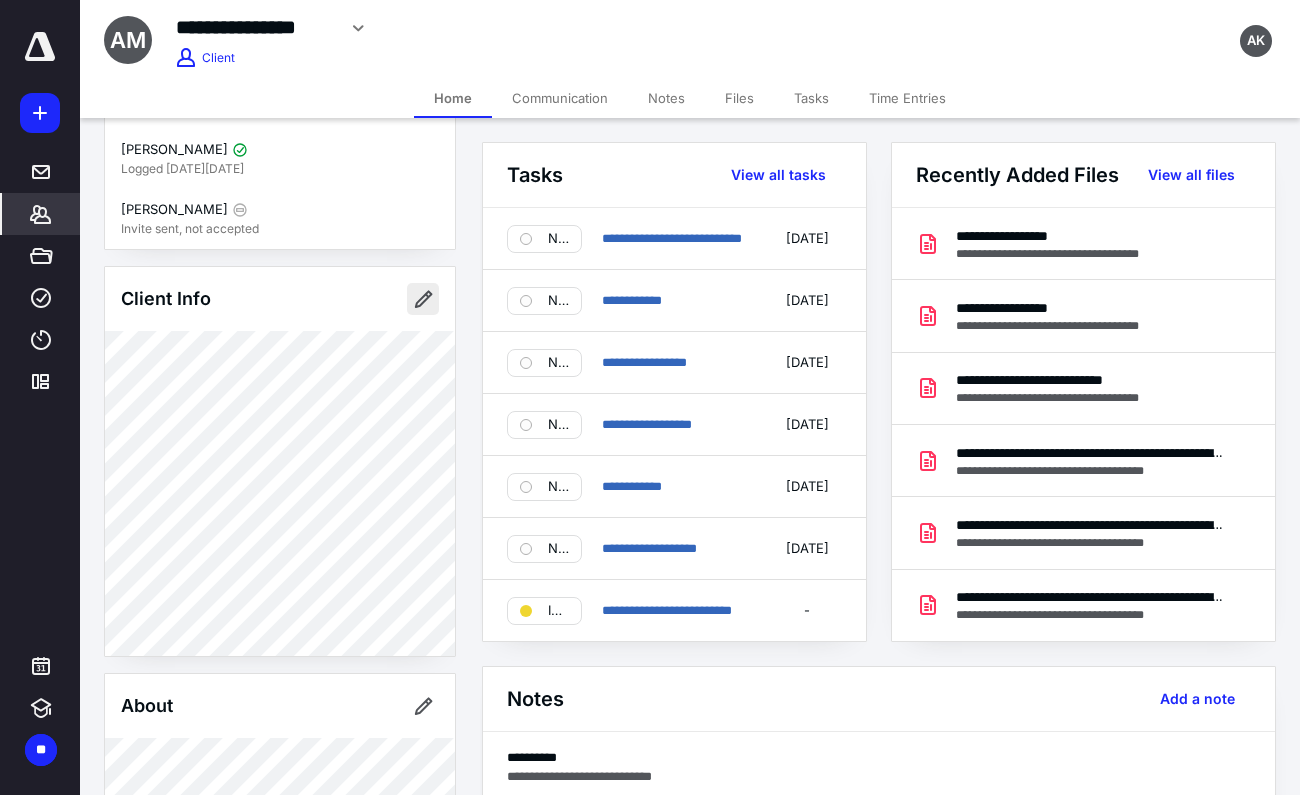 scroll, scrollTop: 61, scrollLeft: 0, axis: vertical 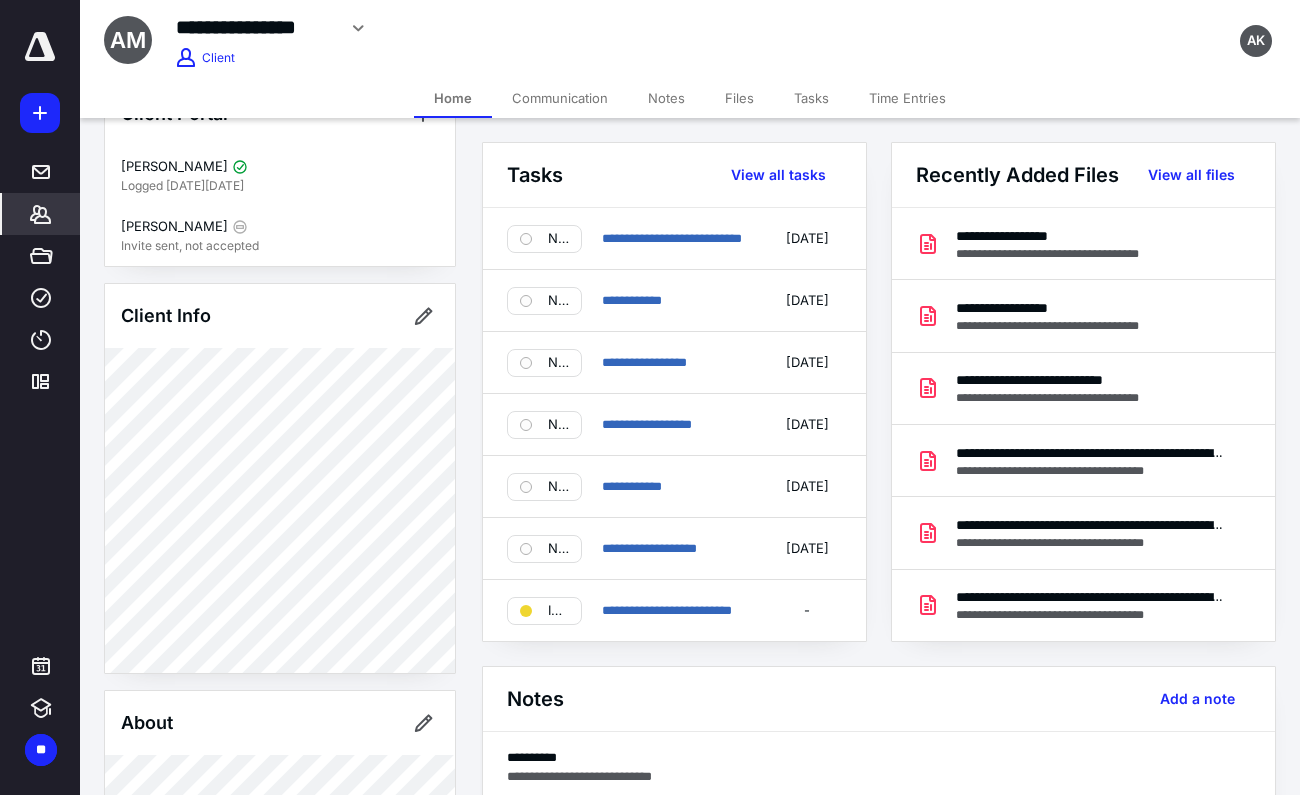 click on "Communication" at bounding box center [560, 98] 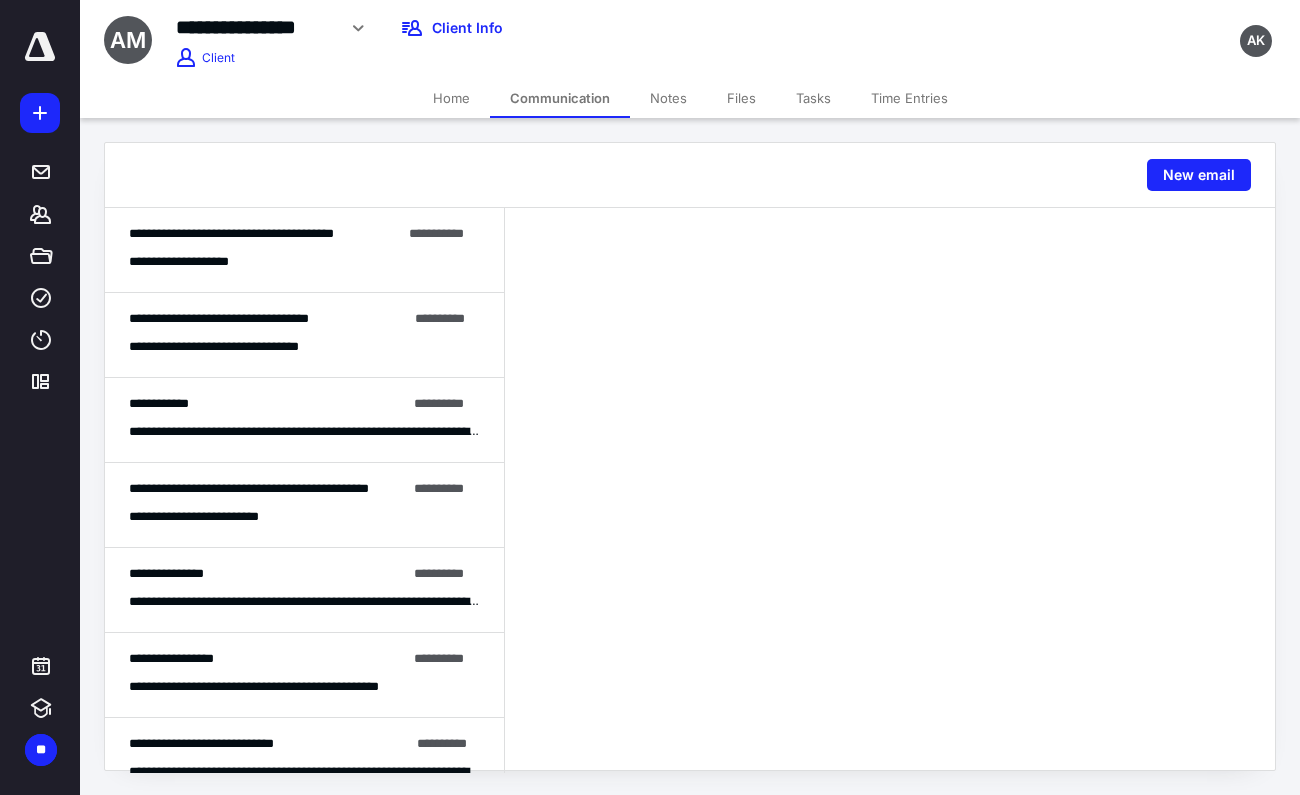 click on "Notes" at bounding box center [668, 98] 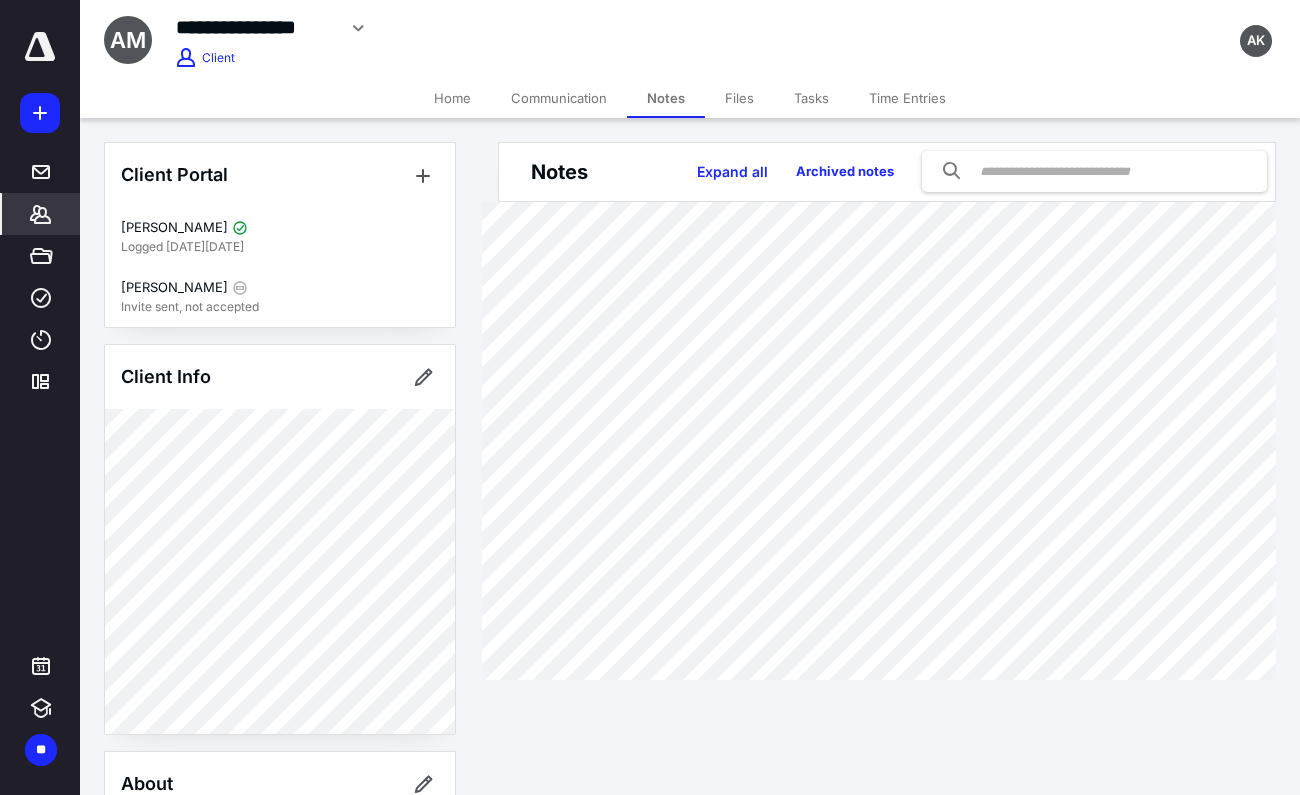 scroll, scrollTop: 0, scrollLeft: 0, axis: both 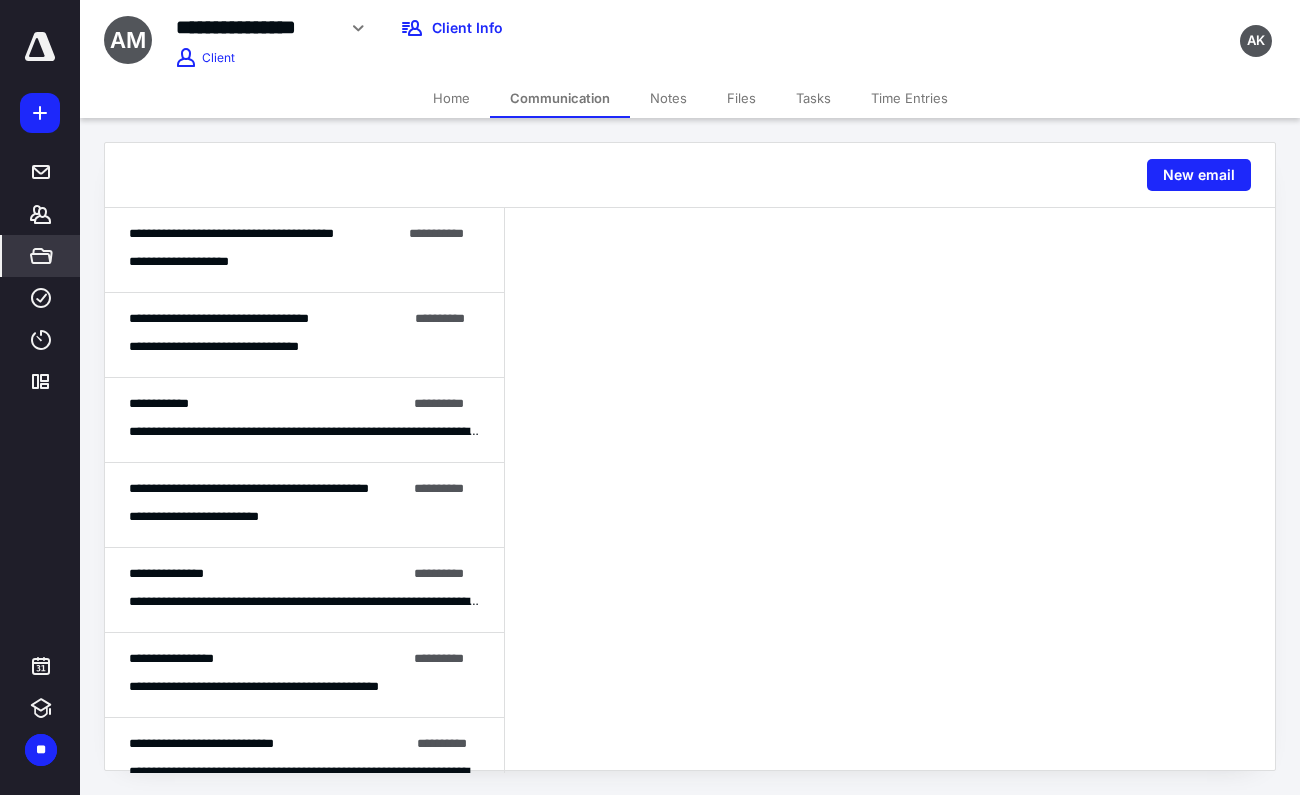 click 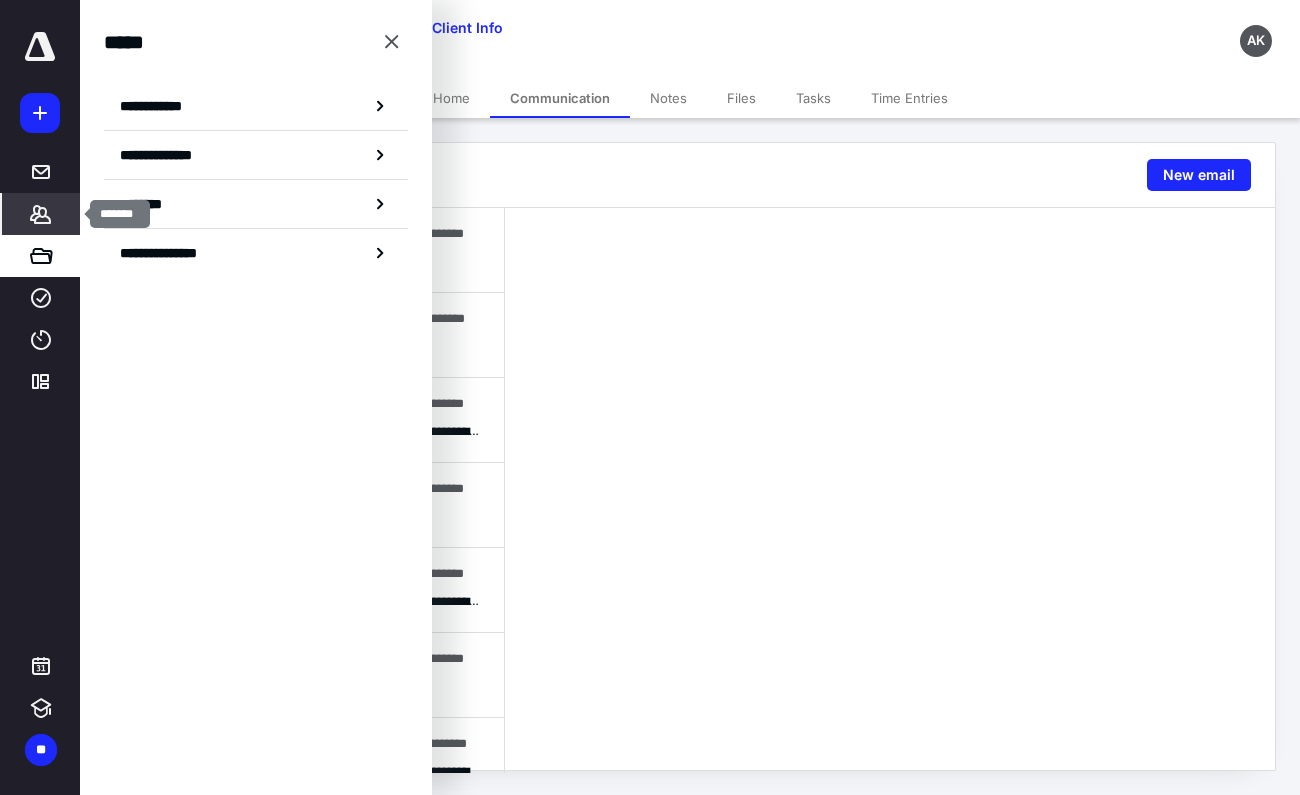 click 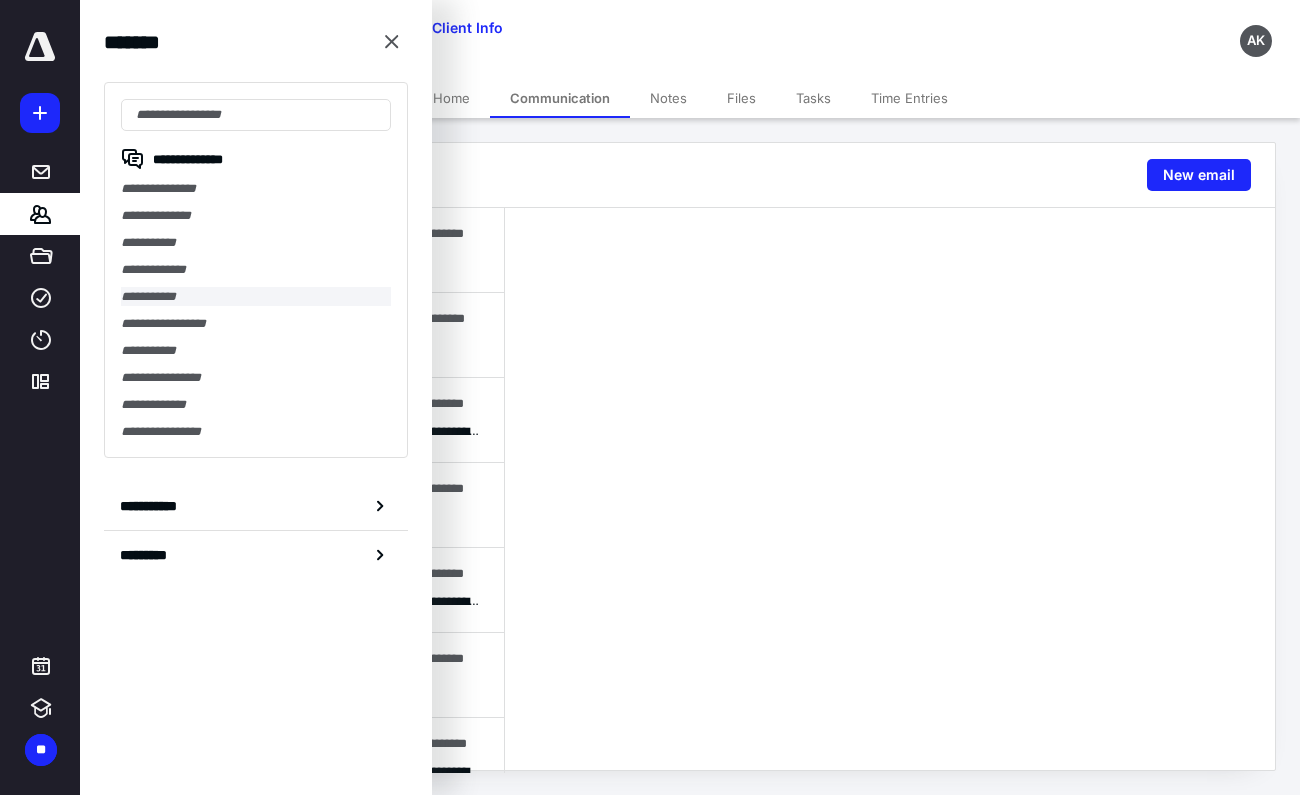 click on "**********" at bounding box center [256, 296] 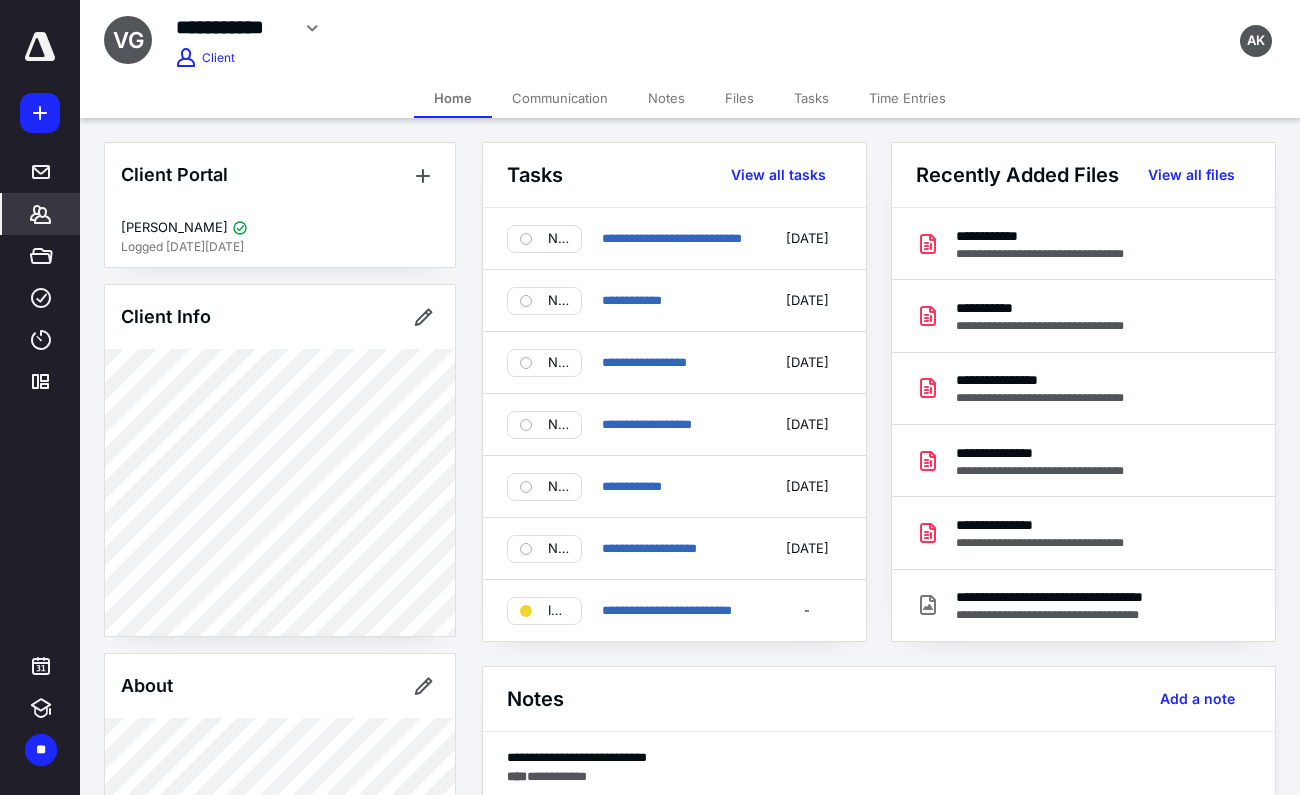 click on "Communication" at bounding box center [560, 98] 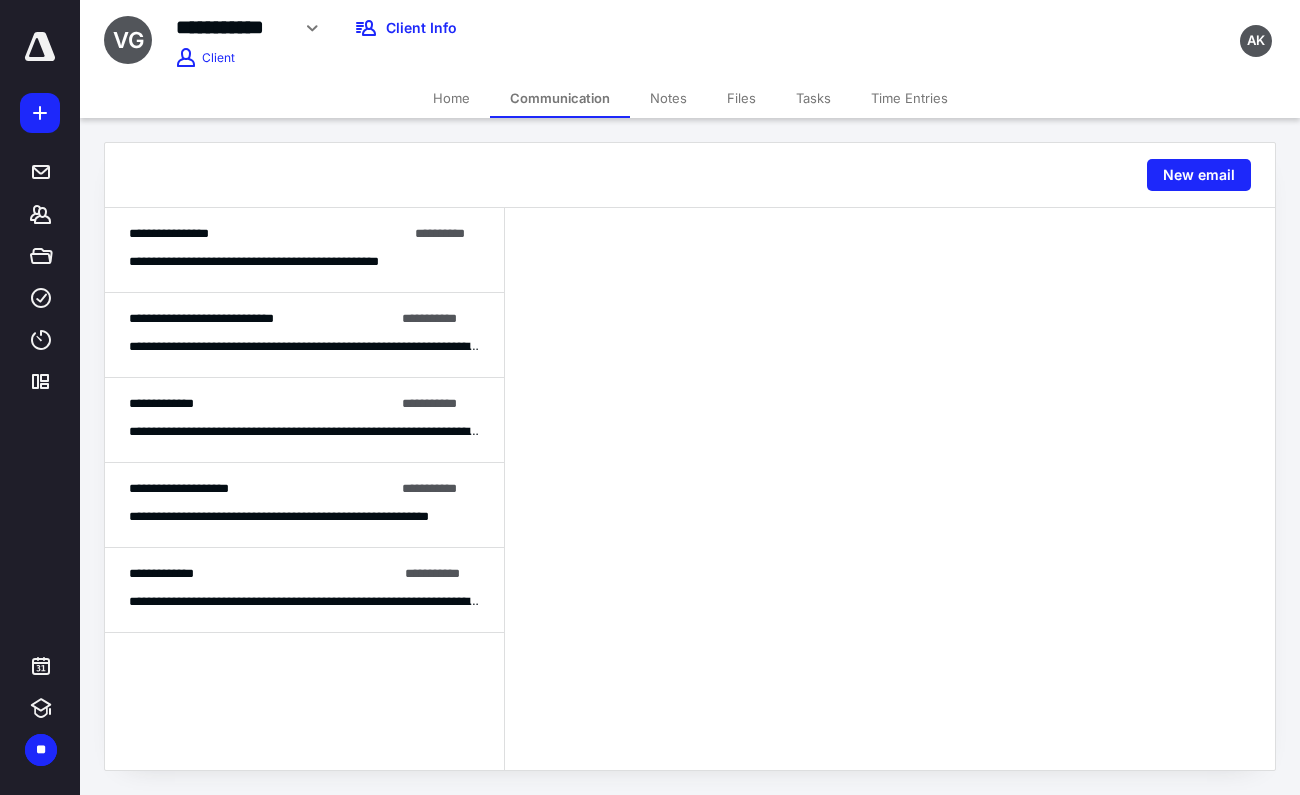 click on "Notes" at bounding box center (668, 98) 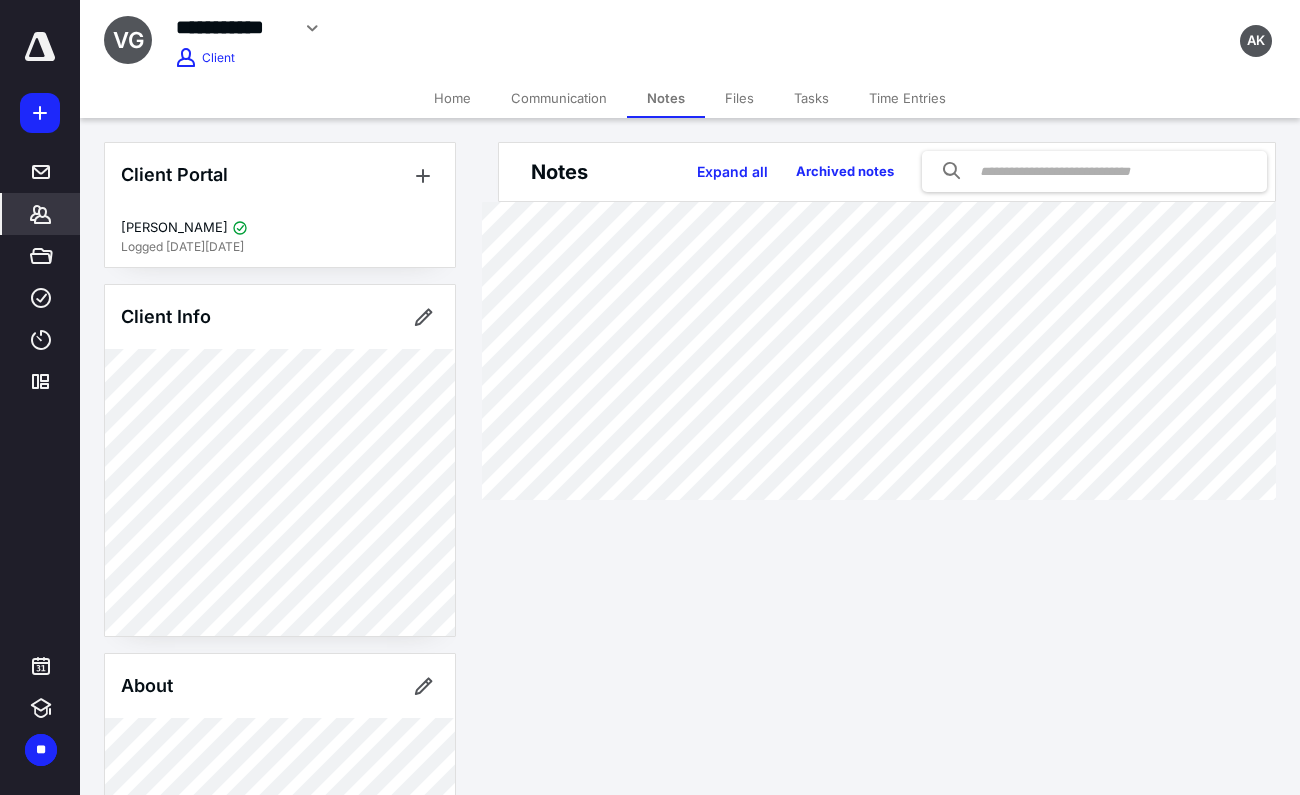 click on "Home" at bounding box center [452, 98] 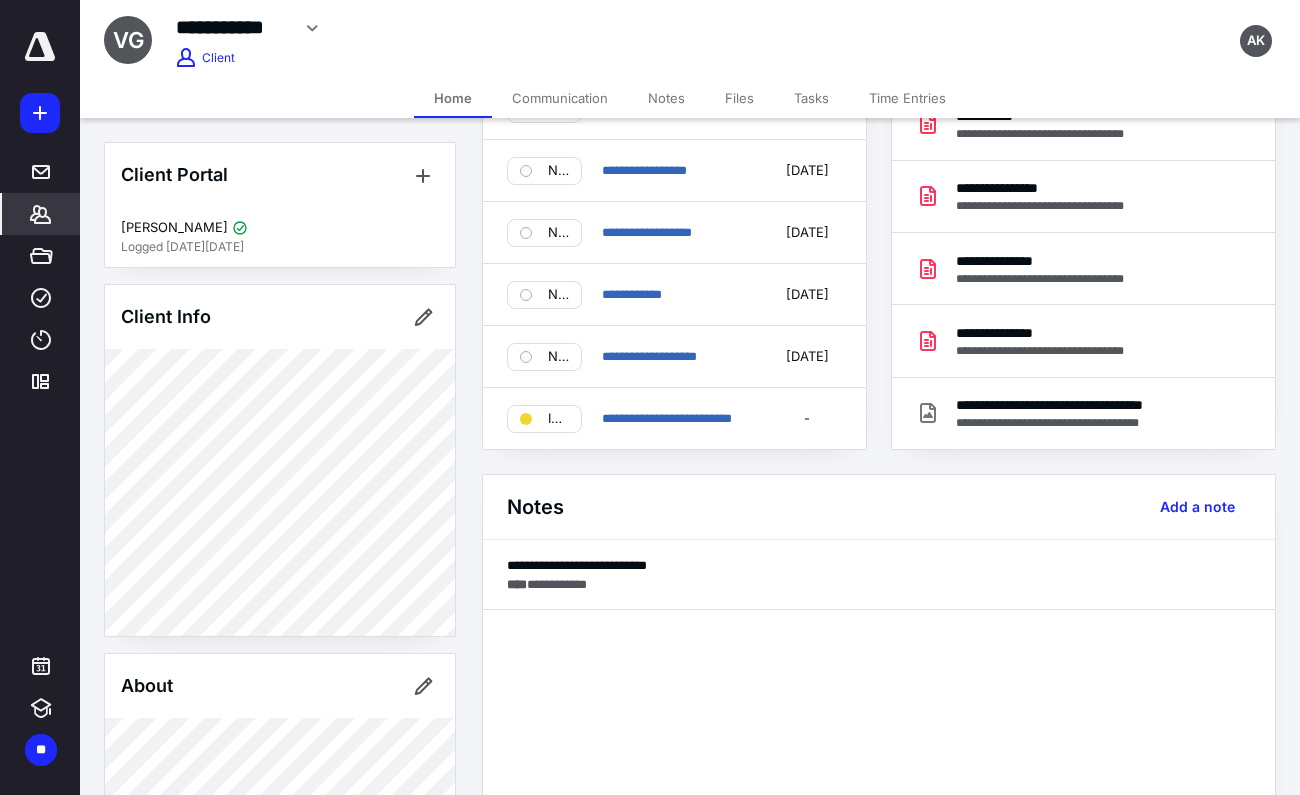 scroll, scrollTop: 193, scrollLeft: 0, axis: vertical 